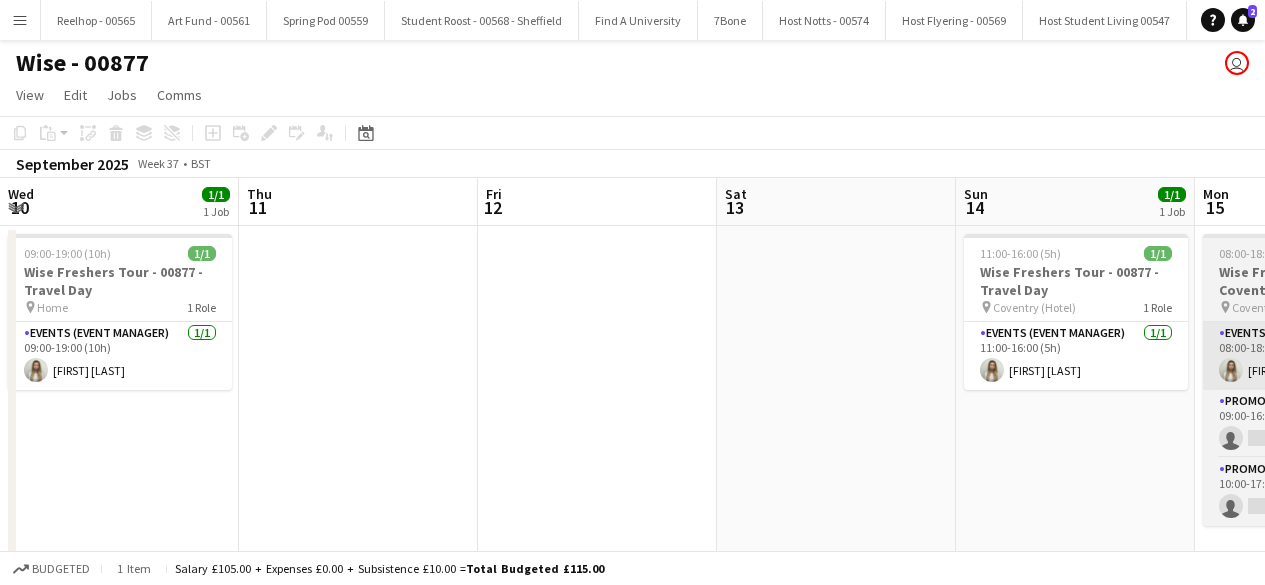 scroll, scrollTop: 0, scrollLeft: 0, axis: both 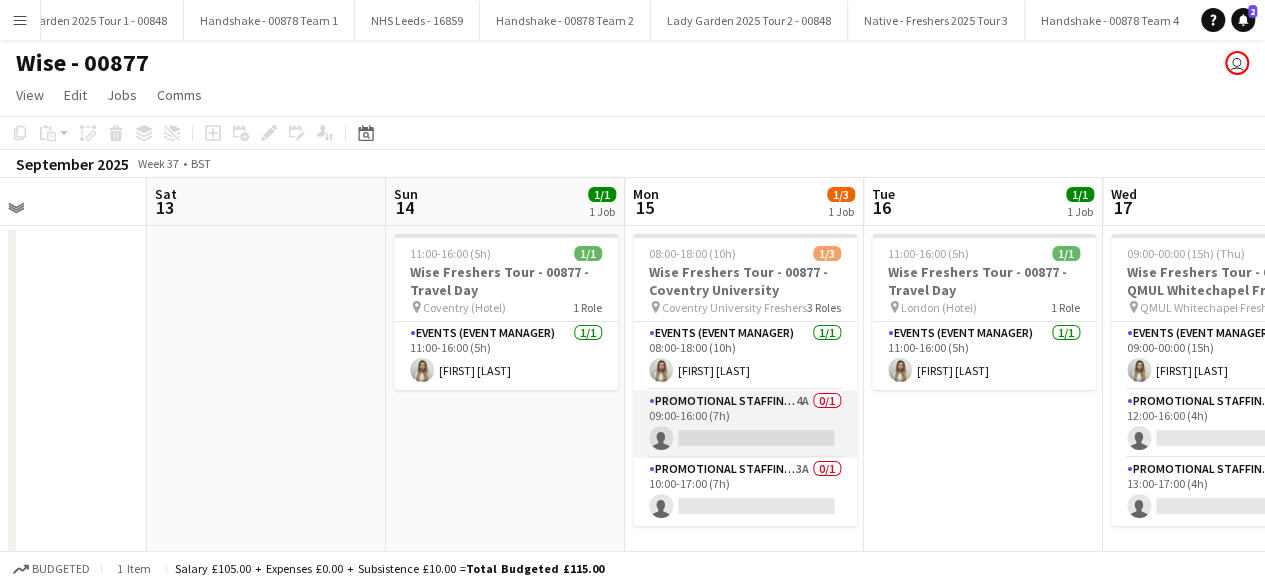 click on "Promotional Staffing (Brand Ambassadors)   4A   0/1   09:00-16:00 (7h)
single-neutral-actions" at bounding box center (745, 424) 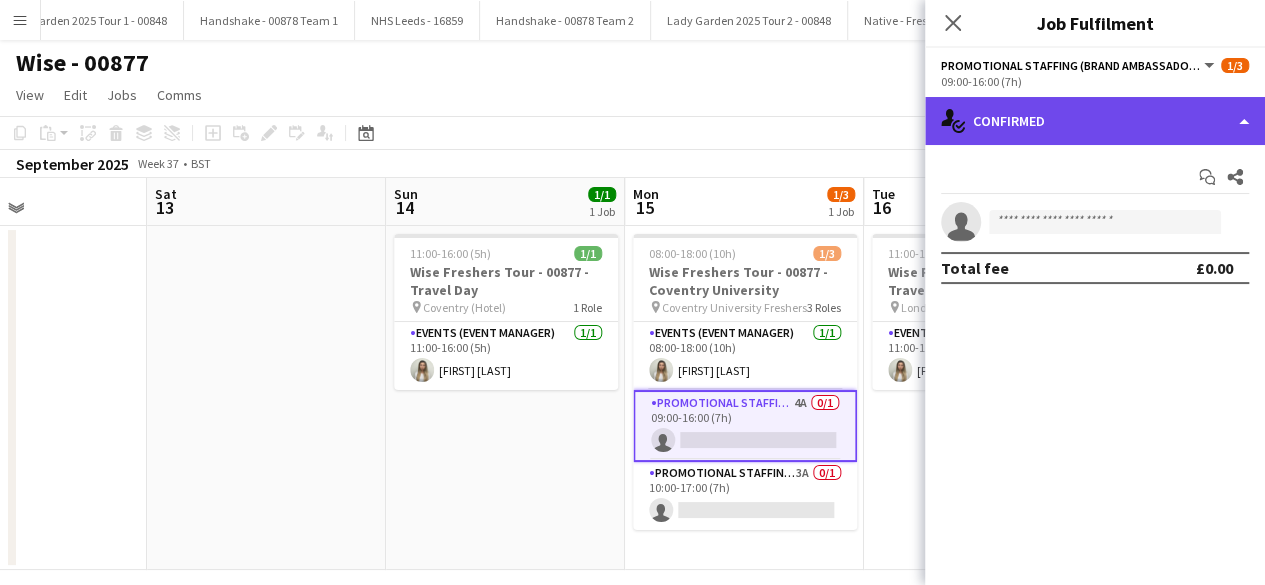 click on "single-neutral-actions-check-2
Confirmed" 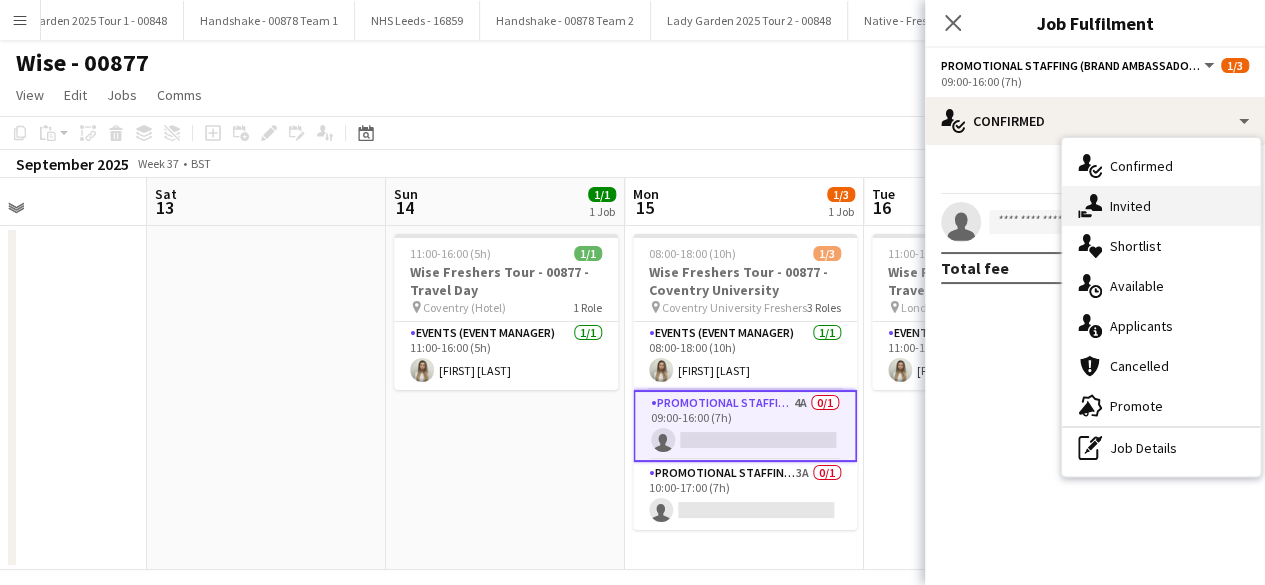 click on "single-neutral-actions-share-1
Invited" at bounding box center (1161, 206) 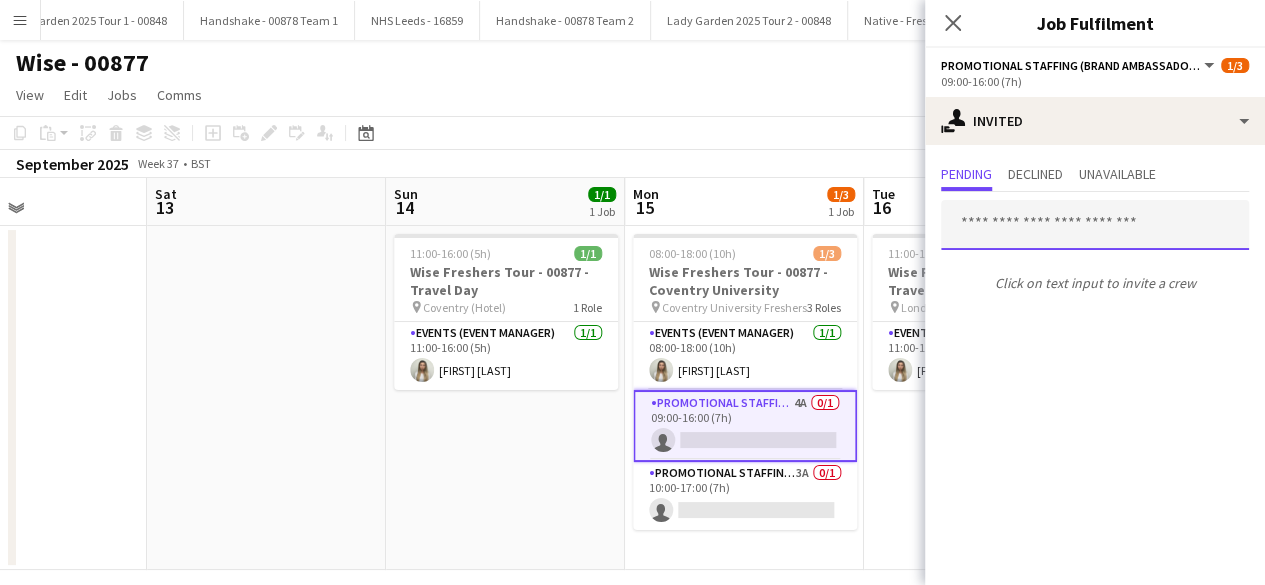 click at bounding box center [1095, 225] 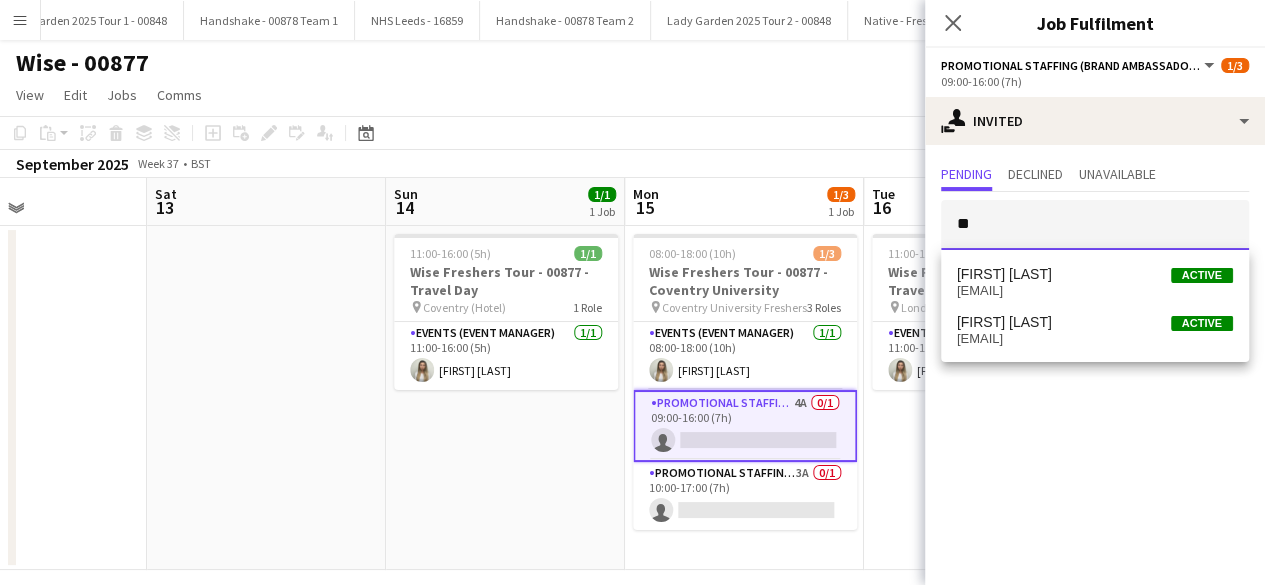 type on "*" 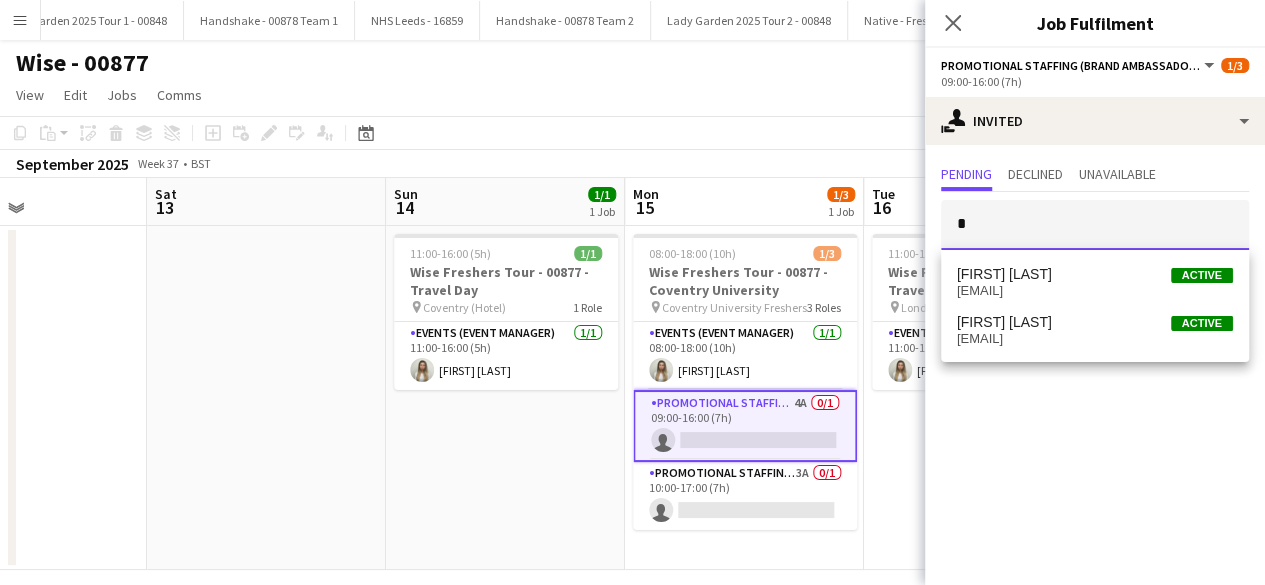 type 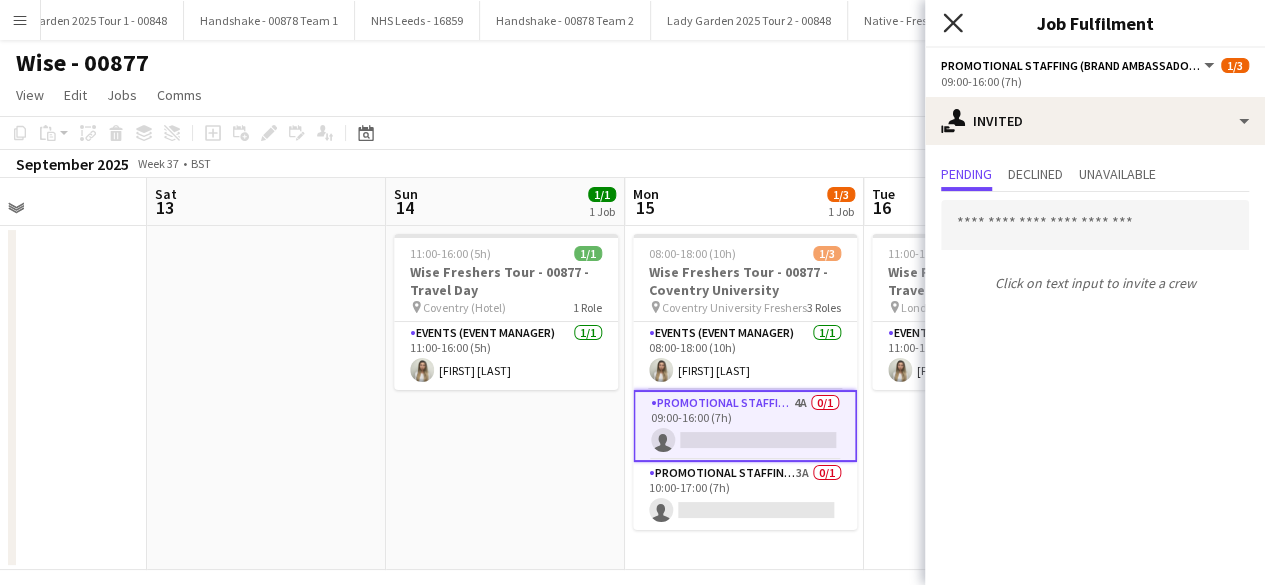 click 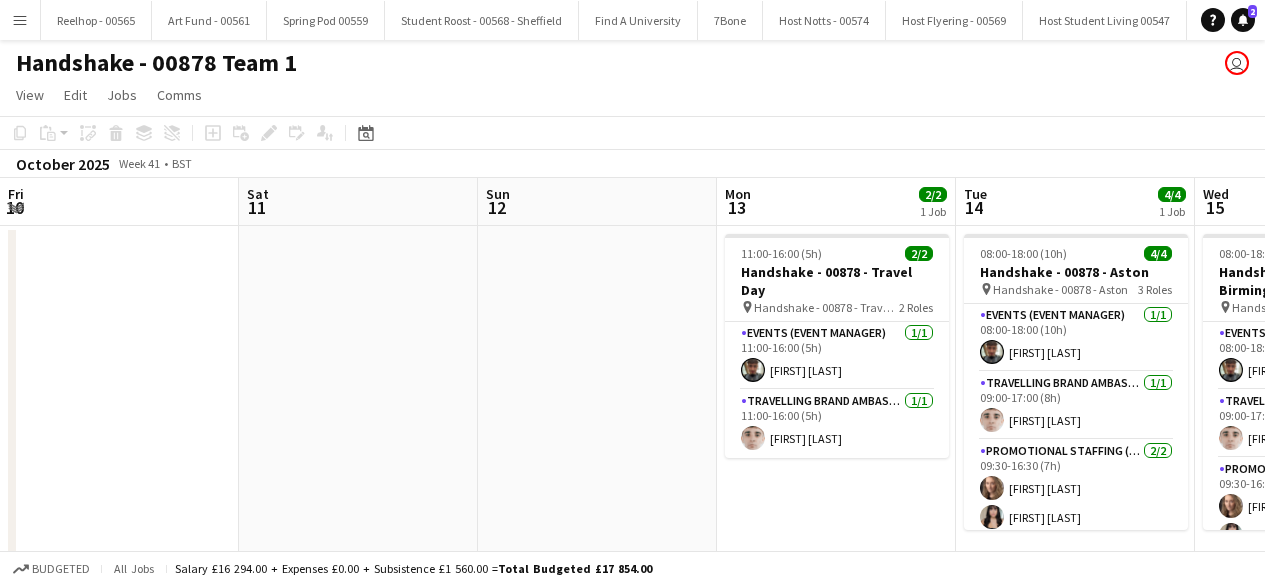 scroll, scrollTop: 0, scrollLeft: 0, axis: both 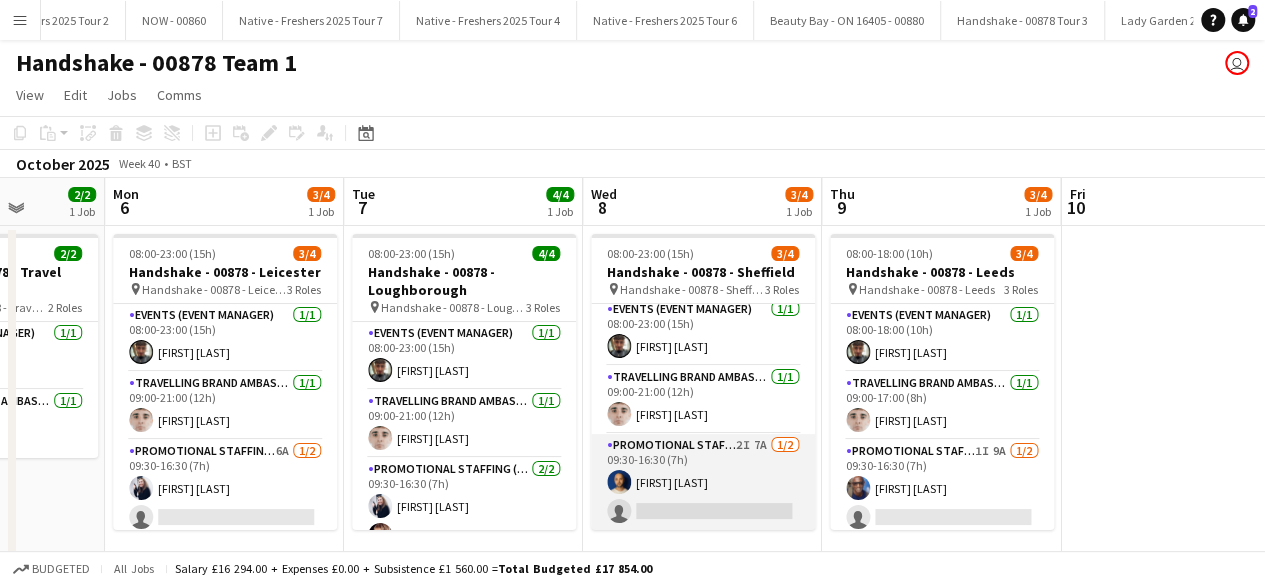 click on "Promotional Staffing (Brand Ambassadors)   2I   7A   1/2   09:30-16:30 (7h)
Shaan Mottram
single-neutral-actions" at bounding box center (703, 482) 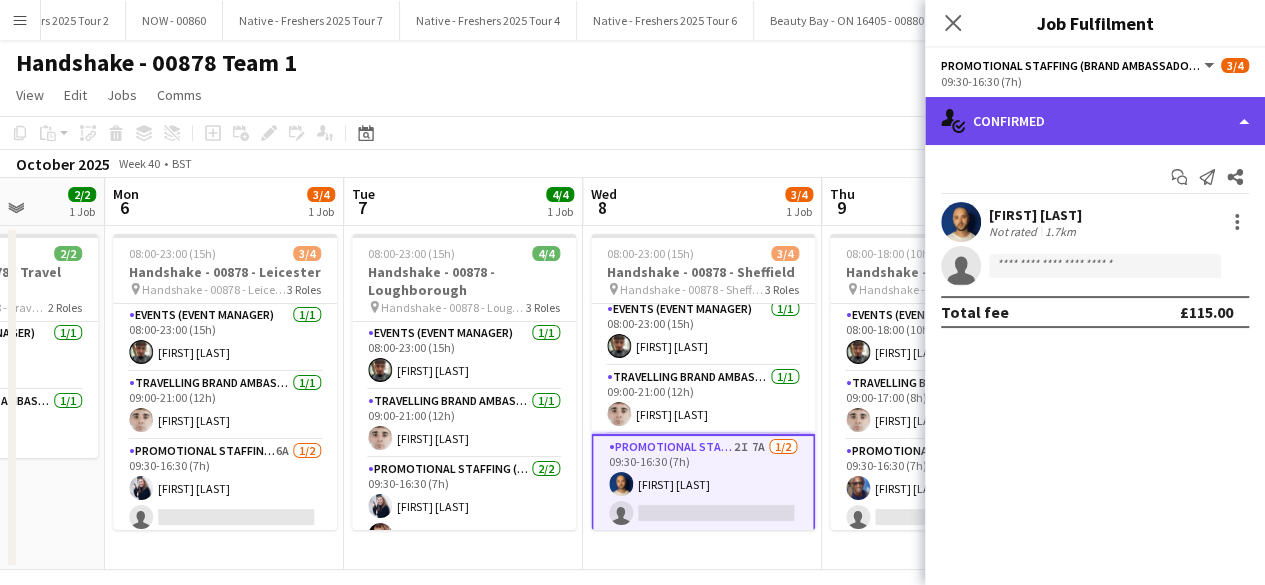 click on "single-neutral-actions-check-2
Confirmed" 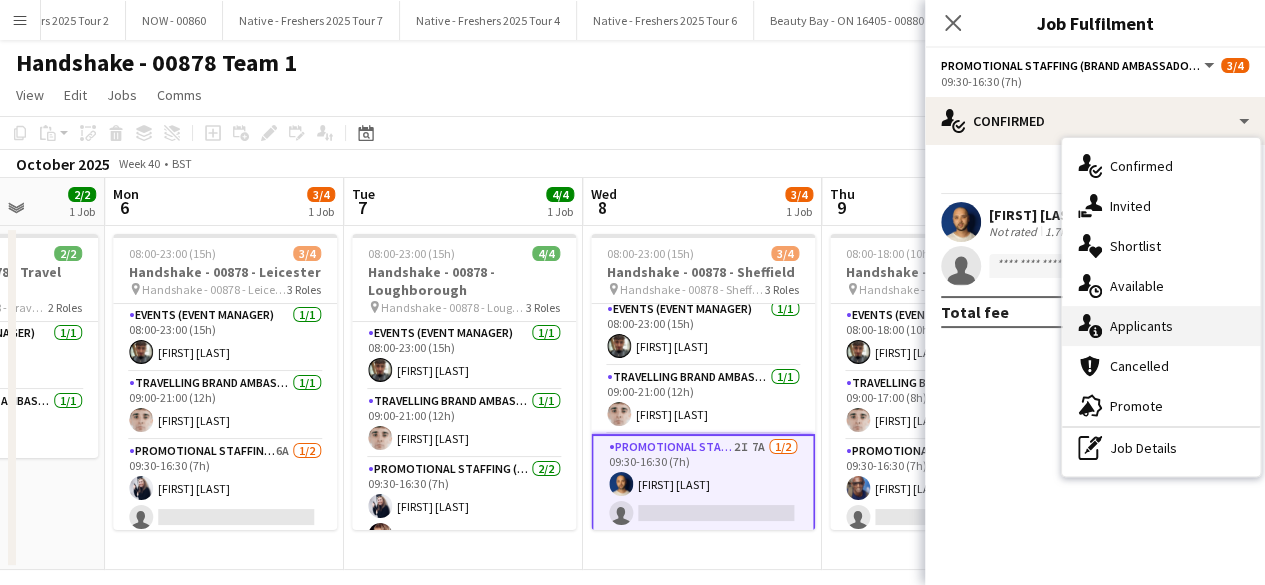 click on "single-neutral-actions-information
Applicants" at bounding box center (1161, 326) 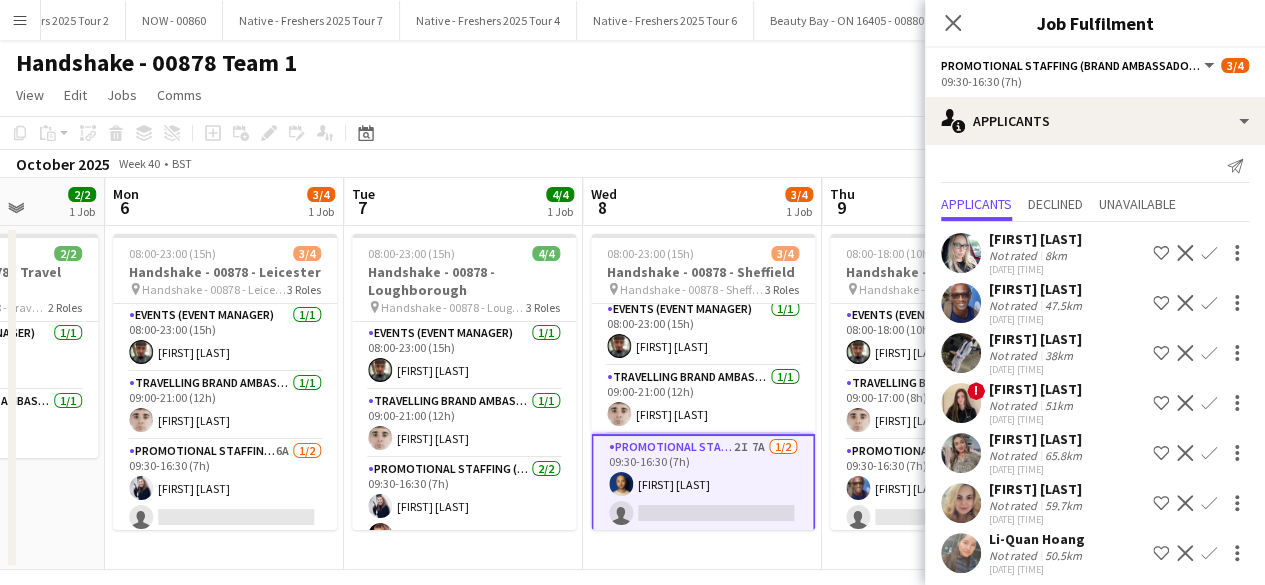 scroll, scrollTop: 0, scrollLeft: 0, axis: both 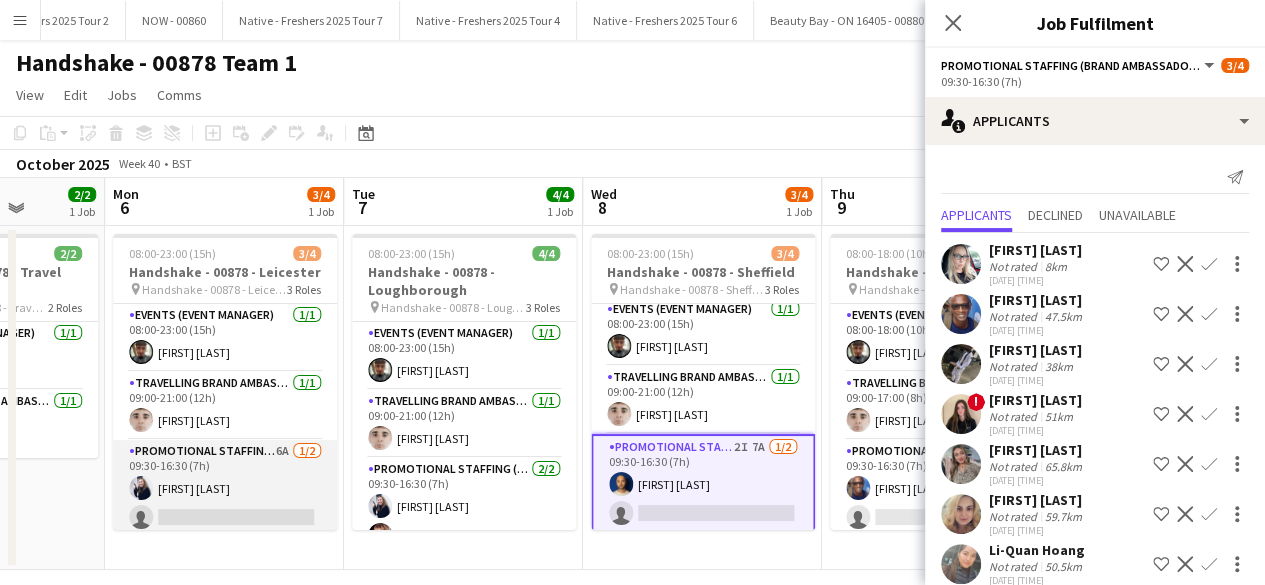 click on "Promotional Staffing (Brand Ambassadors)   6A   1/2   09:30-16:30 (7h)
LAURA HUNTER
single-neutral-actions" at bounding box center (225, 488) 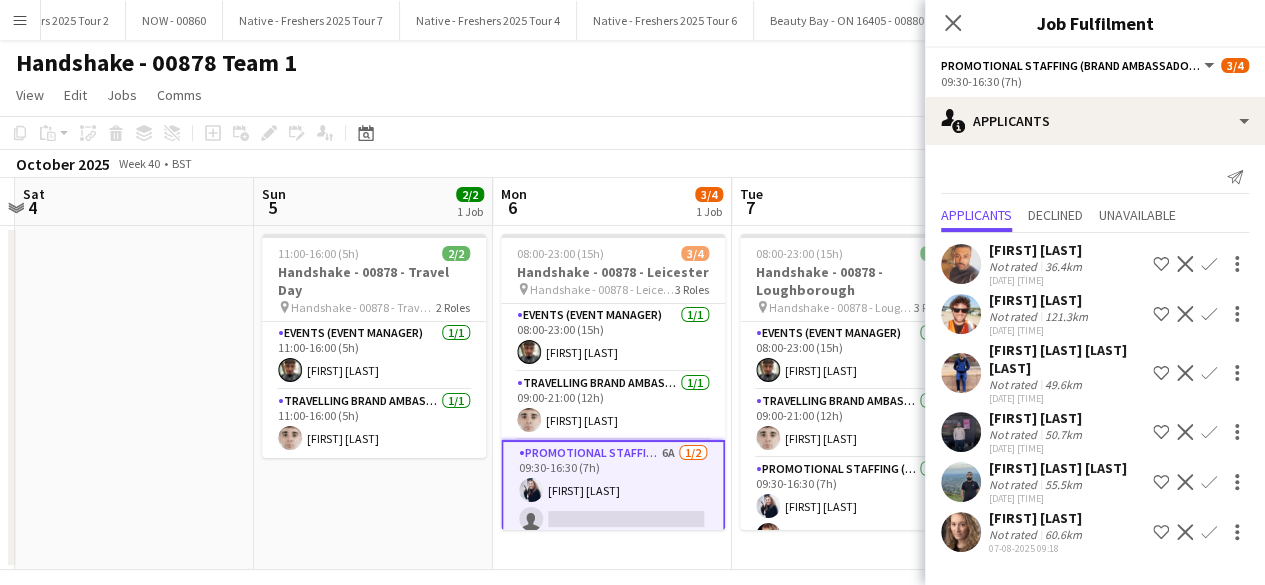 scroll, scrollTop: 0, scrollLeft: 708, axis: horizontal 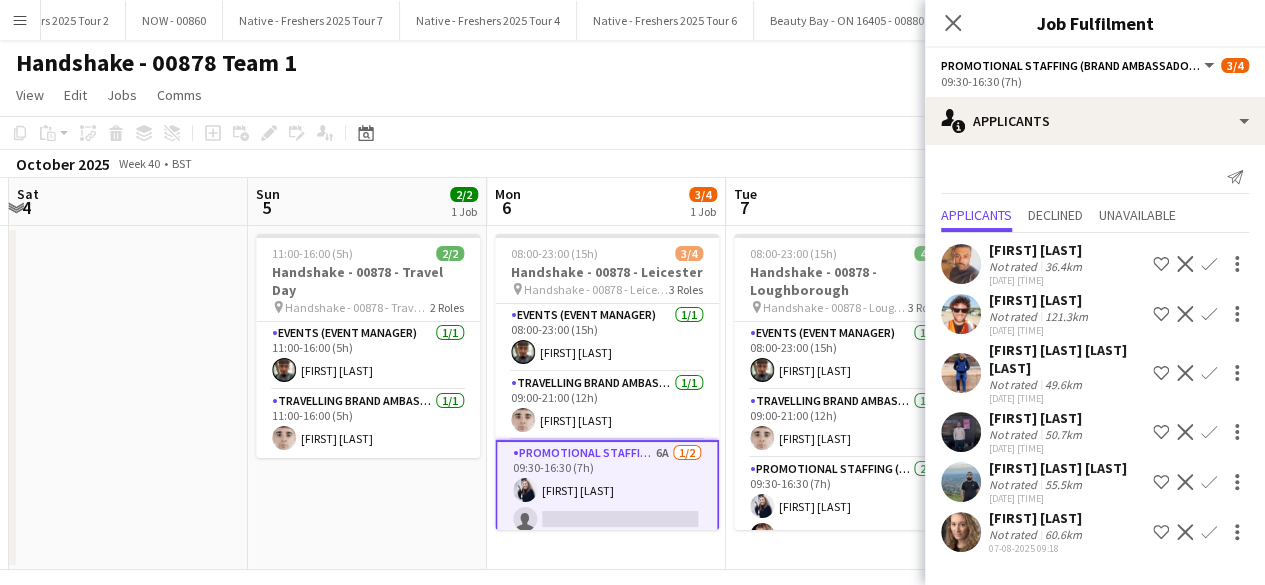 click on "Confirm" 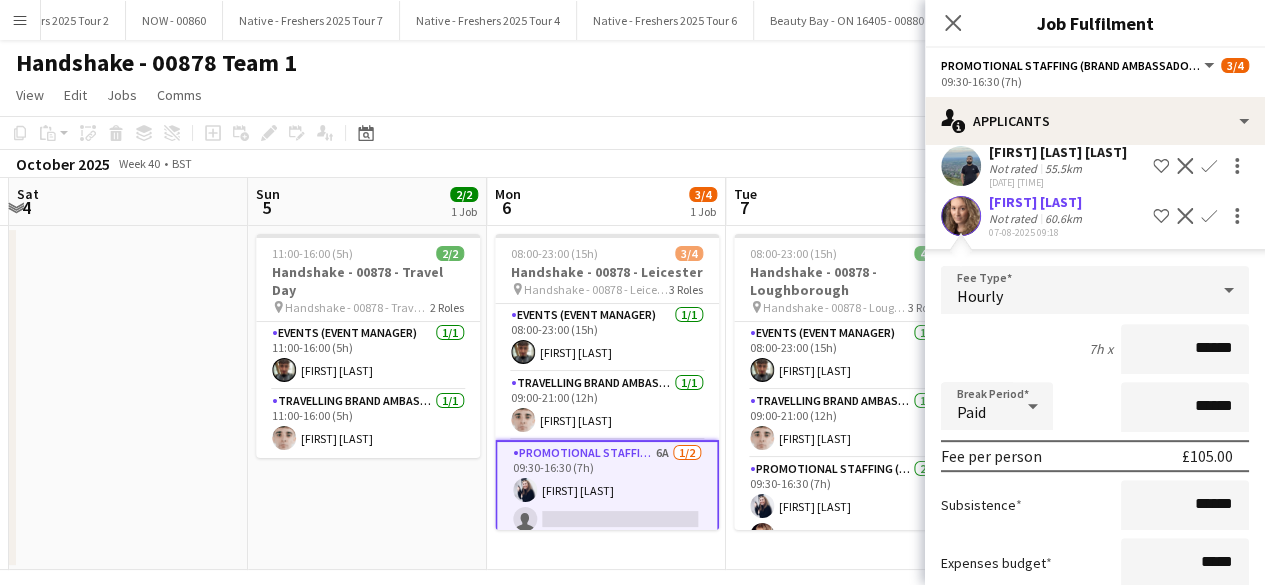 scroll, scrollTop: 460, scrollLeft: 0, axis: vertical 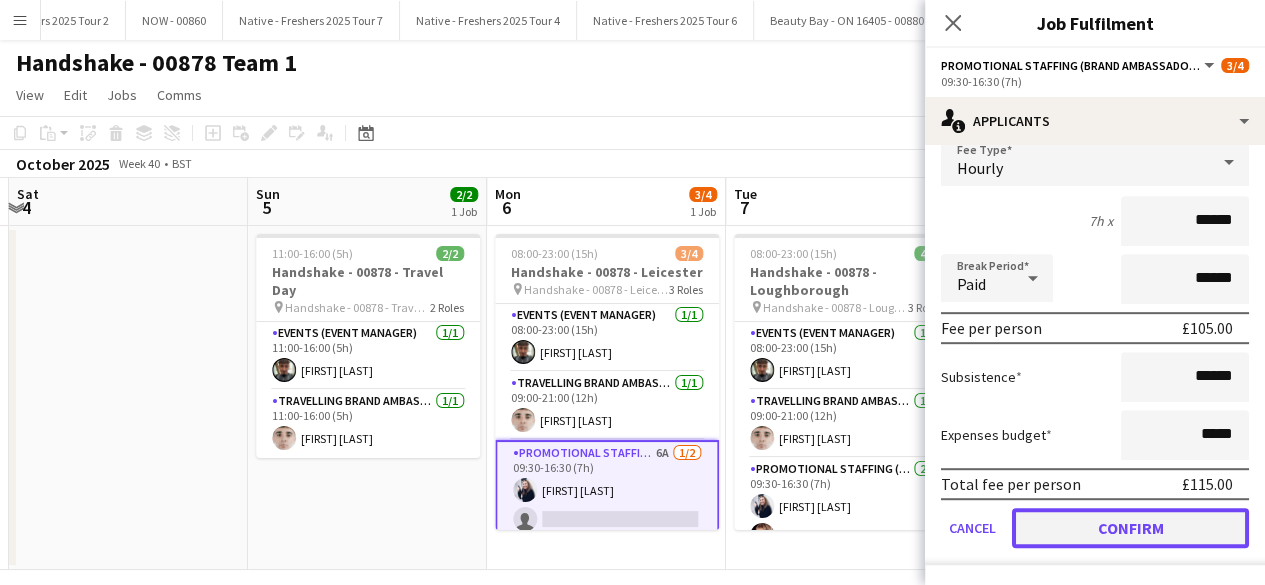 click on "Confirm" 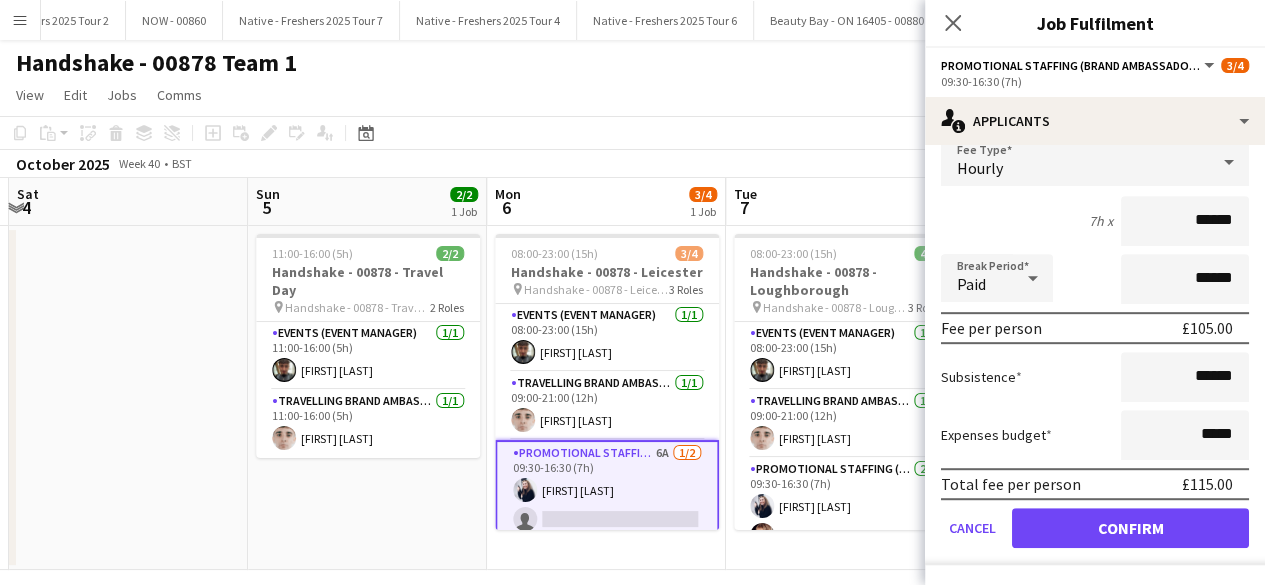 scroll, scrollTop: 0, scrollLeft: 0, axis: both 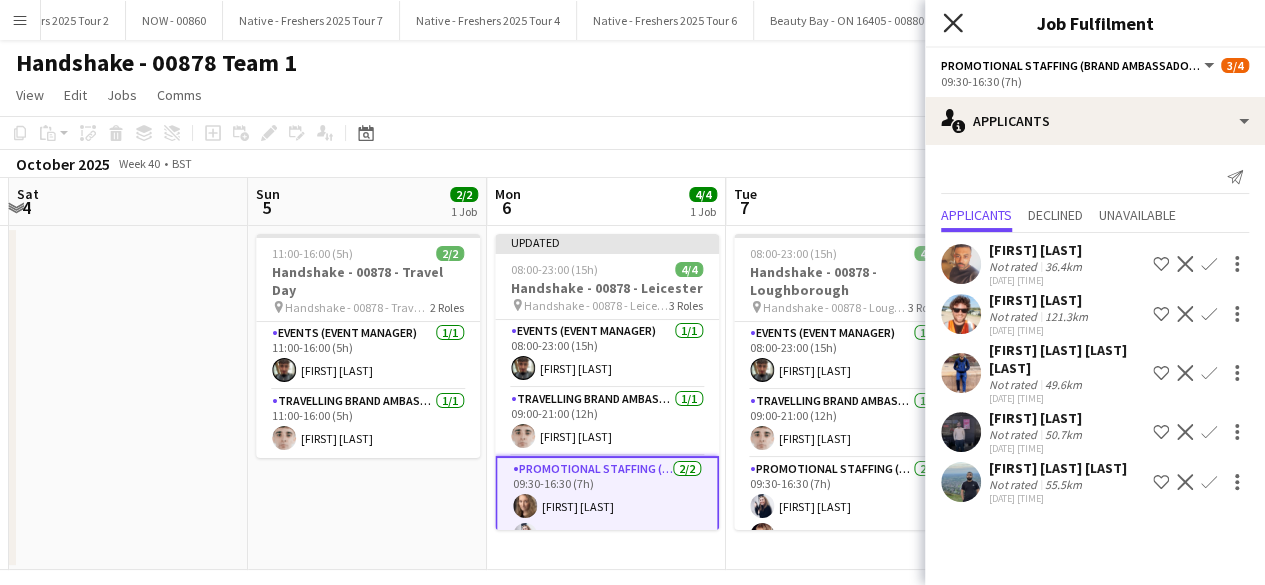 click 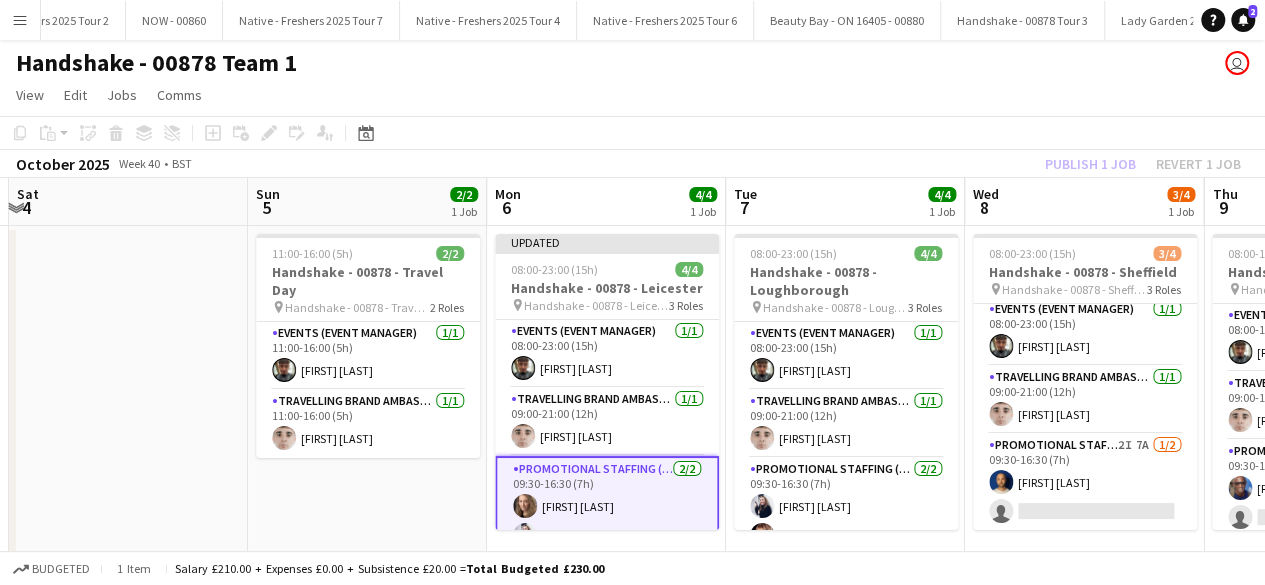 click on "11:00-16:00 (5h)    2/2   Handshake - 00878 - Travel Day
pin
Handshake - 00878 - Travel Day   2 Roles   Events (Event Manager)   1/1   11:00-16:00 (5h)
Christian Snelgrove  Travelling Brand Ambassador   1/1   11:00-16:00 (5h)
Tyrone Jones" at bounding box center (367, 398) 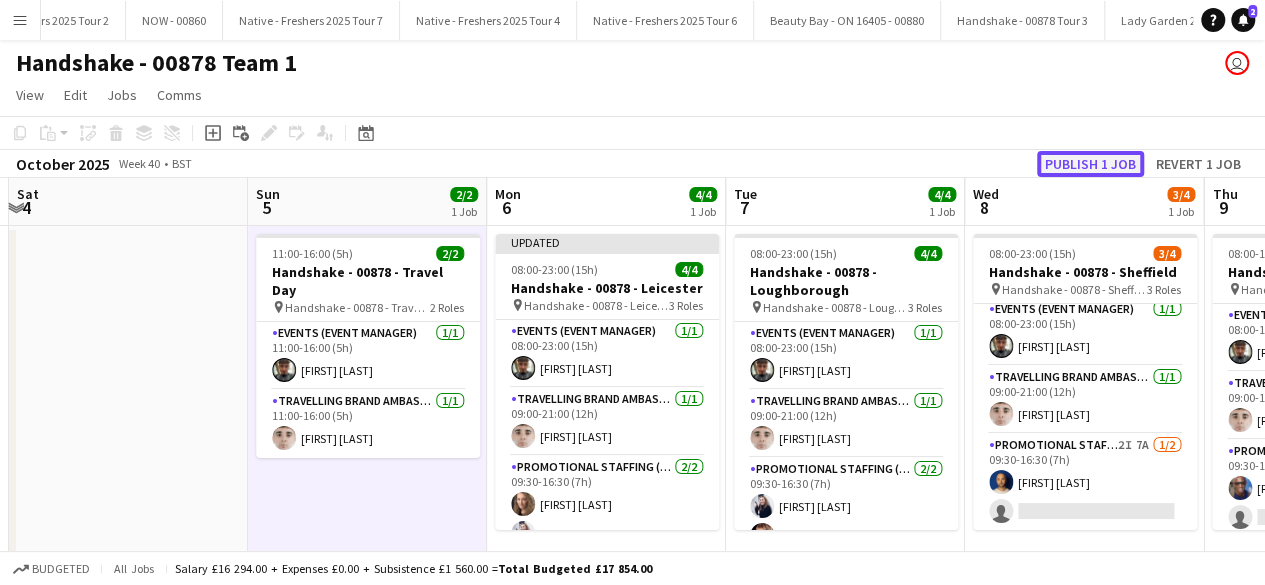 click on "Publish 1 job" 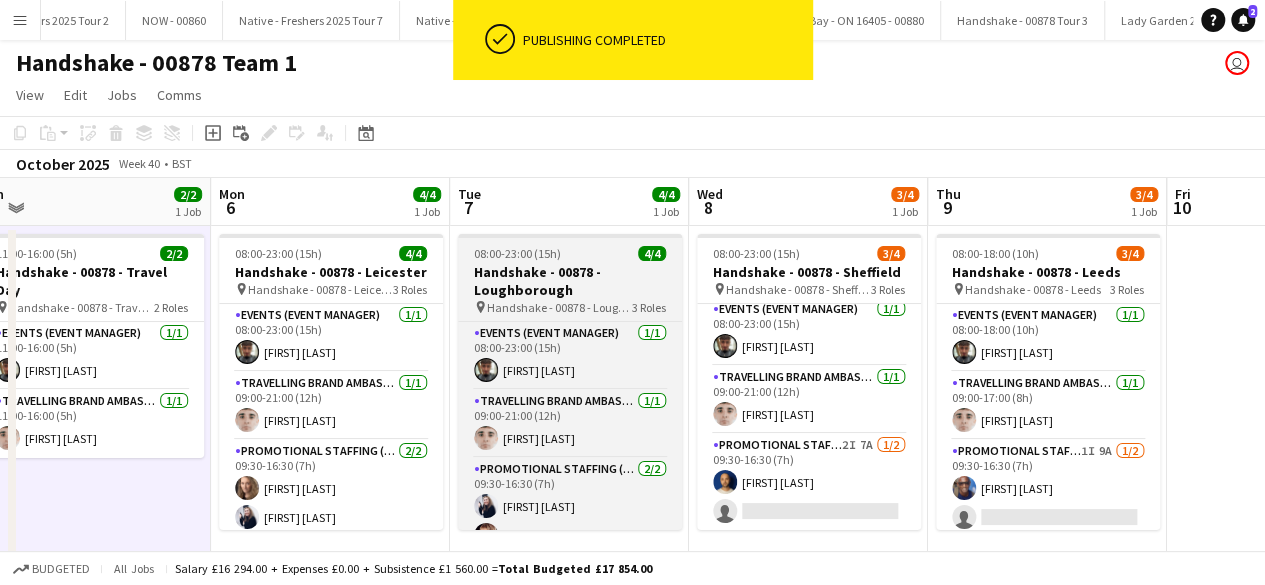 scroll, scrollTop: 0, scrollLeft: 508, axis: horizontal 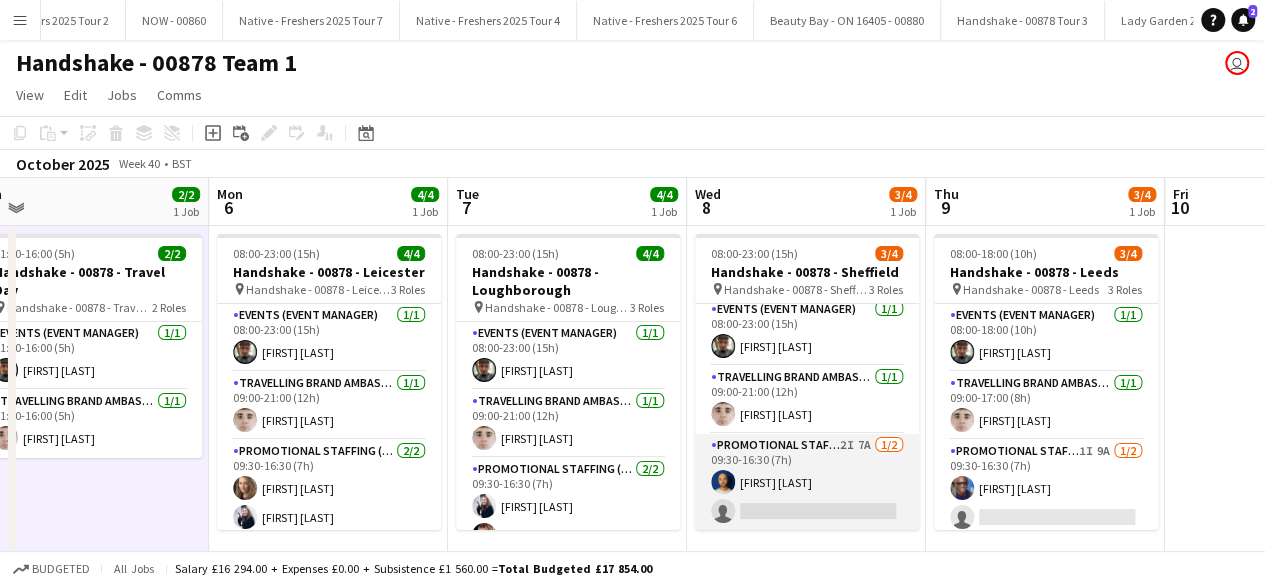 click on "Promotional Staffing (Brand Ambassadors)   2I   7A   1/2   09:30-16:30 (7h)
Shaan Mottram
single-neutral-actions" at bounding box center [807, 482] 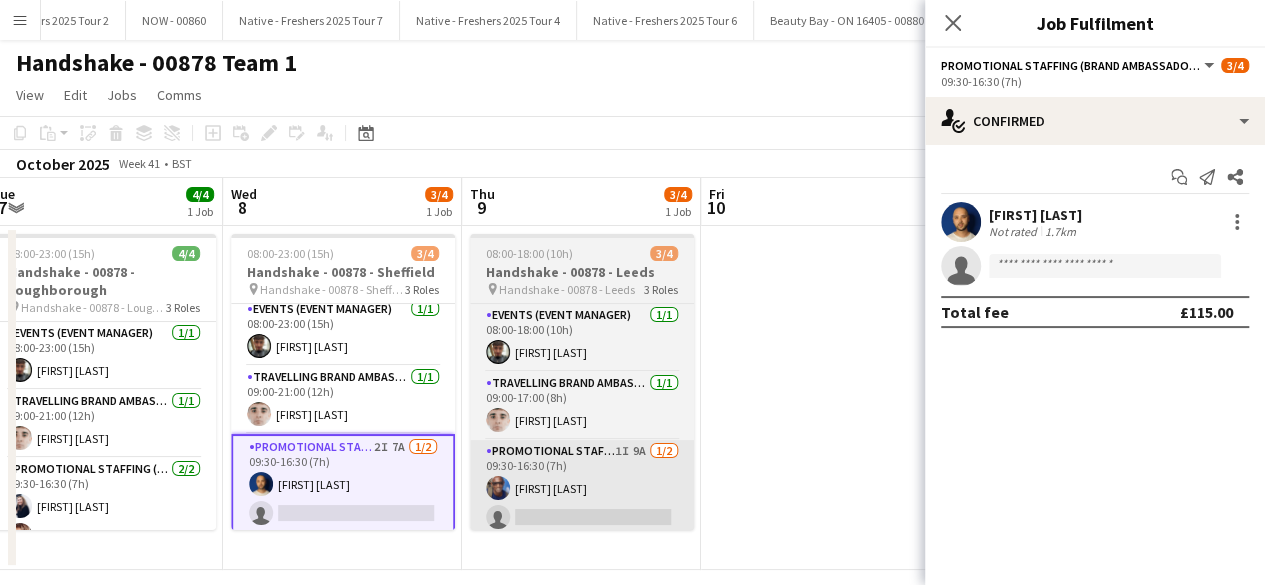 scroll, scrollTop: 0, scrollLeft: 510, axis: horizontal 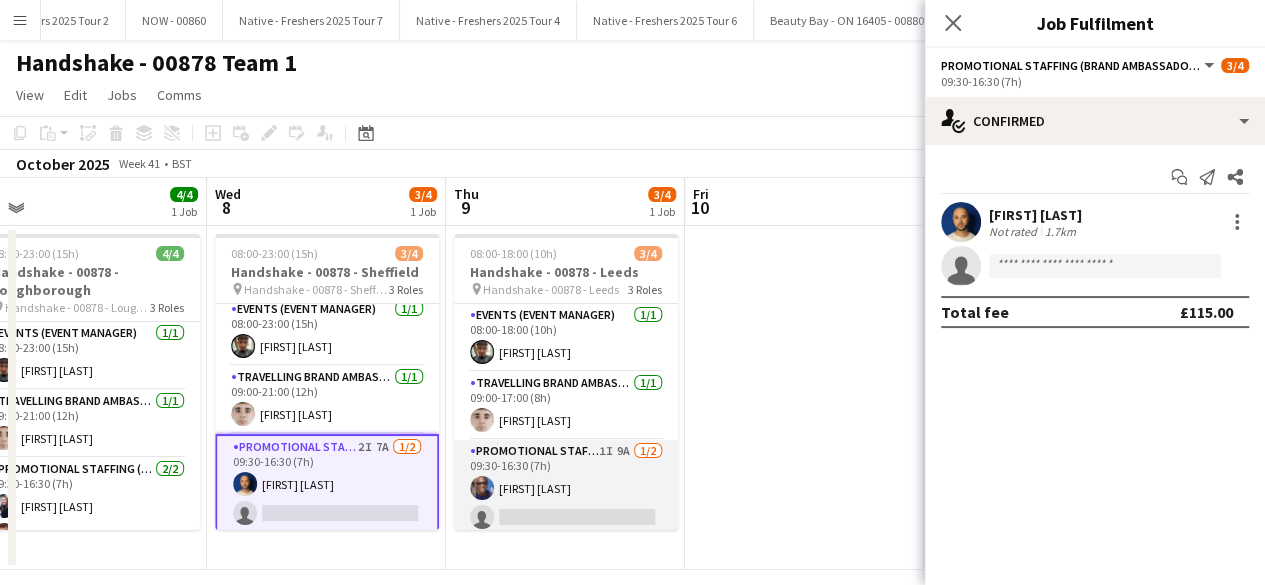 click on "Promotional Staffing (Brand Ambassadors)   1I   9A   1/2   09:30-16:30 (7h)
Eyan Mckoy
single-neutral-actions" at bounding box center (566, 488) 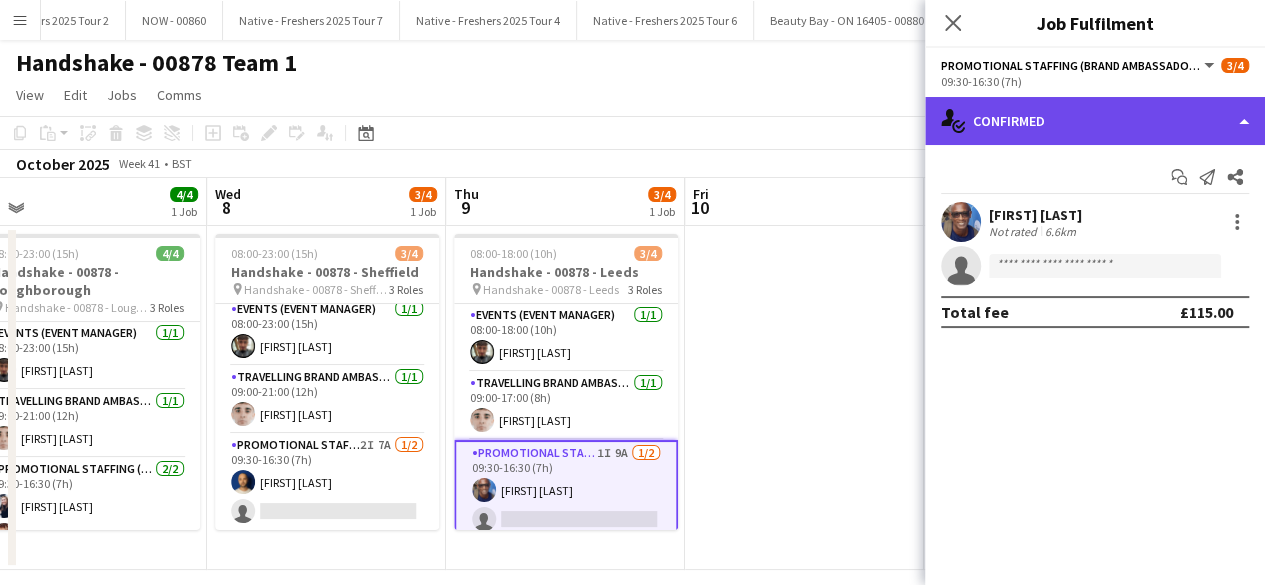 click on "single-neutral-actions-check-2
Confirmed" 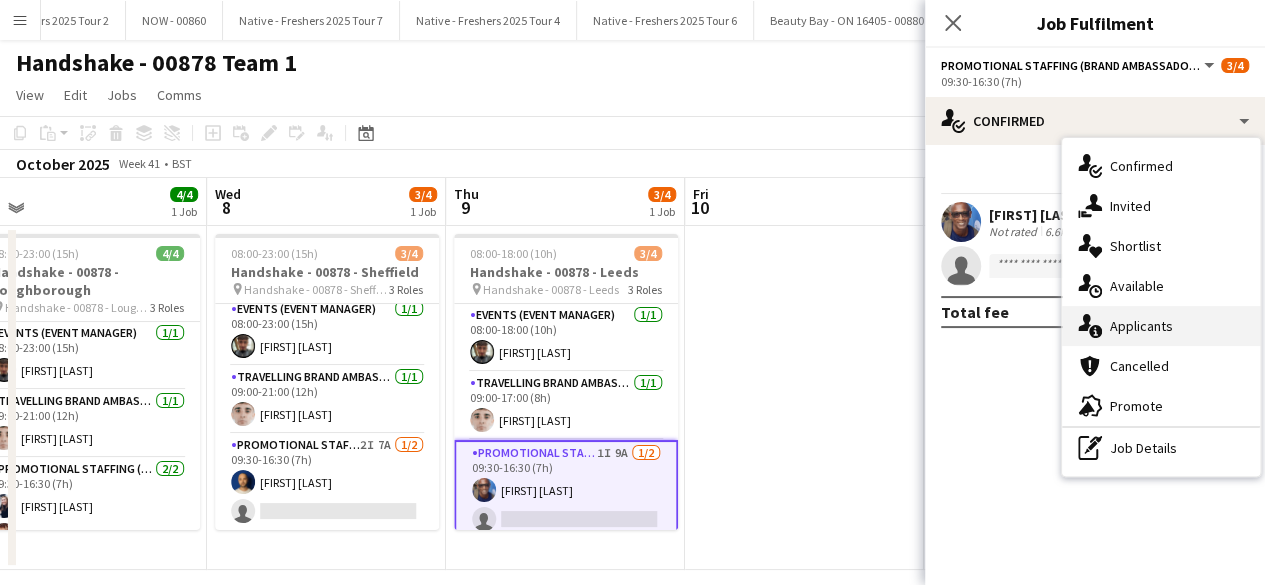 click on "single-neutral-actions-information
Applicants" at bounding box center [1161, 326] 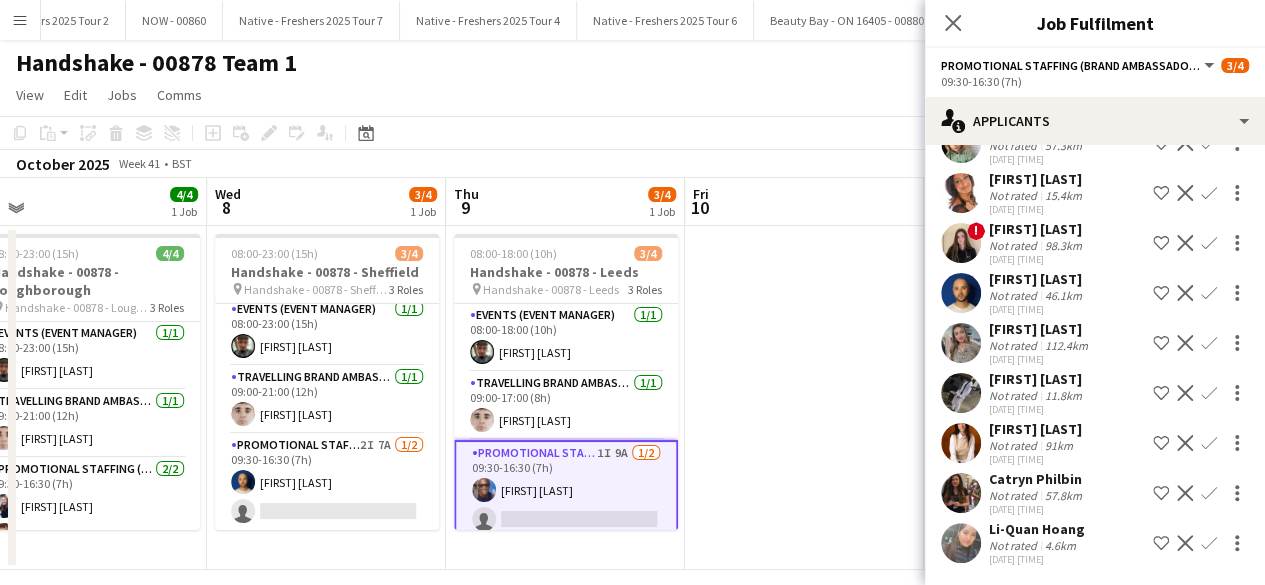 scroll, scrollTop: 121, scrollLeft: 0, axis: vertical 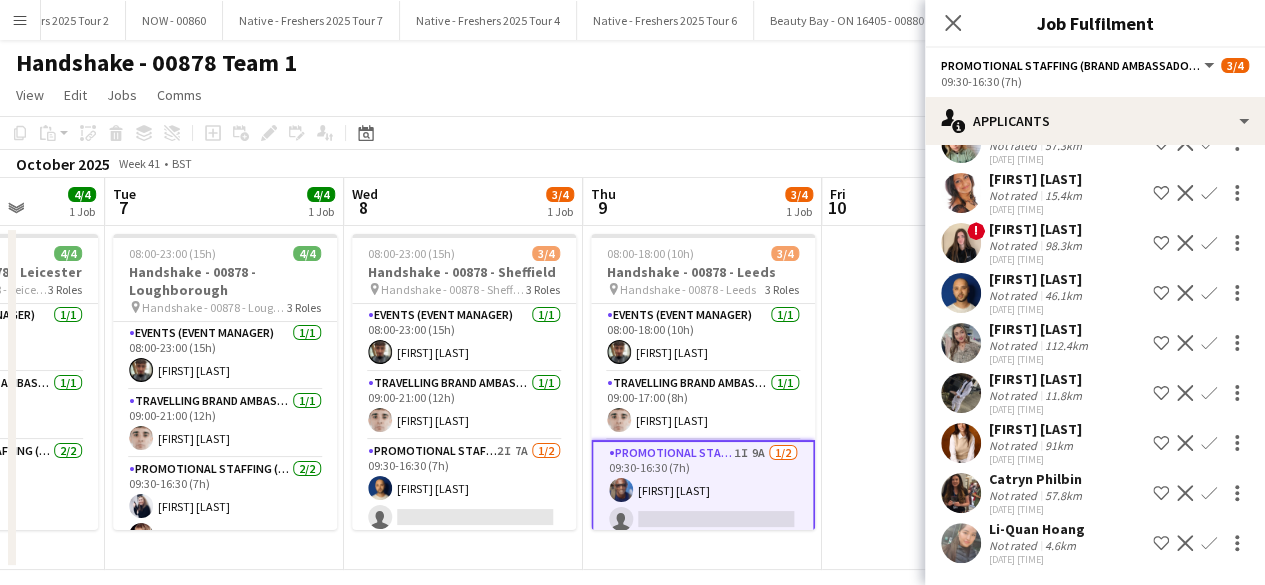 click 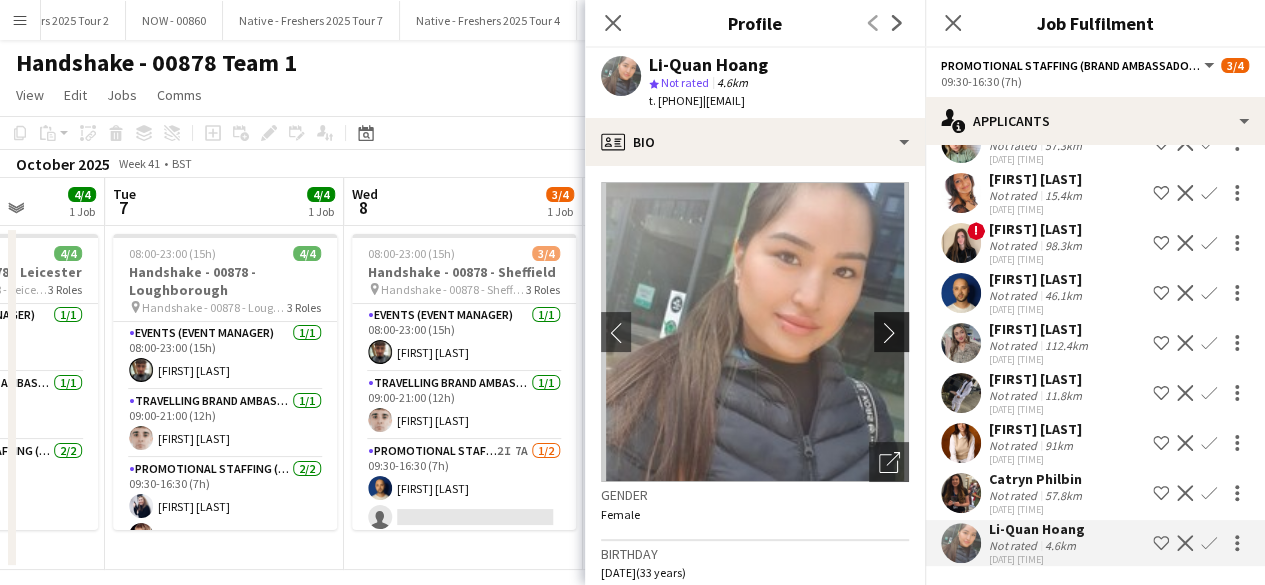 click on "chevron-right" 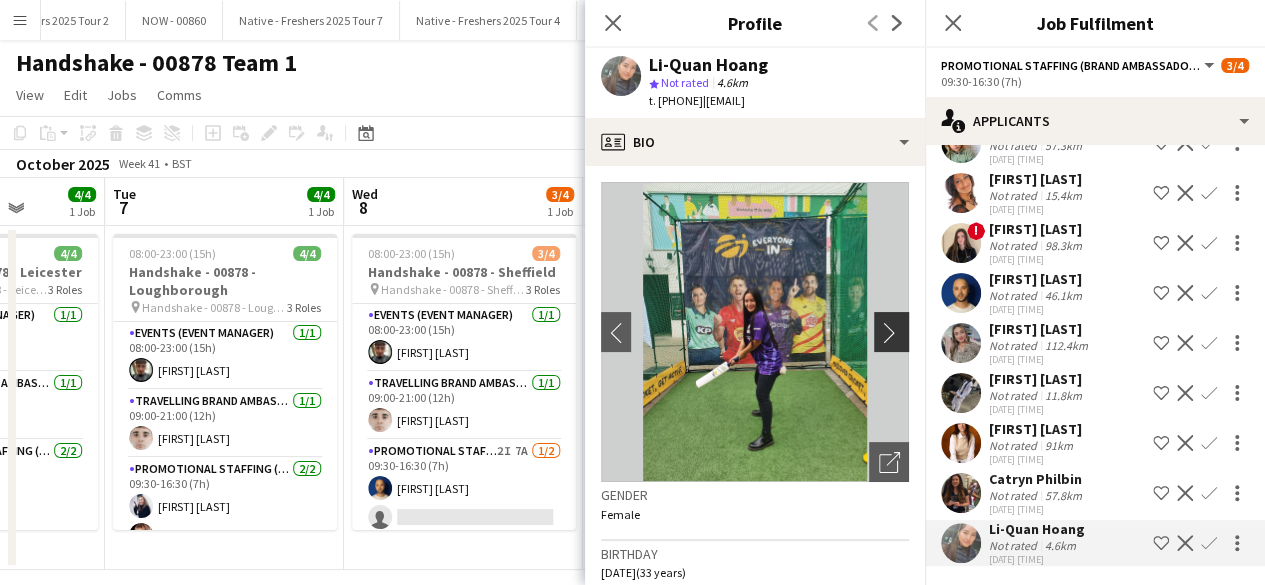 click on "chevron-right" 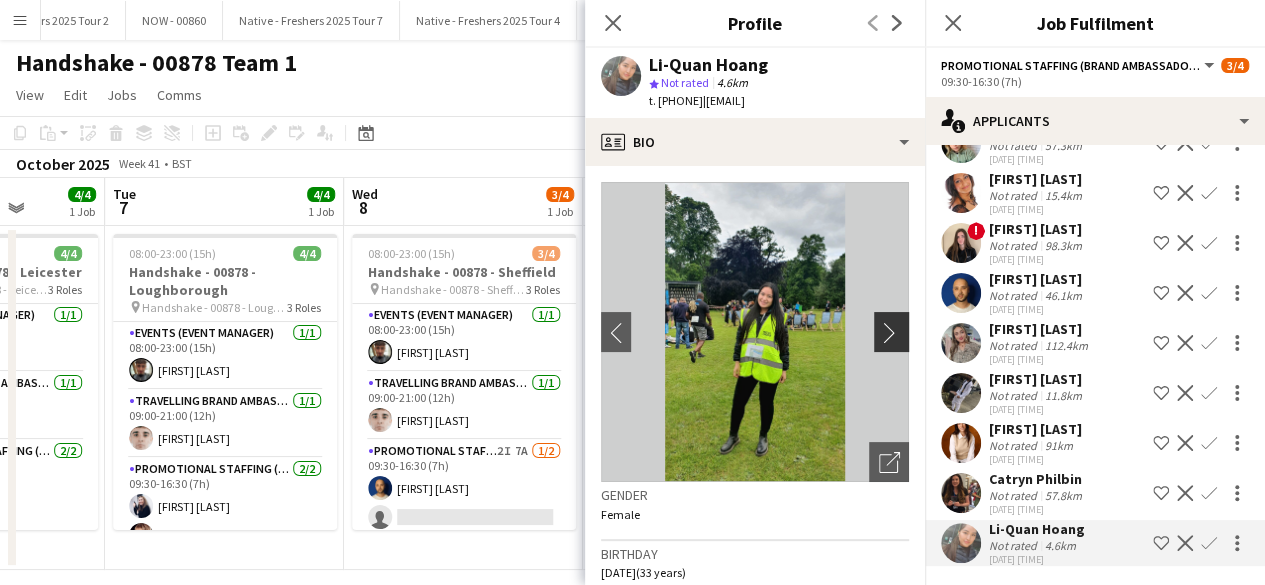 click on "chevron-right" 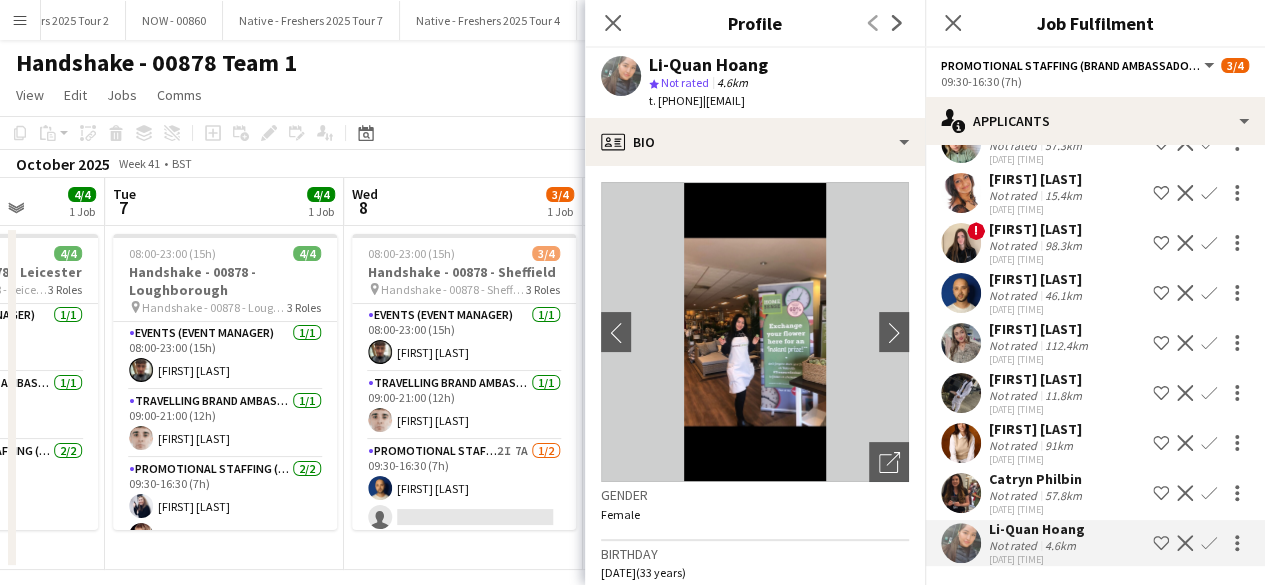 click on "Confirm" 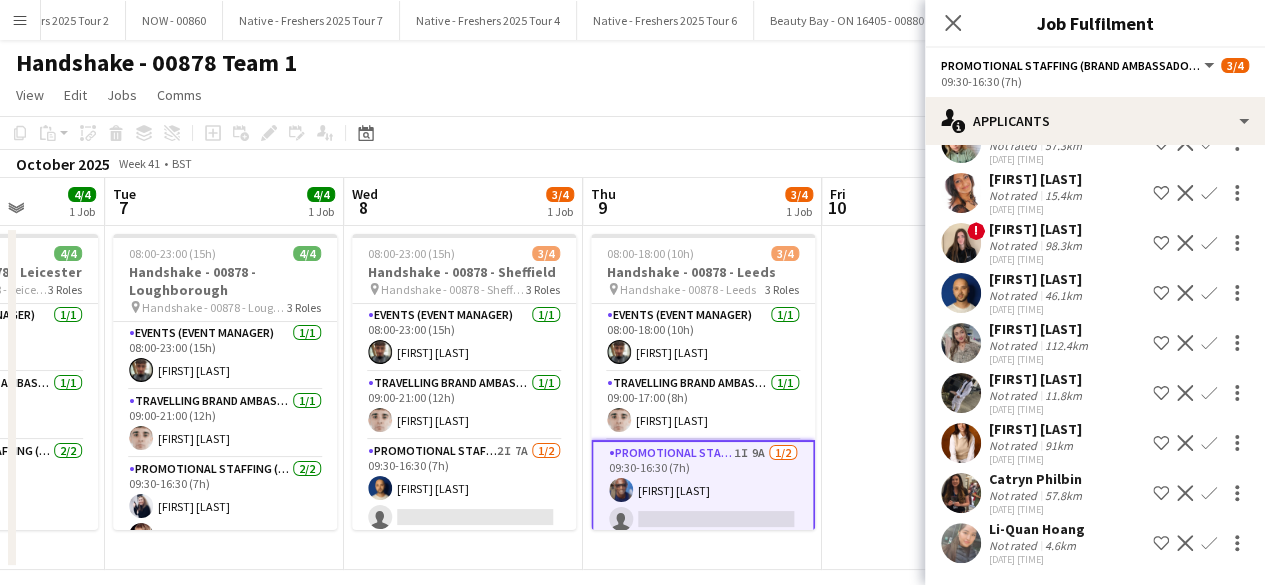 click on "Confirm" 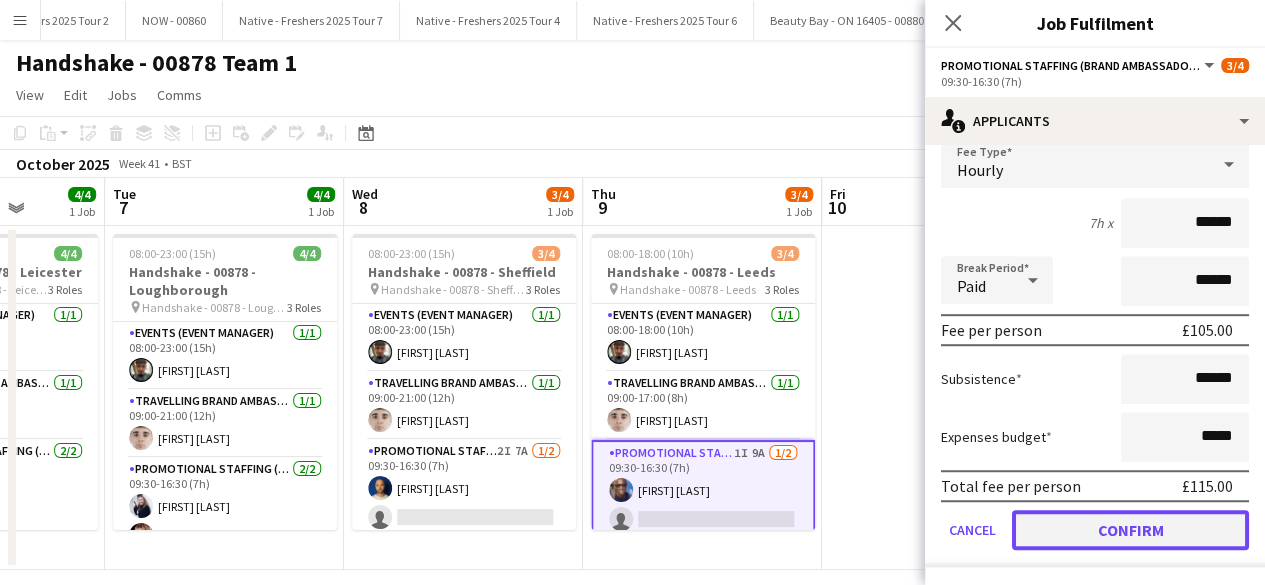 click on "Confirm" 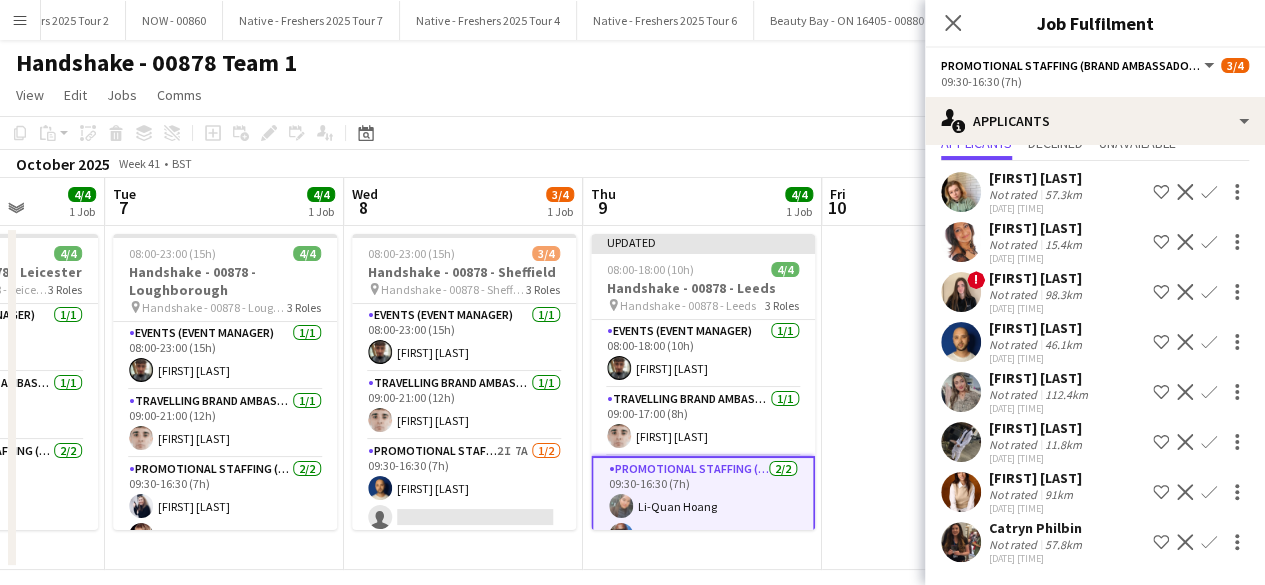 scroll, scrollTop: 71, scrollLeft: 0, axis: vertical 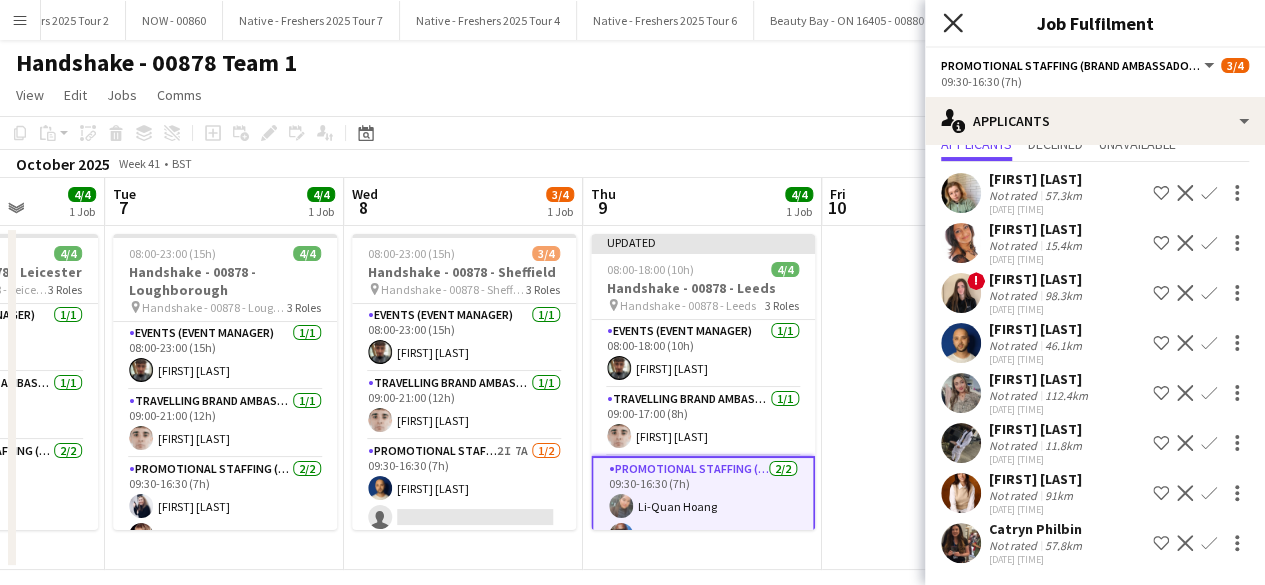 click 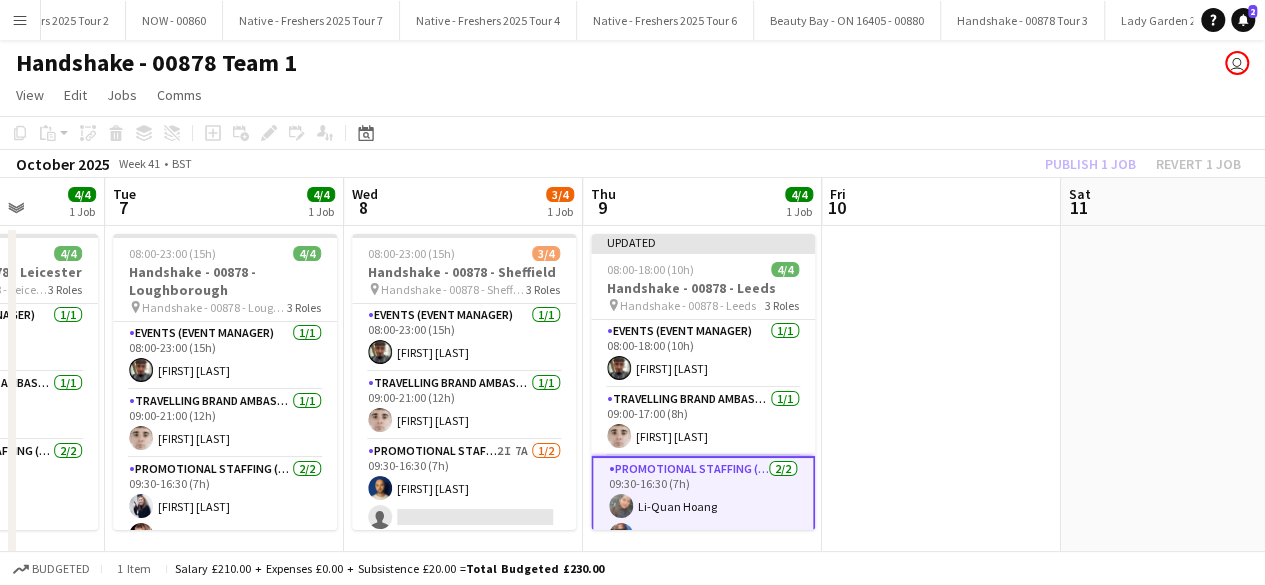 click at bounding box center [941, 398] 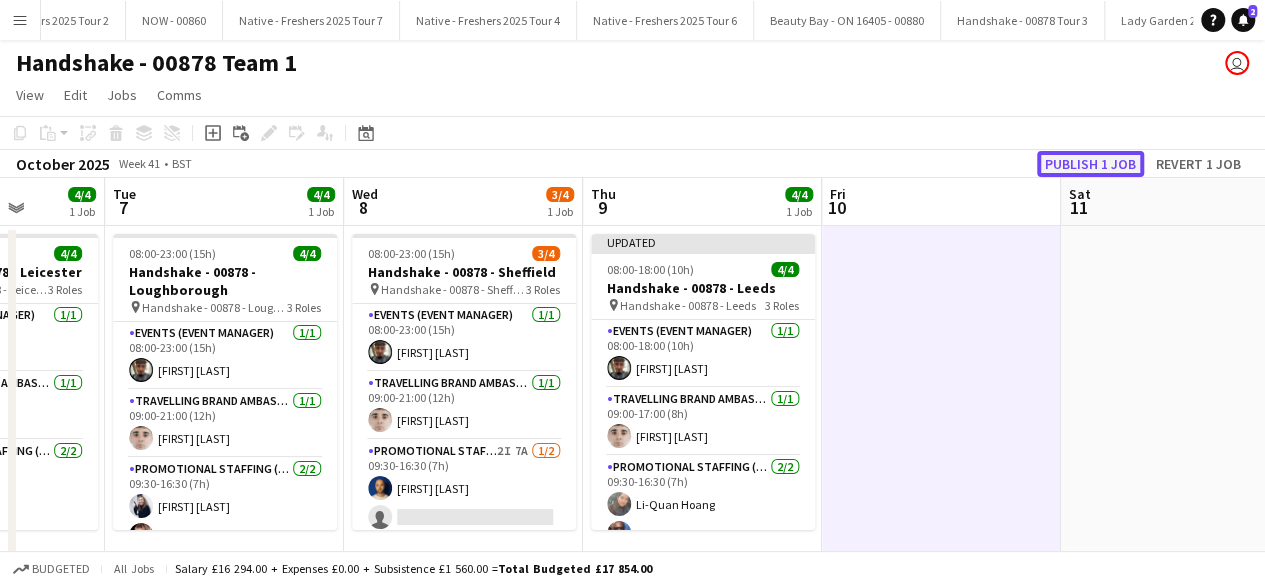 click on "Publish 1 job" 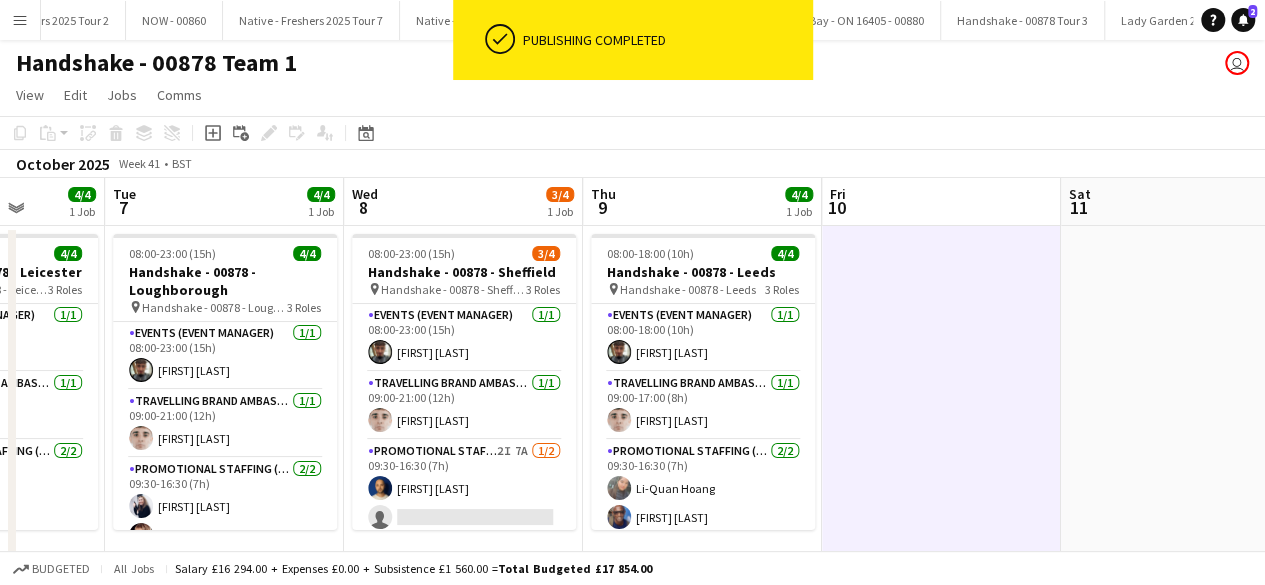 scroll, scrollTop: 18, scrollLeft: 0, axis: vertical 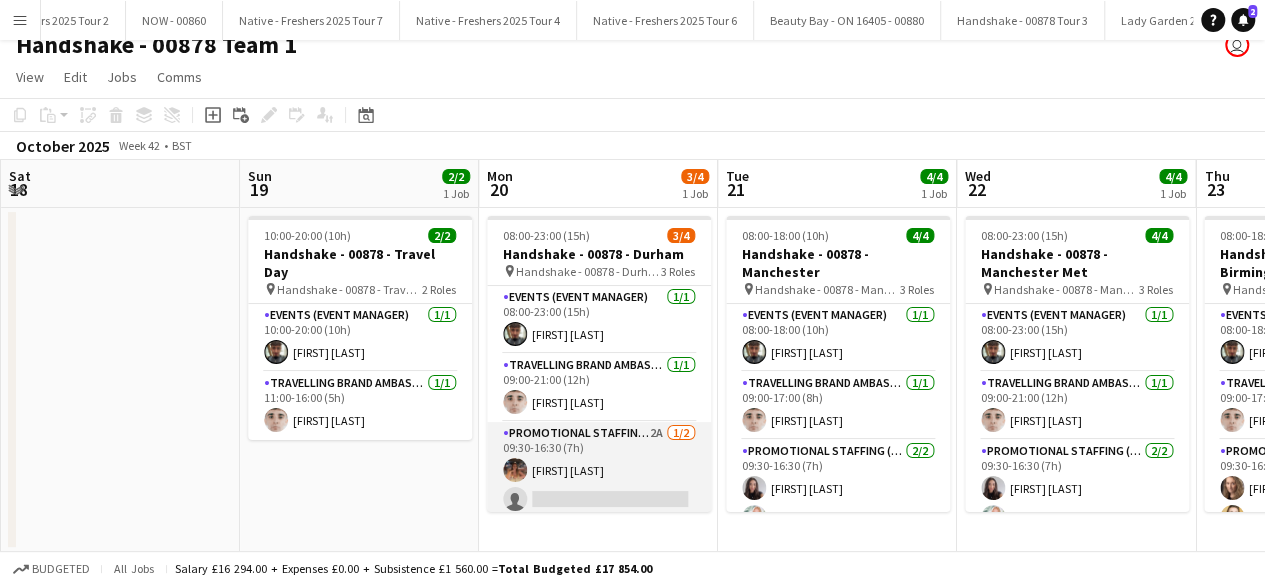 click on "Promotional Staffing (Brand Ambassadors)   2A   1/2   09:30-16:30 (7h)
Emma Mcangus
single-neutral-actions" at bounding box center (599, 470) 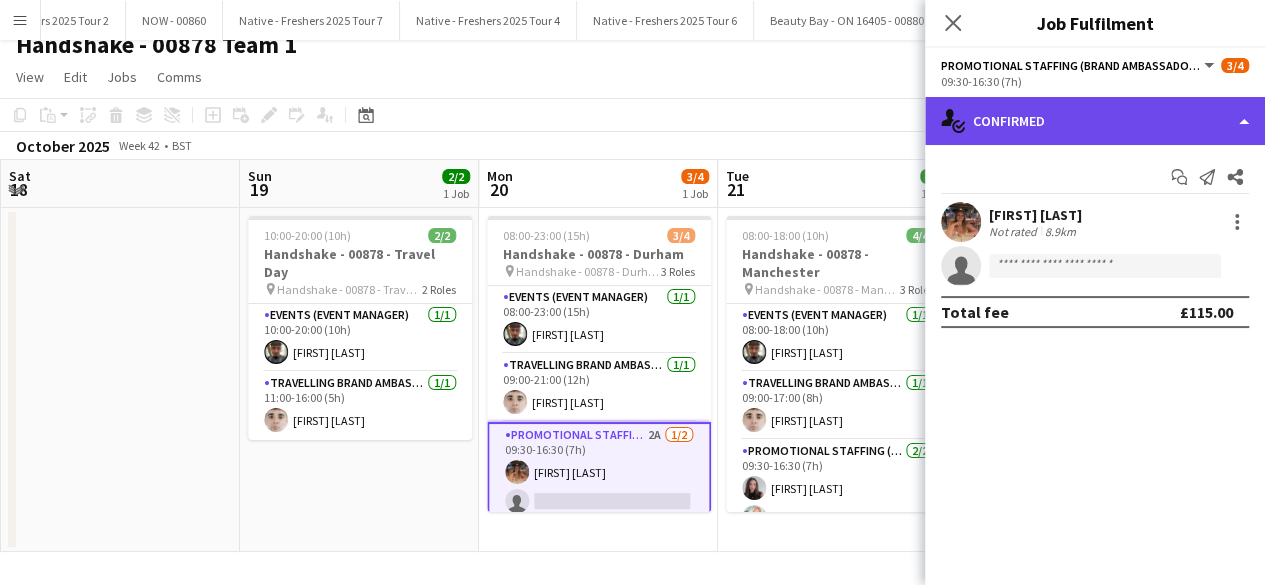 click on "single-neutral-actions-check-2
Confirmed" 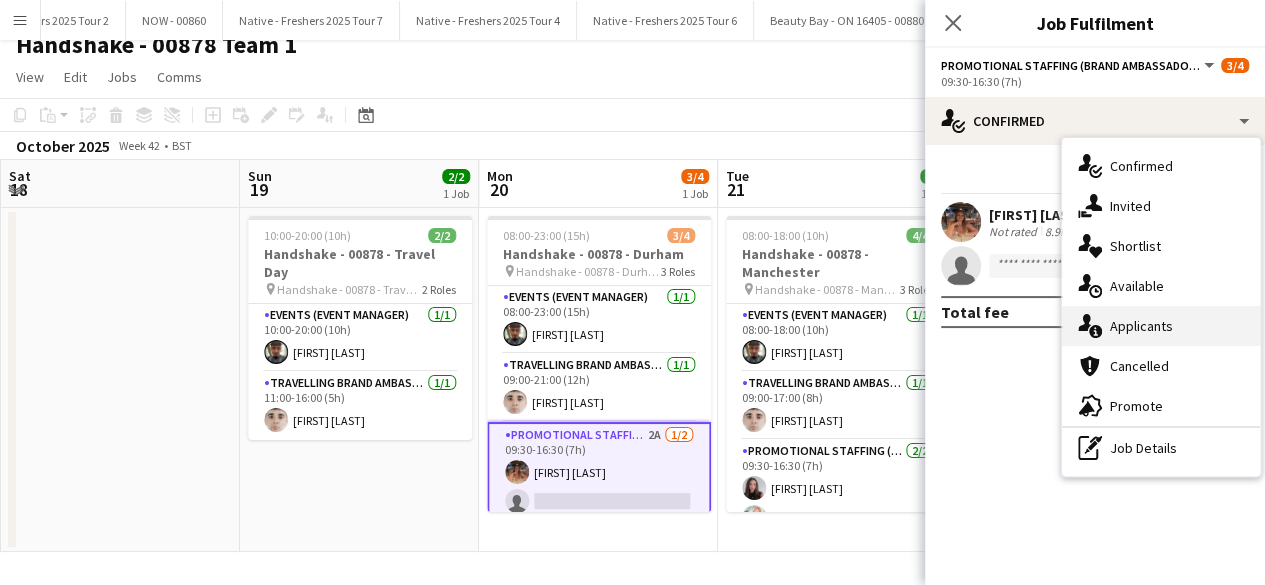 click on "single-neutral-actions-information
Applicants" at bounding box center [1161, 326] 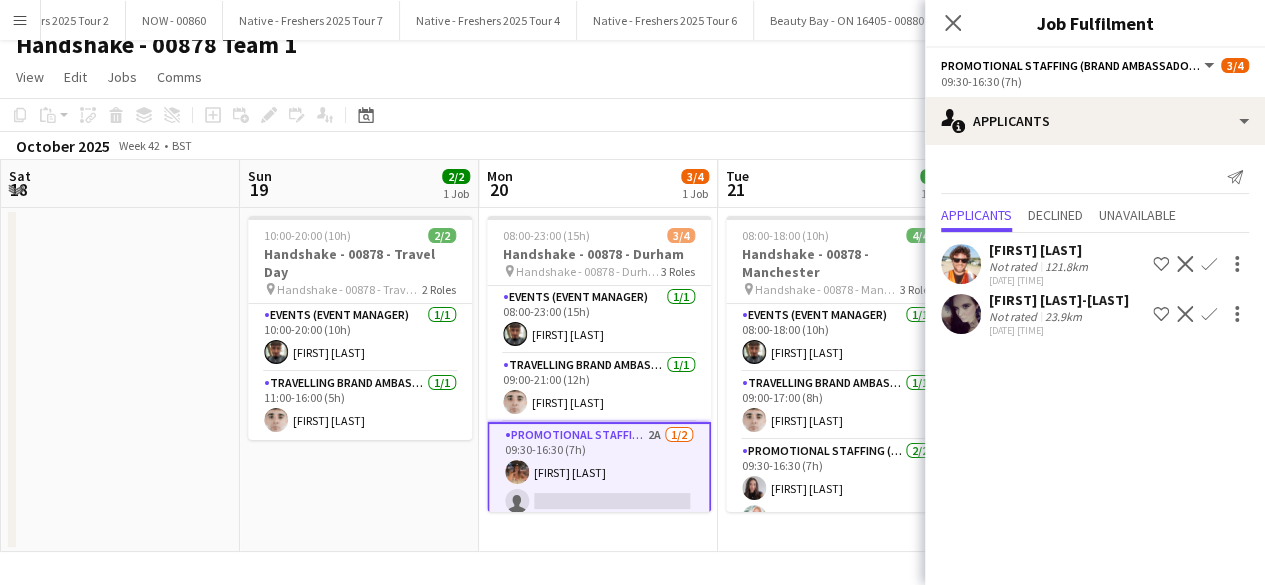 click 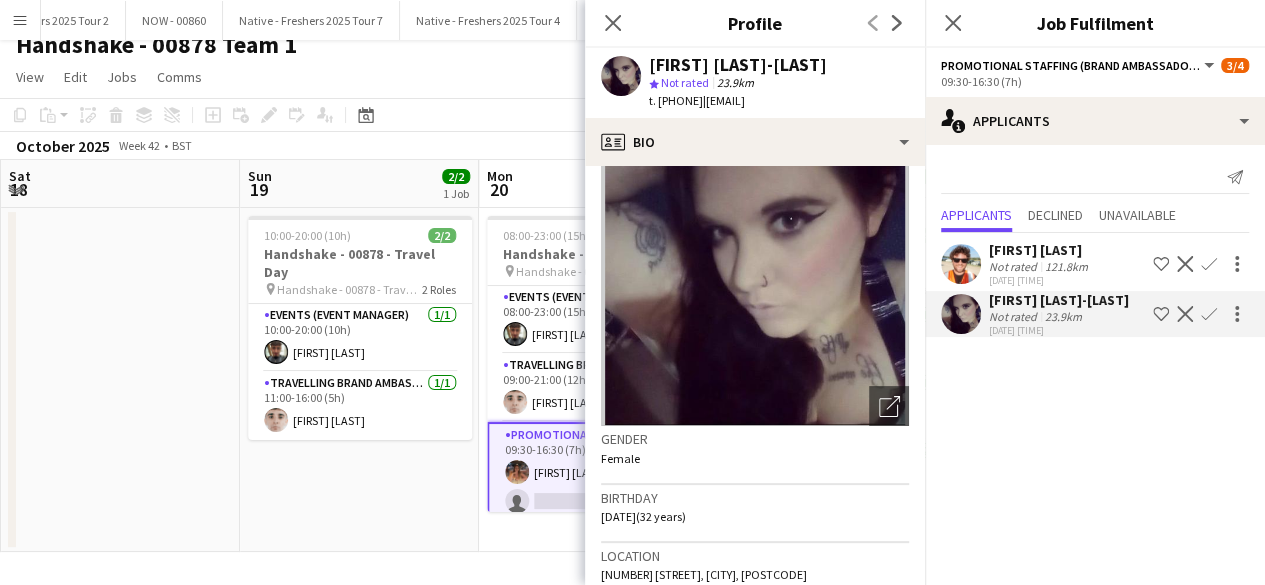 scroll, scrollTop: 0, scrollLeft: 0, axis: both 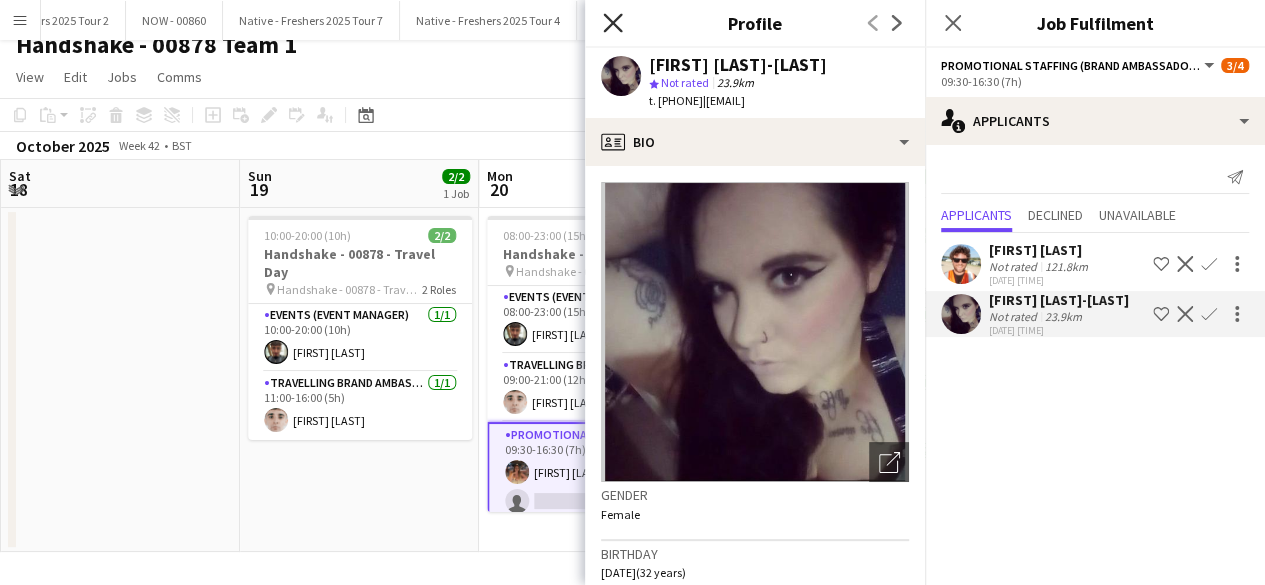 click 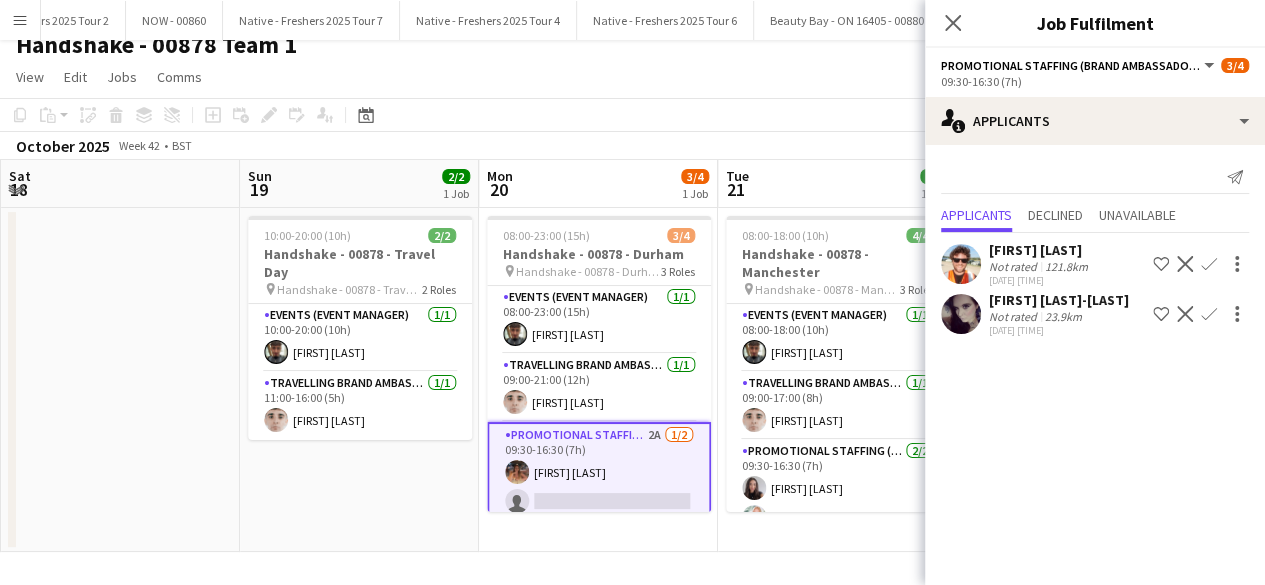 click on "Confirm" 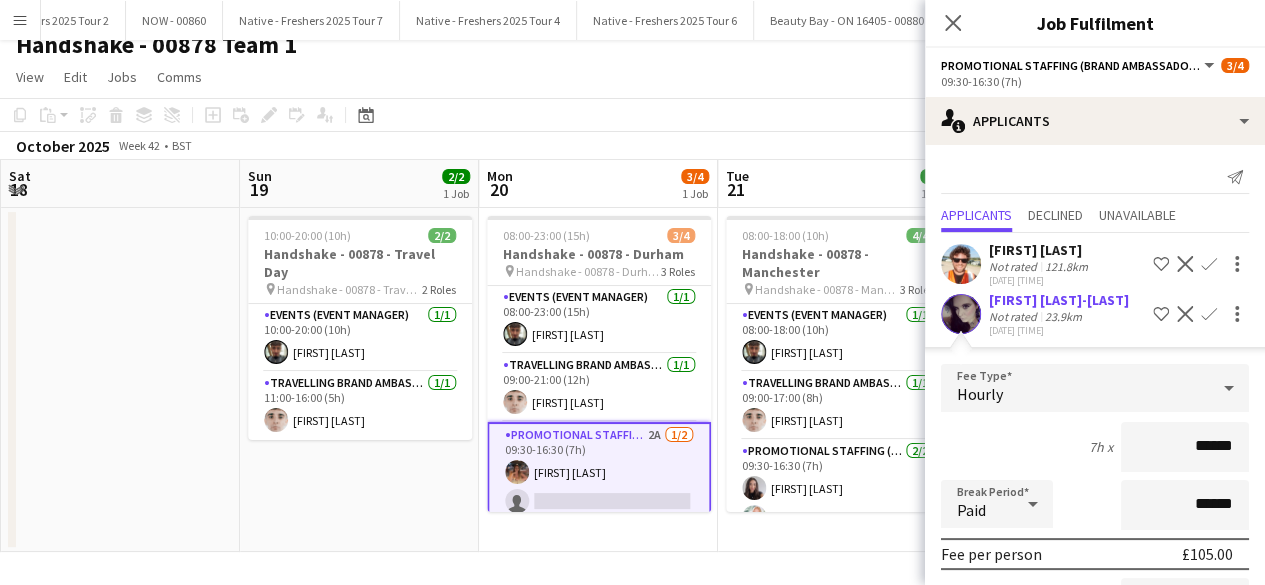 scroll, scrollTop: 224, scrollLeft: 0, axis: vertical 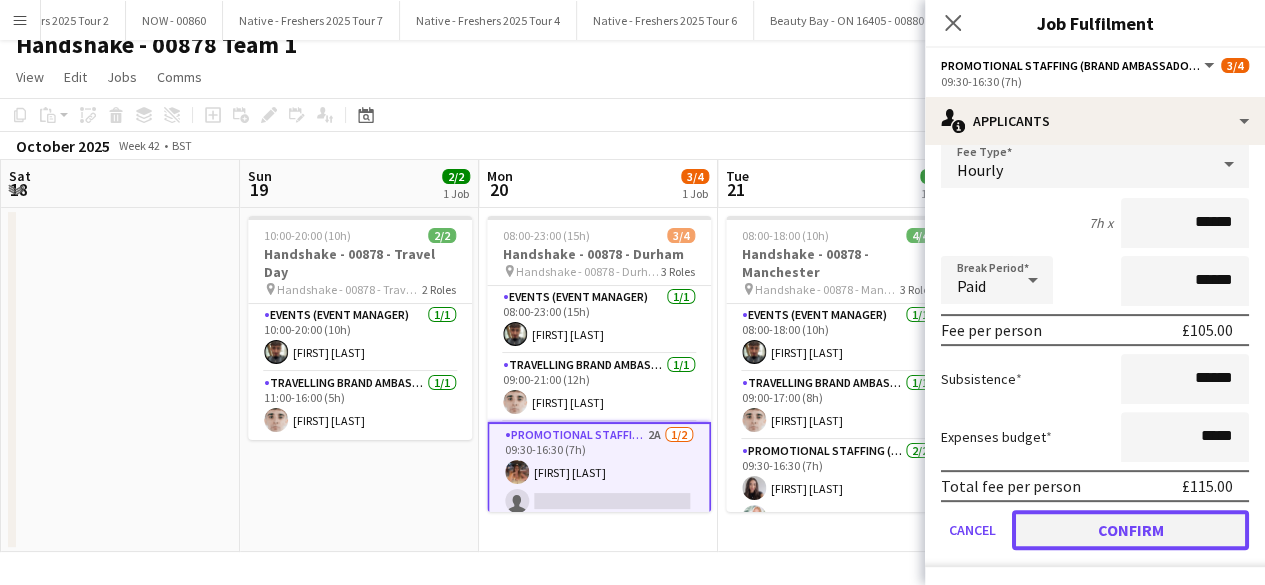click on "Confirm" 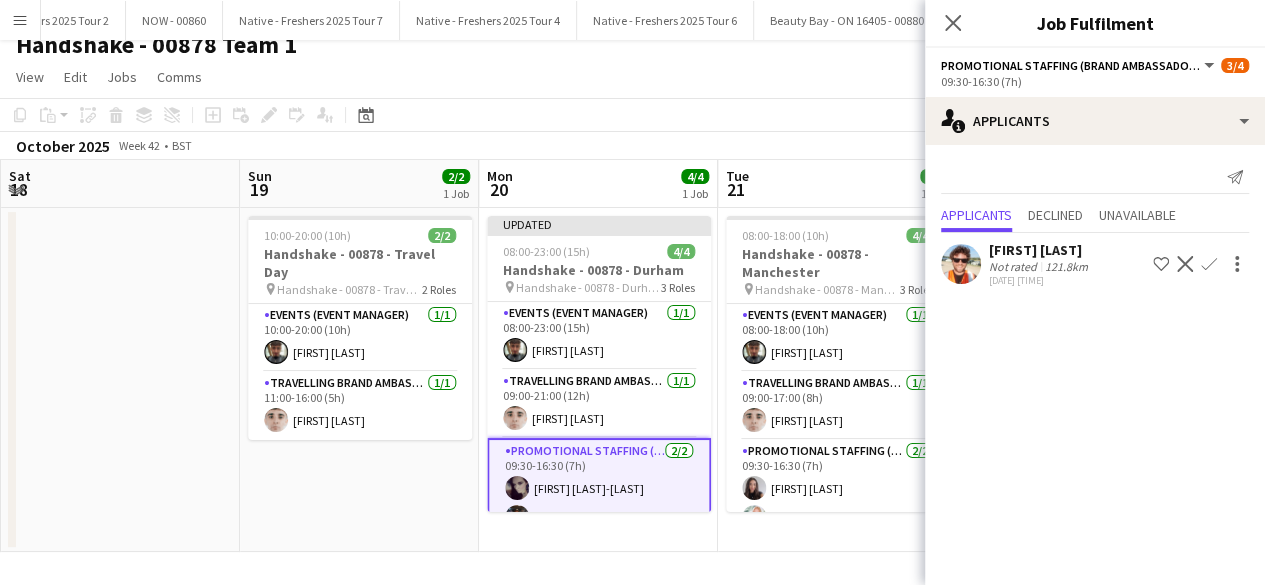 scroll, scrollTop: 0, scrollLeft: 0, axis: both 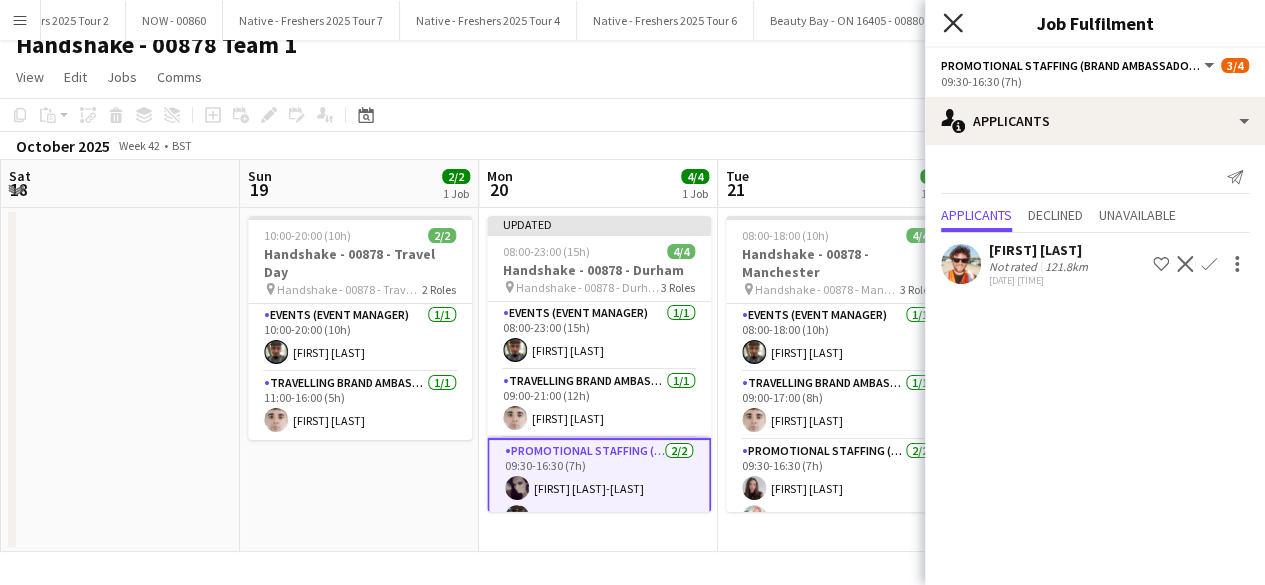 click 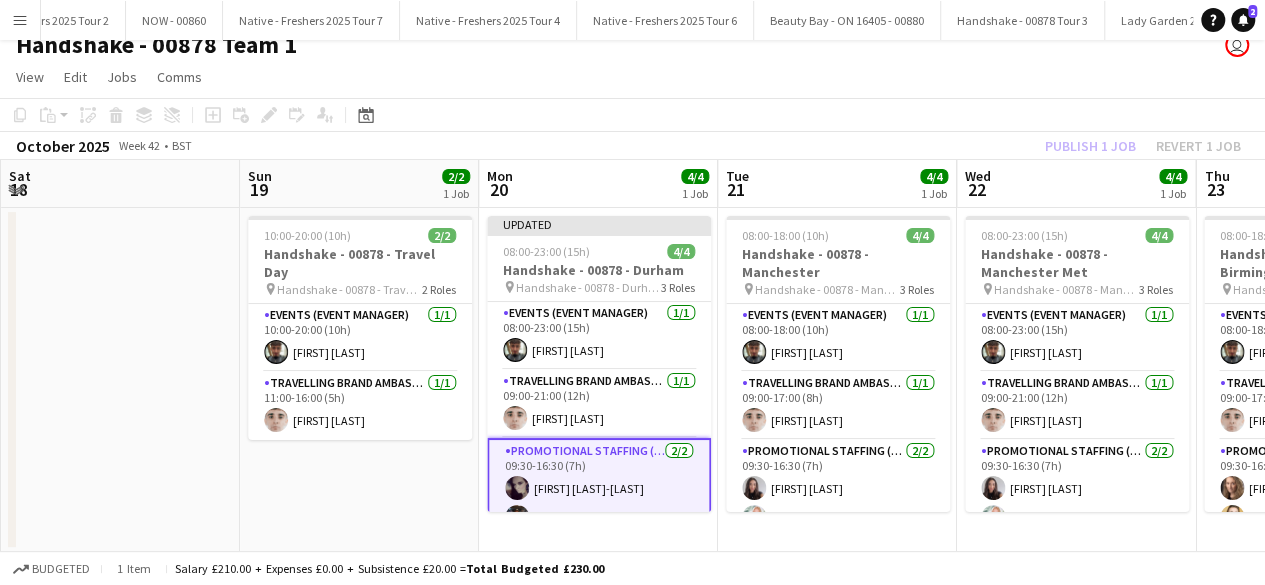 click on "10:00-20:00 (10h)    2/2   Handshake - 00878 - Travel Day
pin
Handshake - 00878 - Travel Day   2 Roles   Events (Event Manager)   1/1   10:00-20:00 (10h)
Christian Snelgrove  Travelling Brand Ambassador   1/1   11:00-16:00 (5h)
Tyrone Jones" at bounding box center [359, 380] 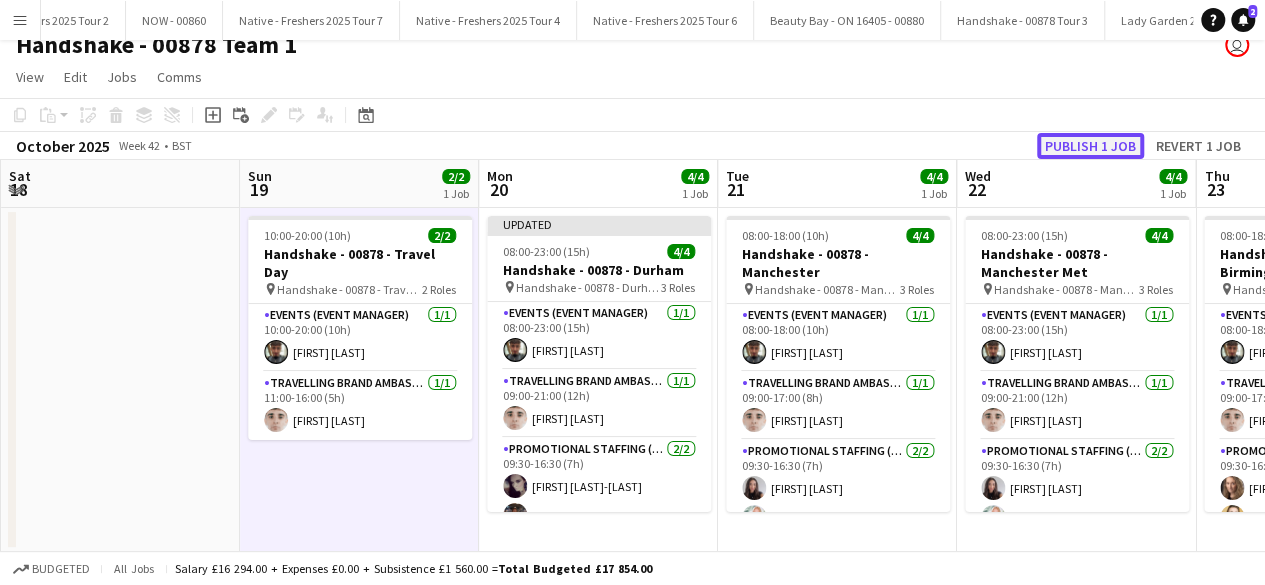click on "Publish 1 job" 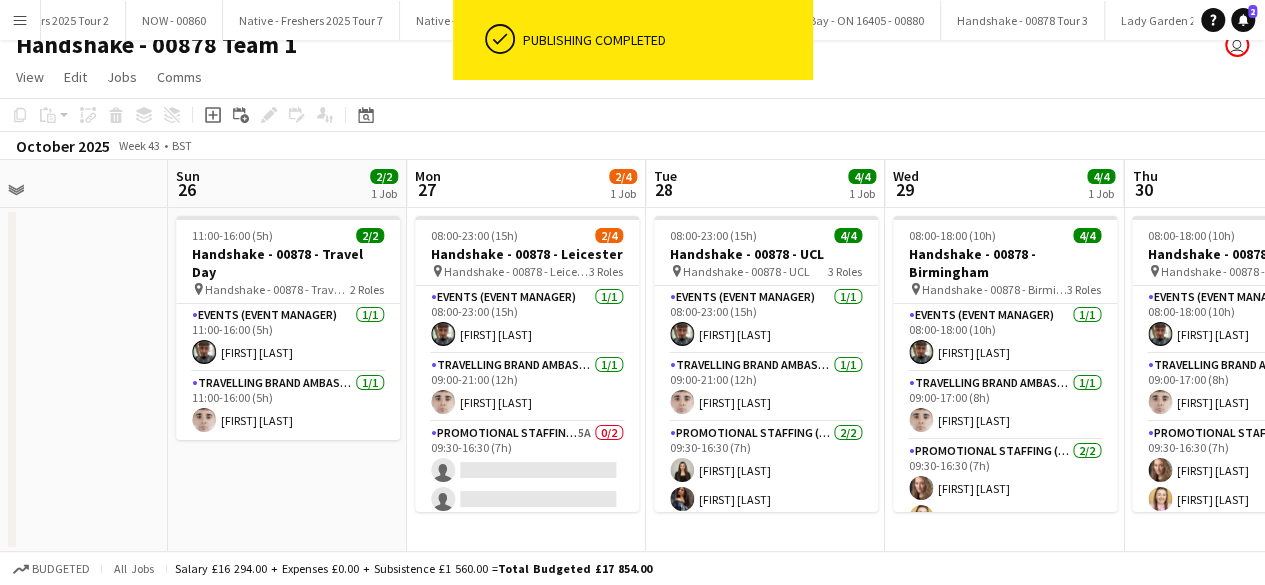 scroll, scrollTop: 0, scrollLeft: 787, axis: horizontal 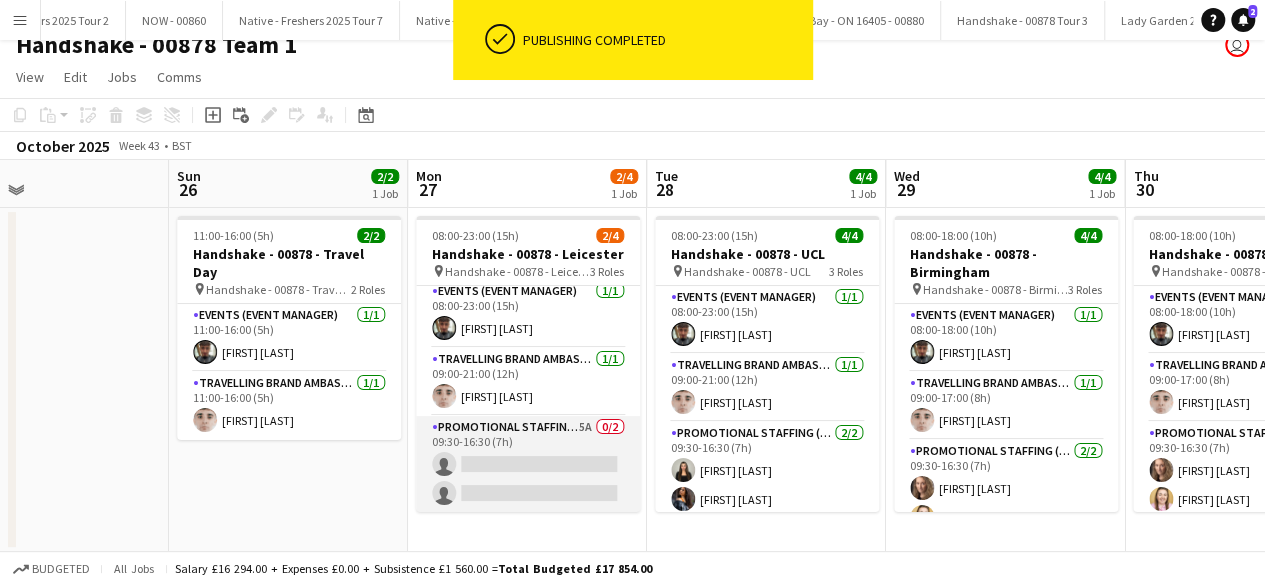 click on "Promotional Staffing (Brand Ambassadors)   5A   0/2   09:30-16:30 (7h)
single-neutral-actions
single-neutral-actions" at bounding box center (528, 464) 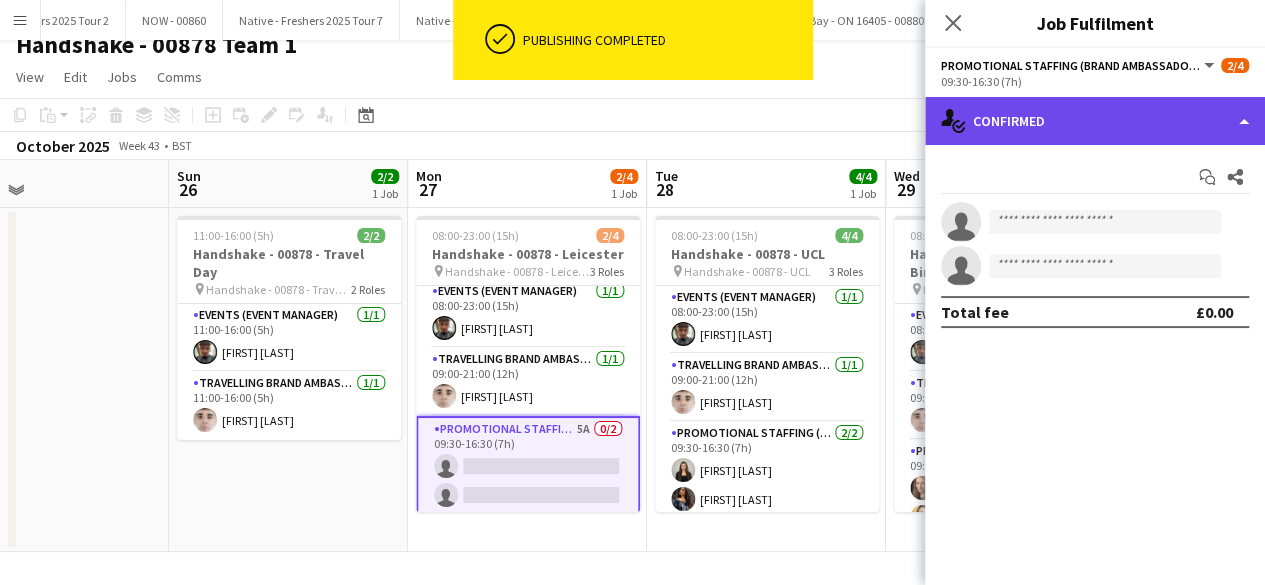 click on "single-neutral-actions-check-2
Confirmed" 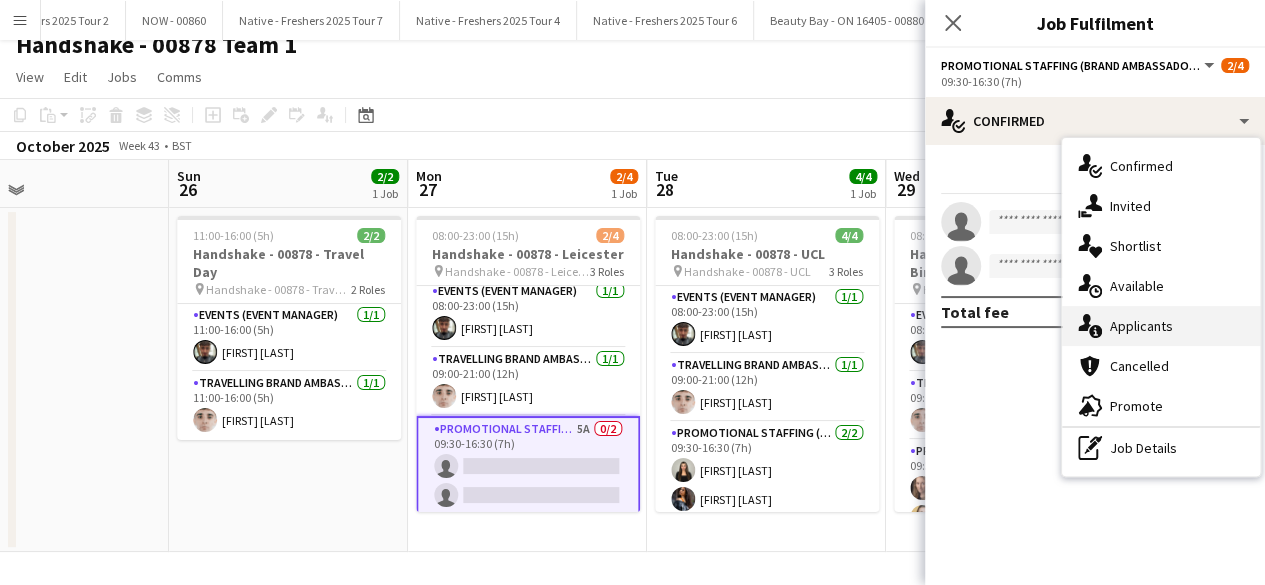 click on "single-neutral-actions-information
Applicants" at bounding box center (1161, 326) 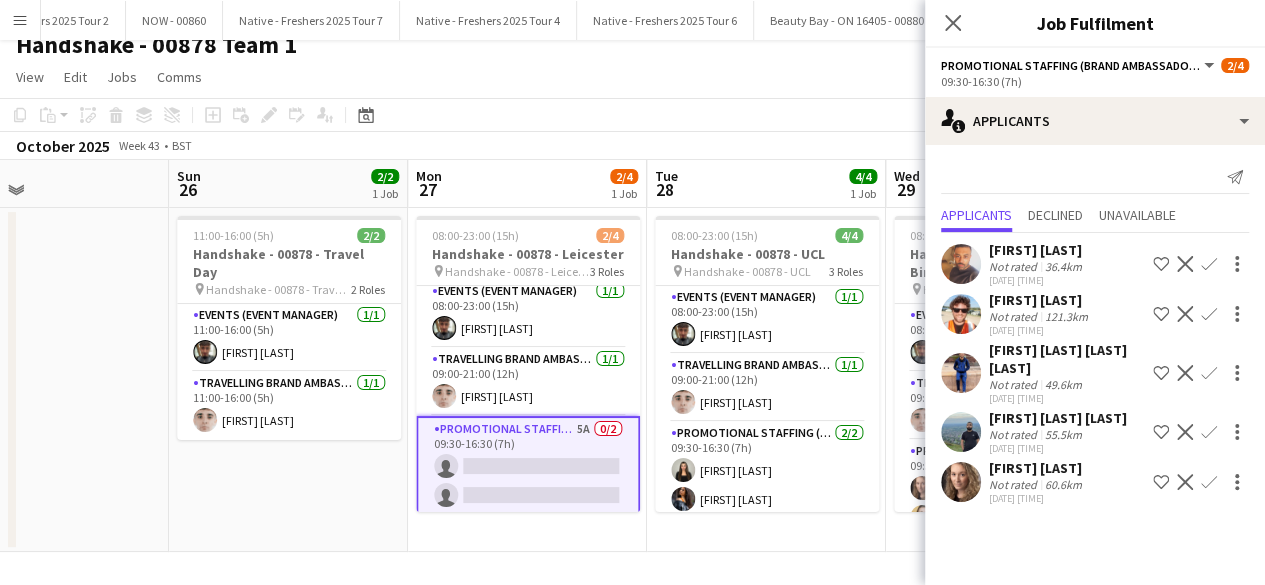 click on "Confirm" 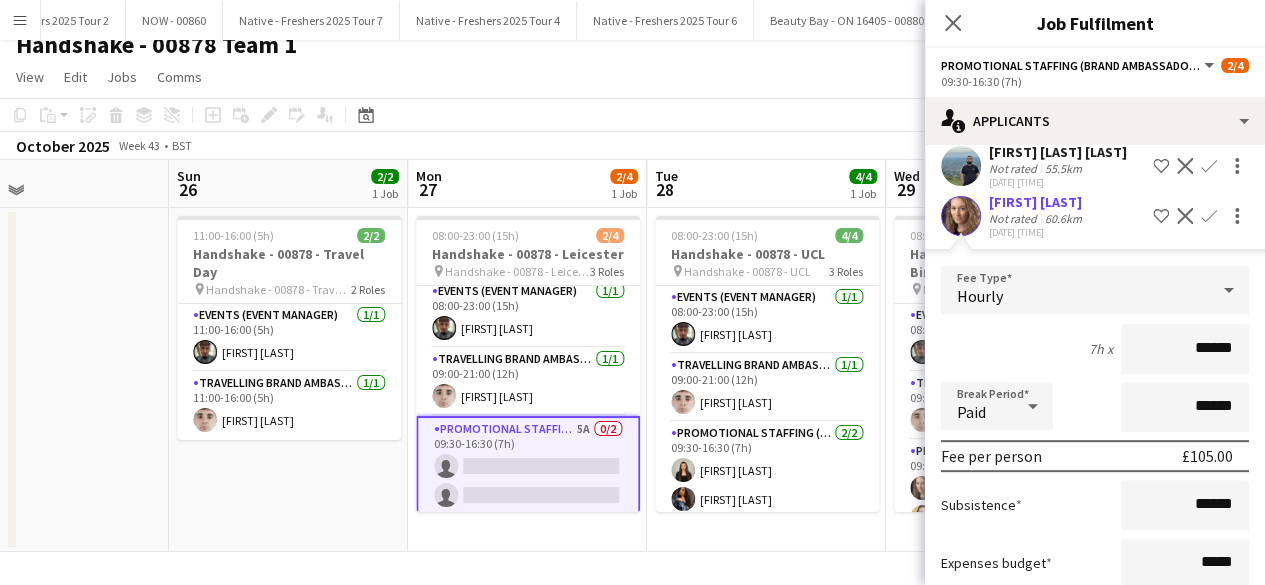 scroll, scrollTop: 410, scrollLeft: 0, axis: vertical 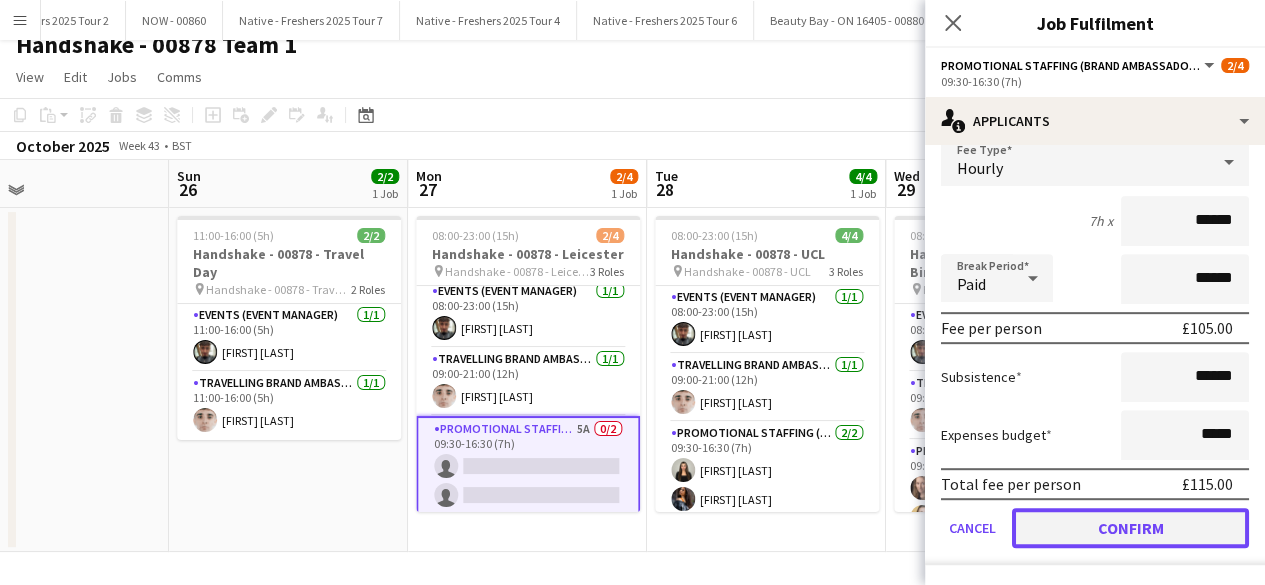 click on "Confirm" 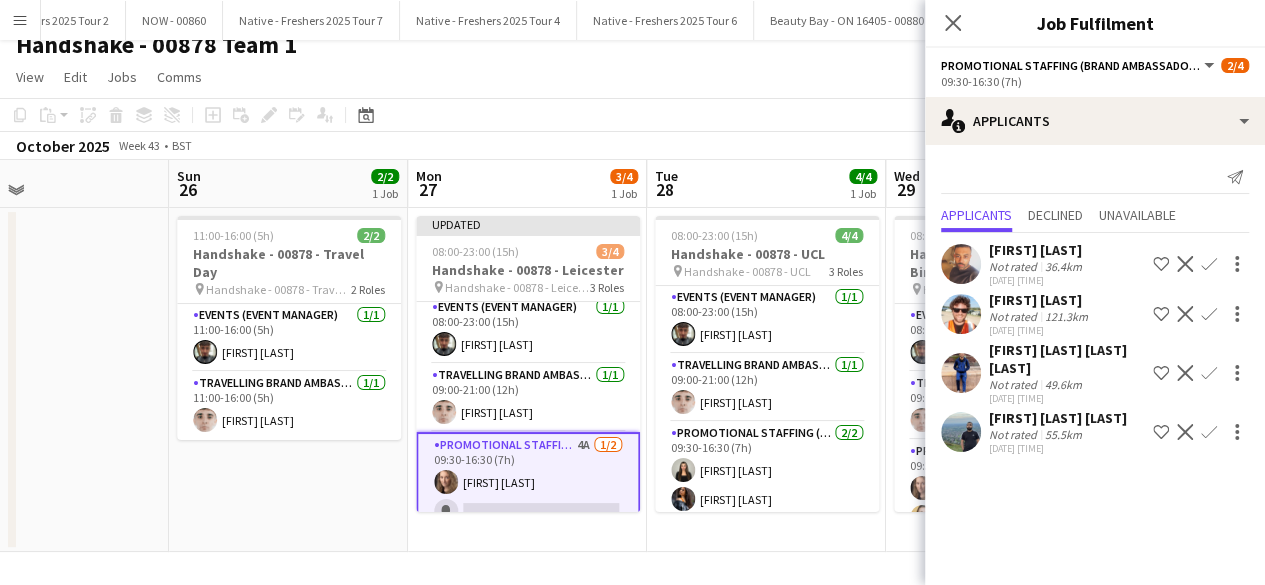 scroll, scrollTop: 0, scrollLeft: 0, axis: both 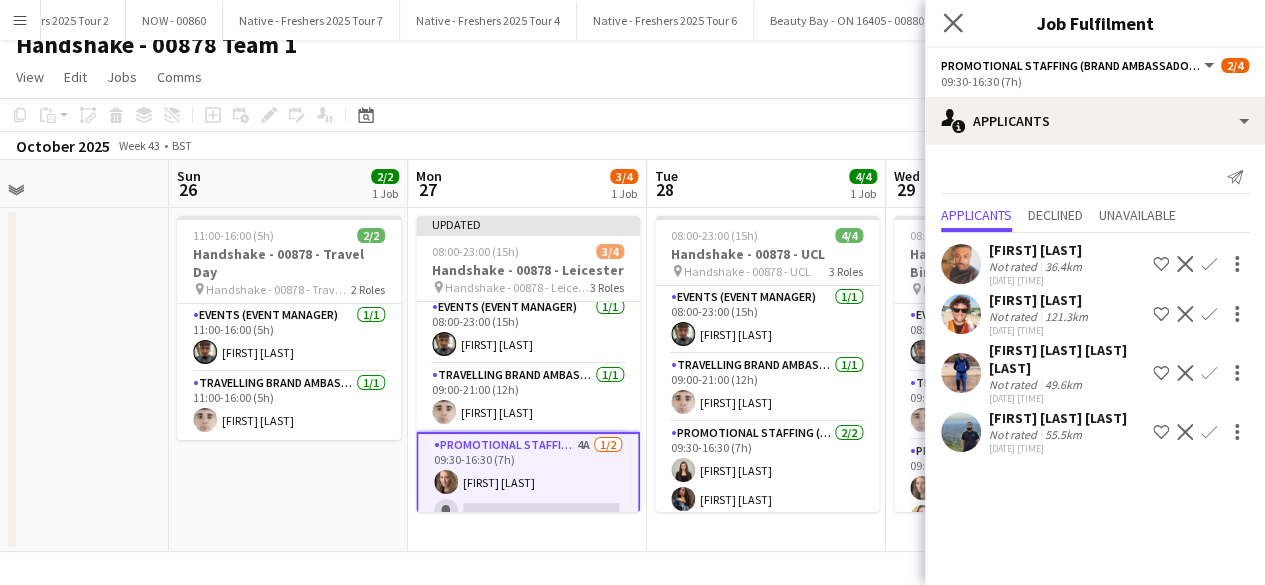click on "Close pop-in" 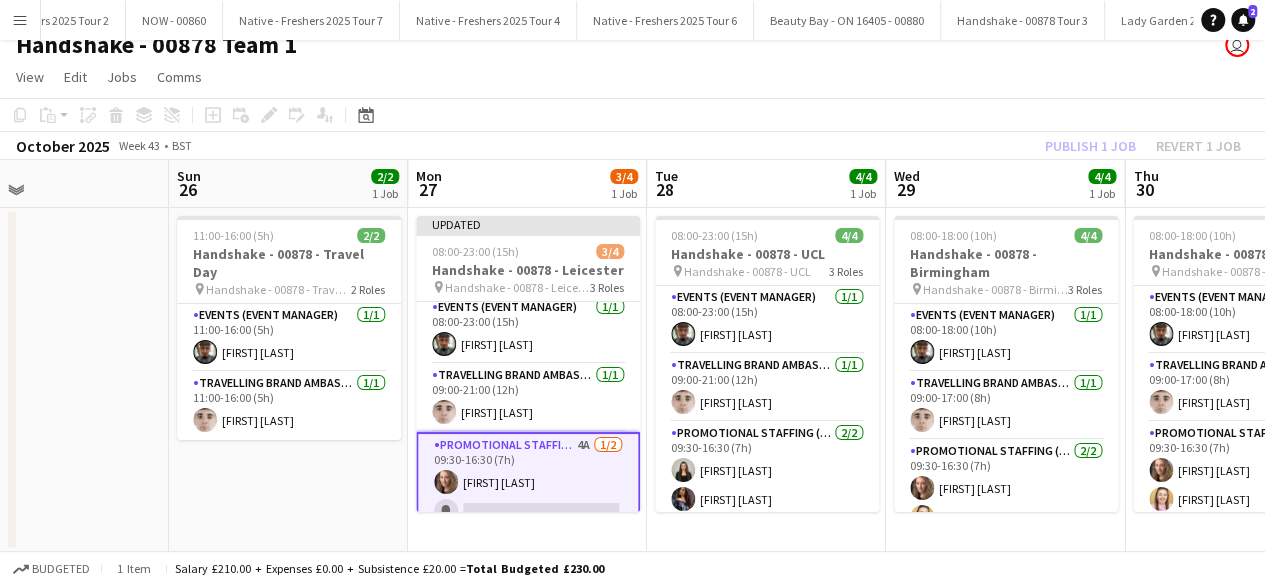 click on "11:00-16:00 (5h)    2/2   Handshake - 00878 - Travel Day
pin
Handshake - 00878 - Travel Day   2 Roles   Events (Event Manager)   1/1   11:00-16:00 (5h)
Christian Snelgrove  Travelling Brand Ambassador   1/1   11:00-16:00 (5h)
Tyrone Jones" at bounding box center (288, 380) 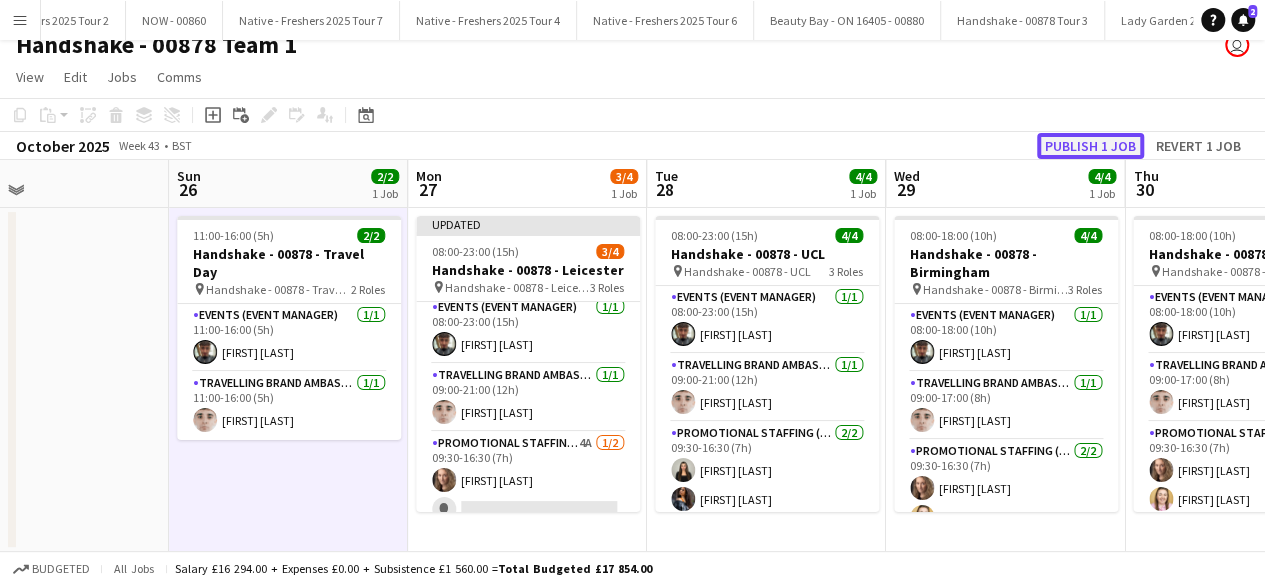 click on "Publish 1 job" 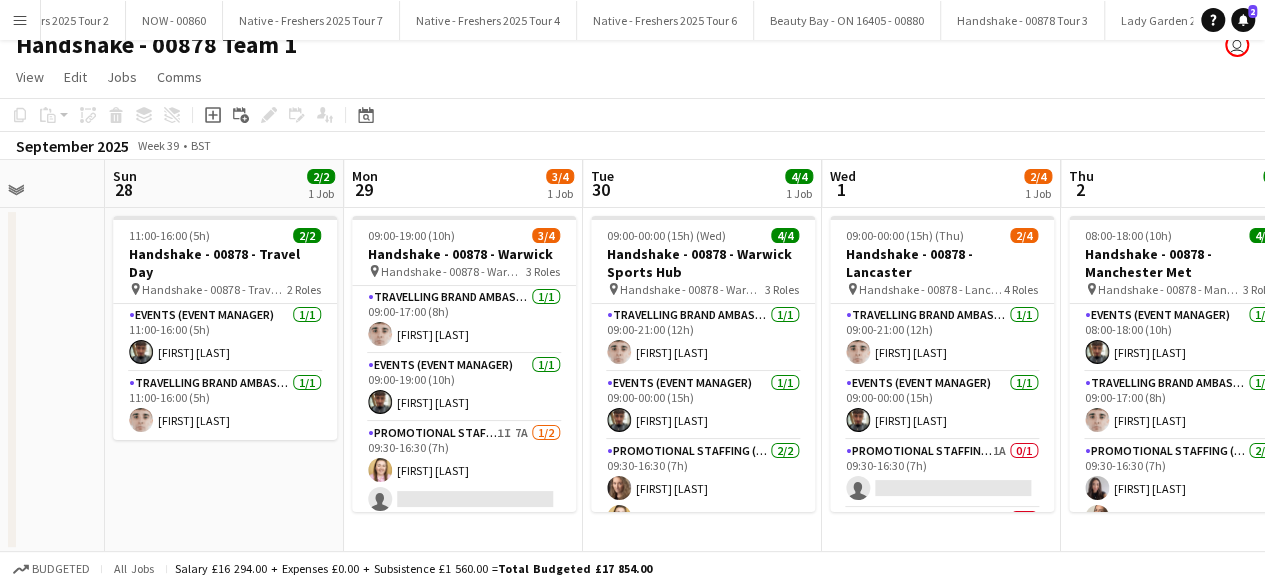 scroll, scrollTop: 0, scrollLeft: 681, axis: horizontal 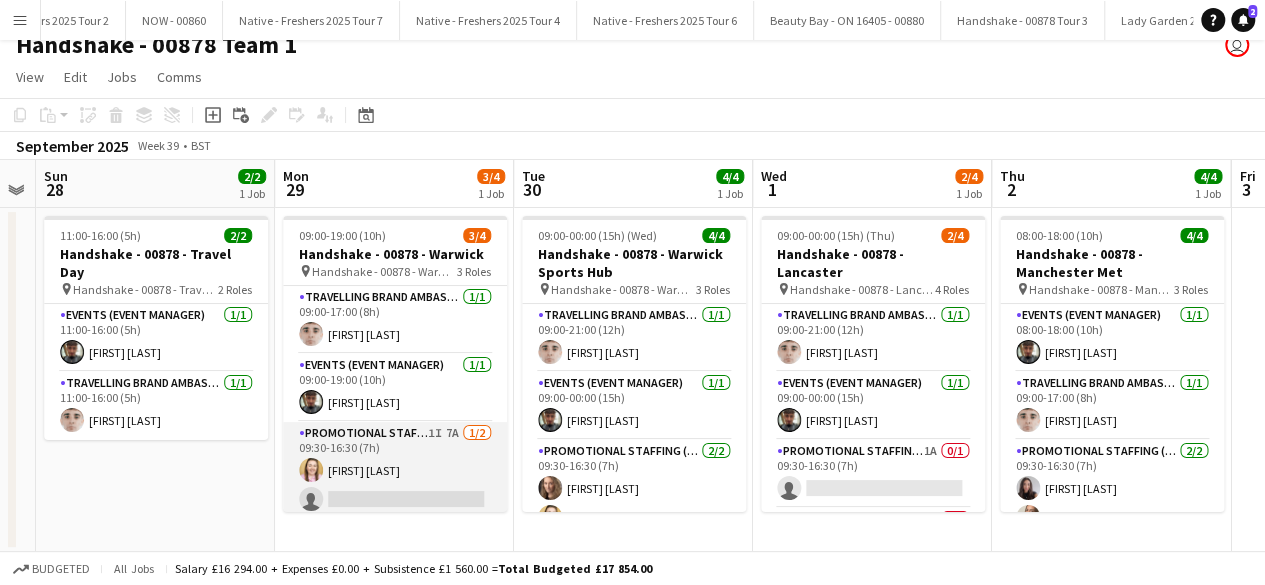 click on "Promotional Staffing (Brand Ambassadors)   1I   7A   1/2   09:30-16:30 (7h)
Amy Sandford
single-neutral-actions" at bounding box center [395, 470] 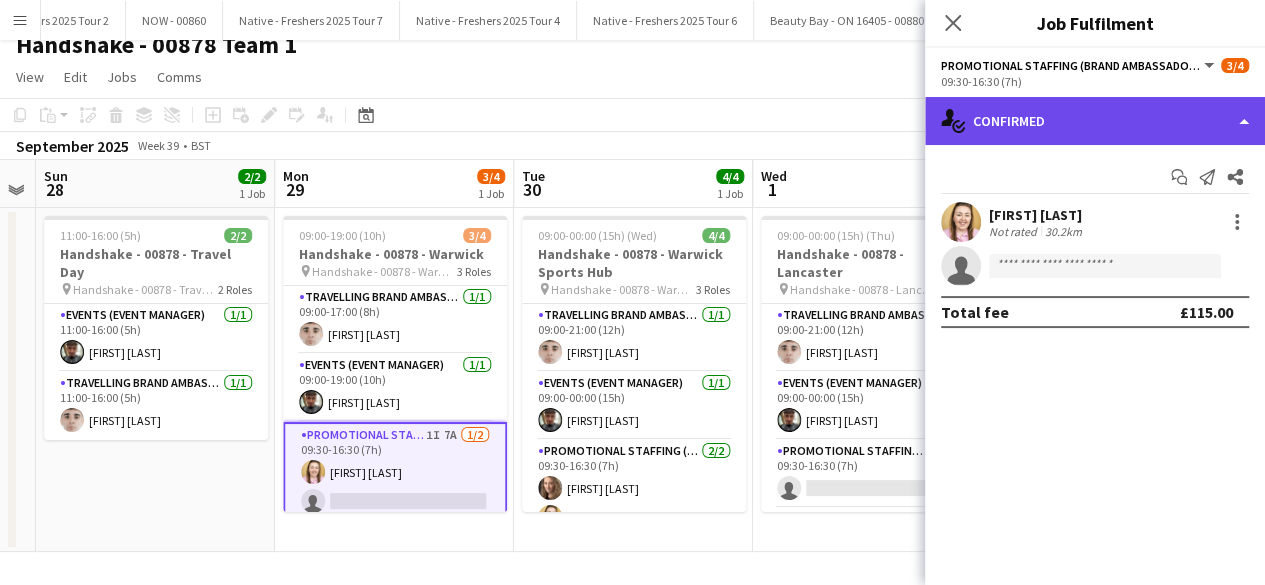 click on "single-neutral-actions-check-2
Confirmed" 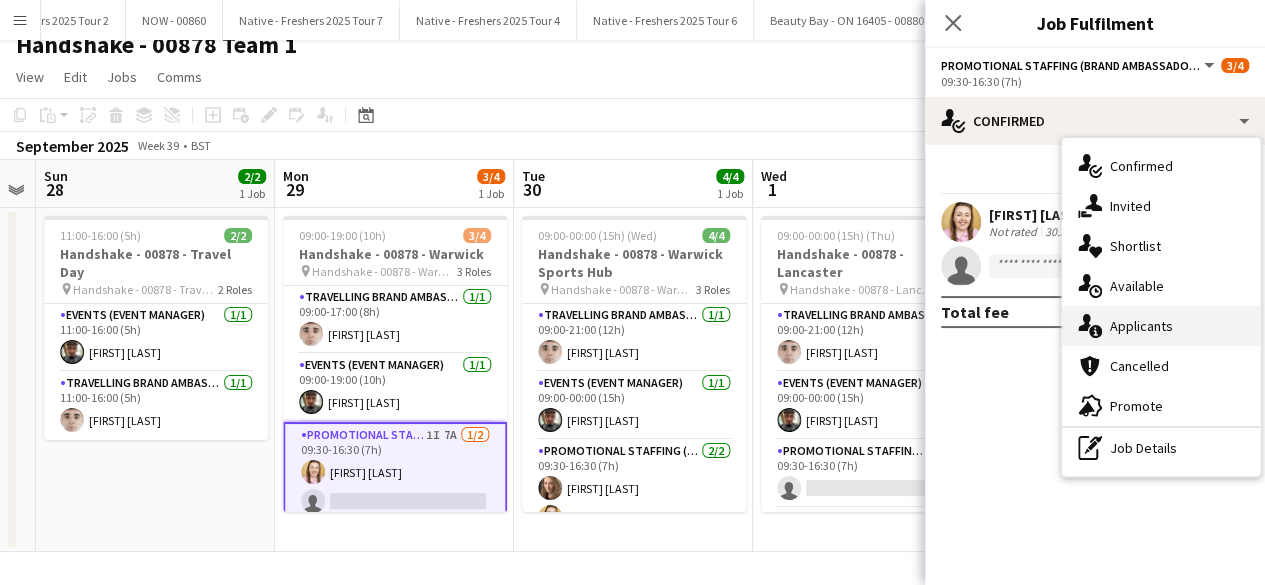 click on "single-neutral-actions-information
Applicants" at bounding box center (1161, 326) 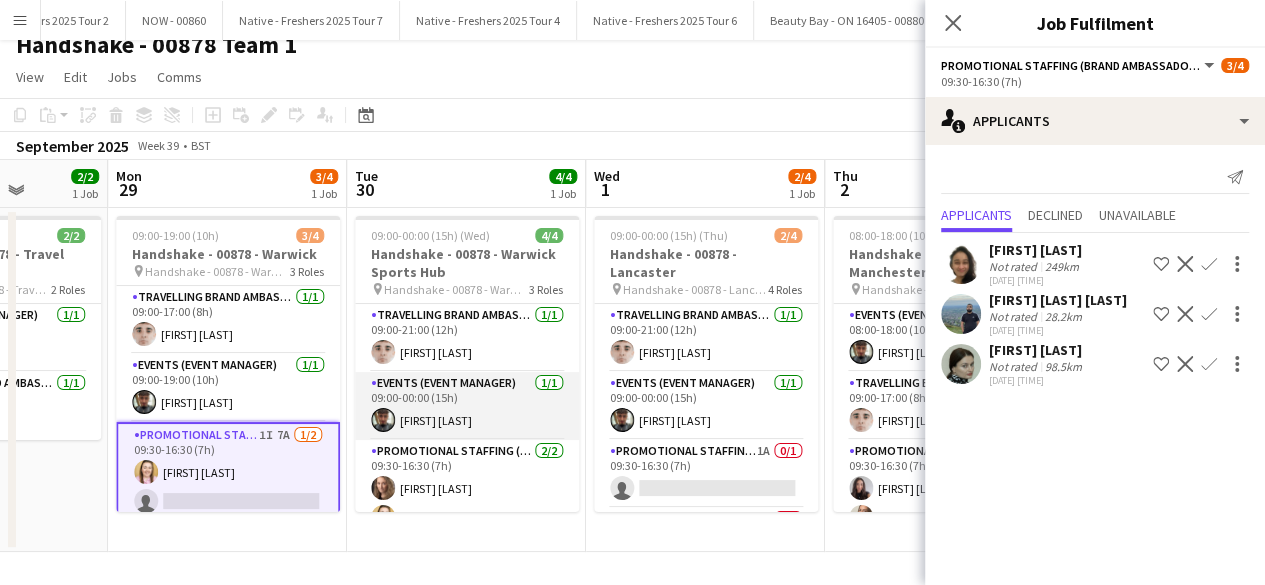 scroll, scrollTop: 0, scrollLeft: 858, axis: horizontal 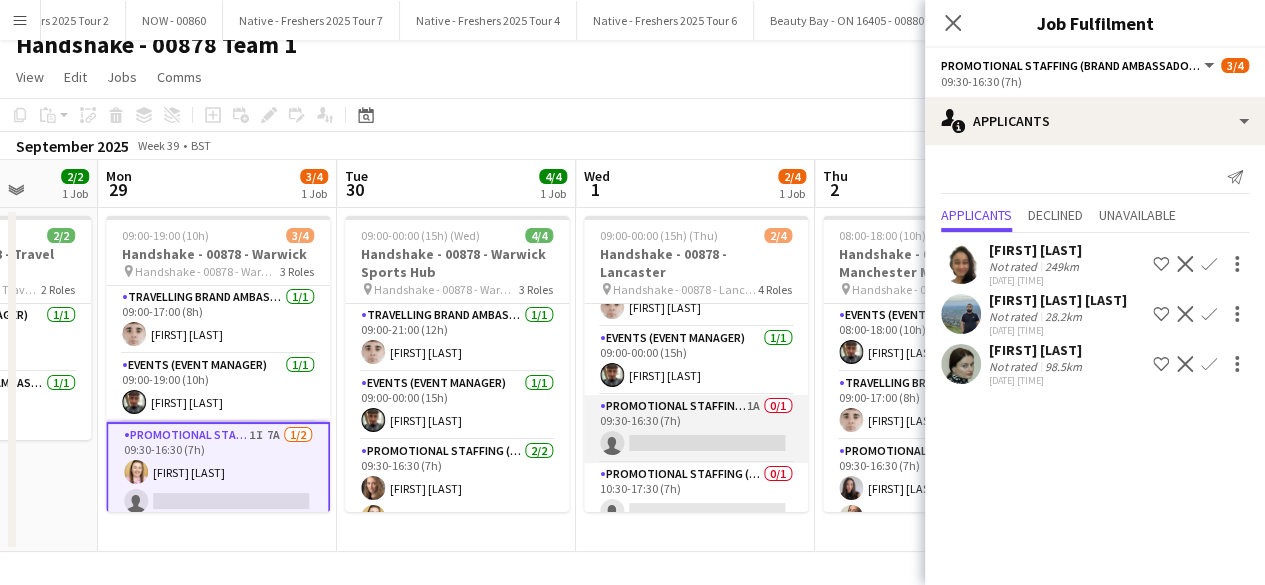 click on "Promotional Staffing (Brand Ambassadors)   1A   0/1   09:30-16:30 (7h)
single-neutral-actions" at bounding box center (696, 429) 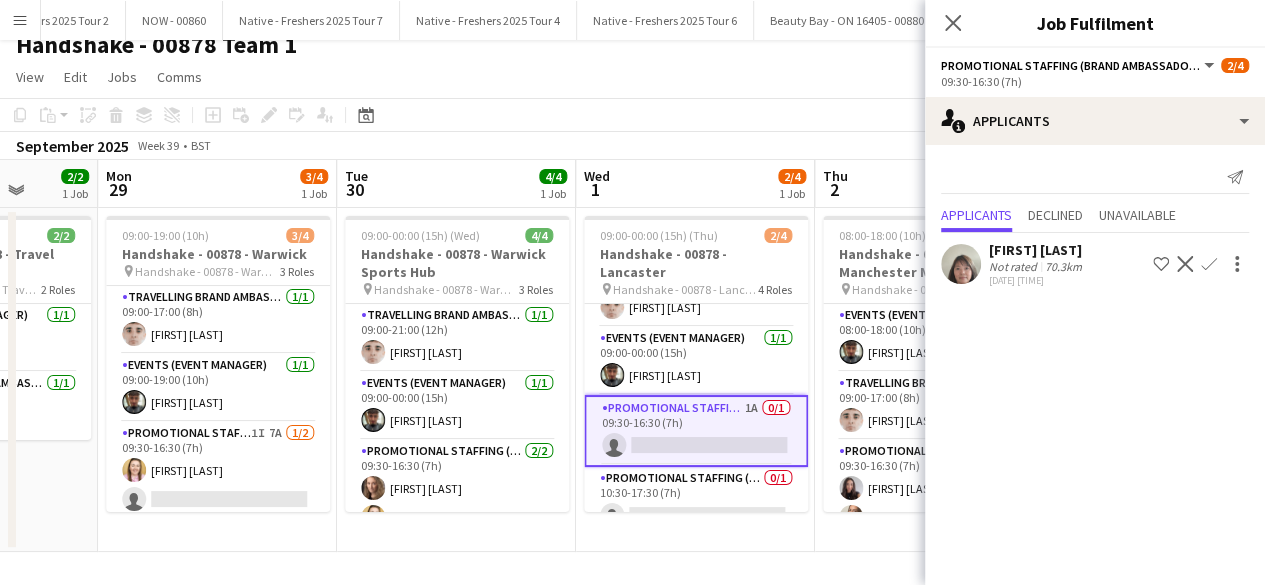 scroll, scrollTop: 49, scrollLeft: 0, axis: vertical 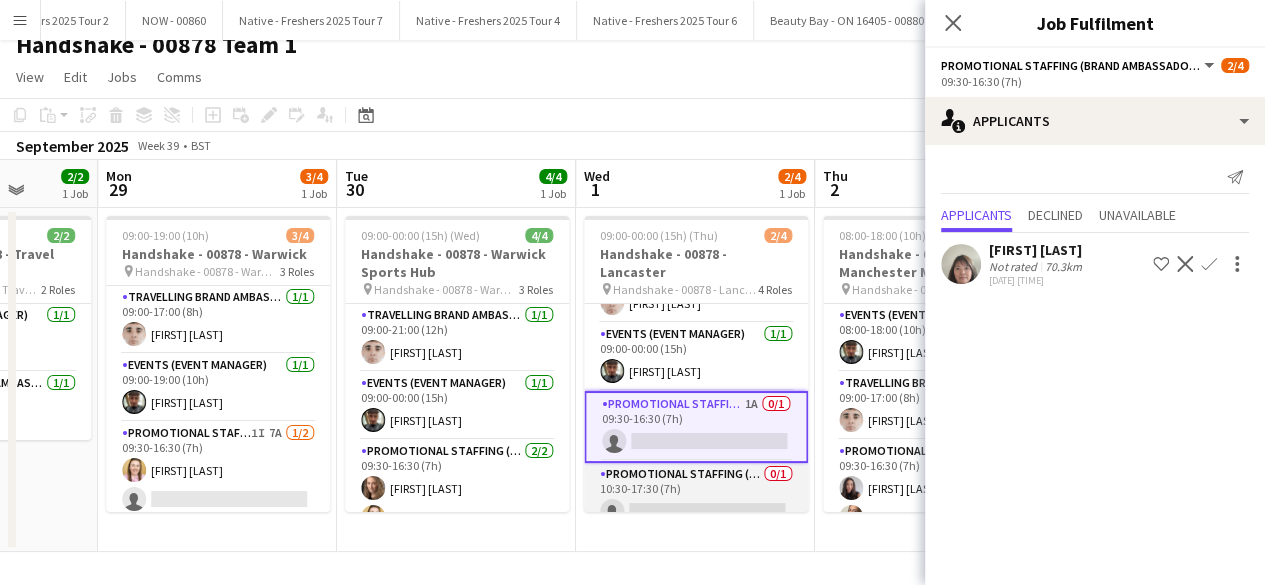 click on "Promotional Staffing (Brand Ambassadors)   0/1   10:30-17:30 (7h)
single-neutral-actions" at bounding box center [696, 497] 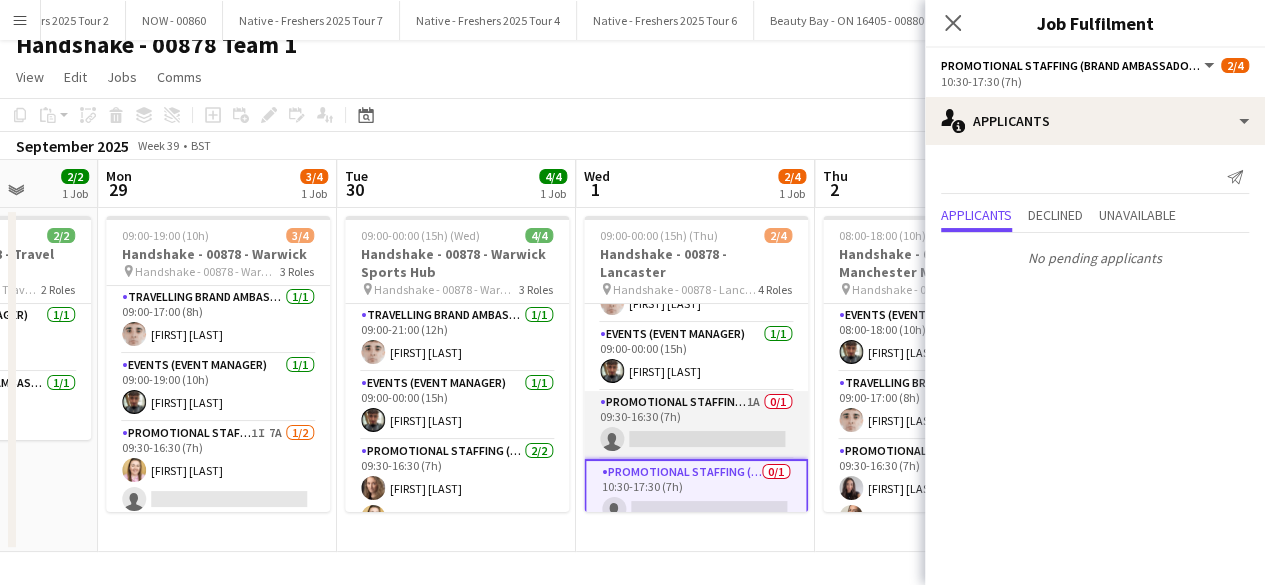 click on "Promotional Staffing (Brand Ambassadors)   1A   0/1   09:30-16:30 (7h)
single-neutral-actions" at bounding box center (696, 425) 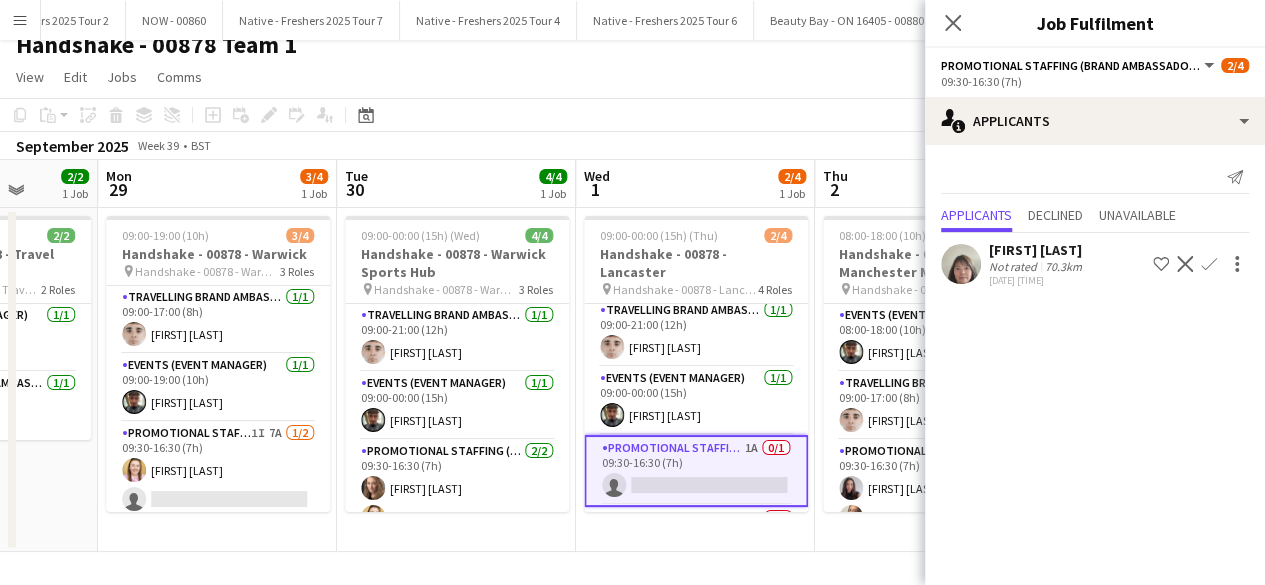 scroll, scrollTop: 3, scrollLeft: 0, axis: vertical 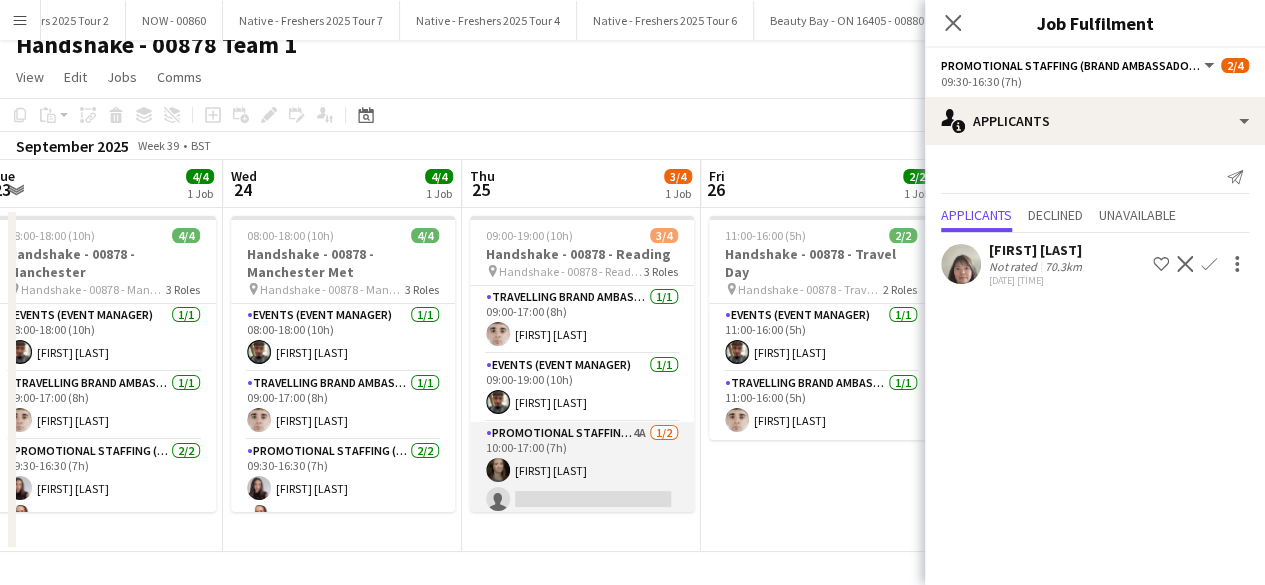 click on "Promotional Staffing (Brand Ambassadors)   4A   1/2   10:00-17:00 (7h)
Belle Adams
single-neutral-actions" at bounding box center (582, 470) 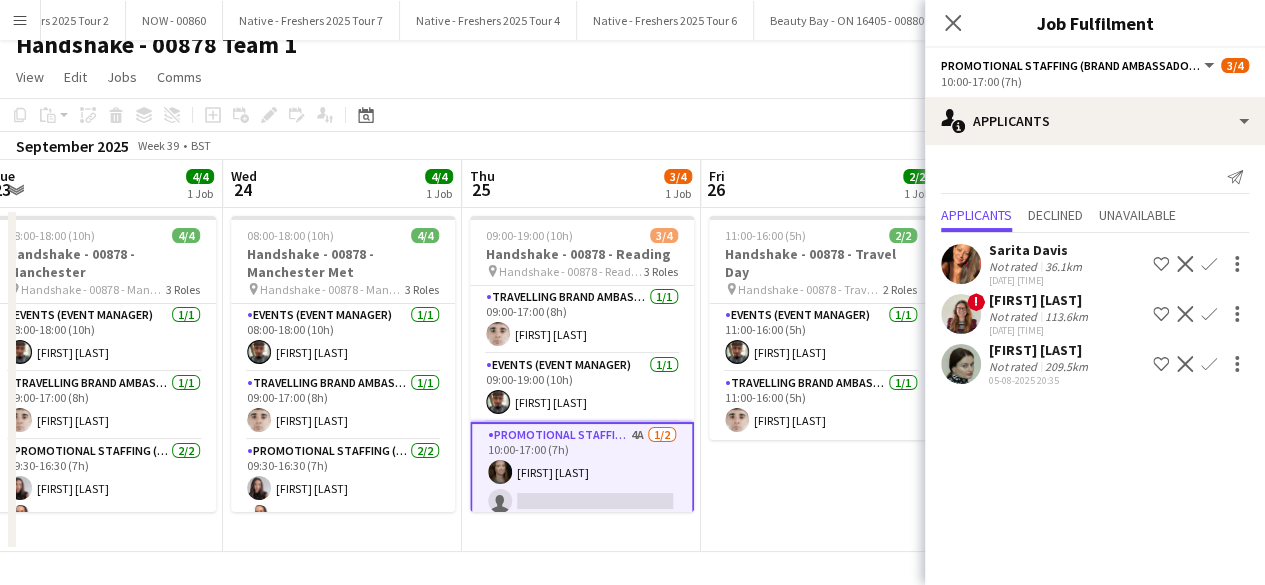 click at bounding box center [961, 314] 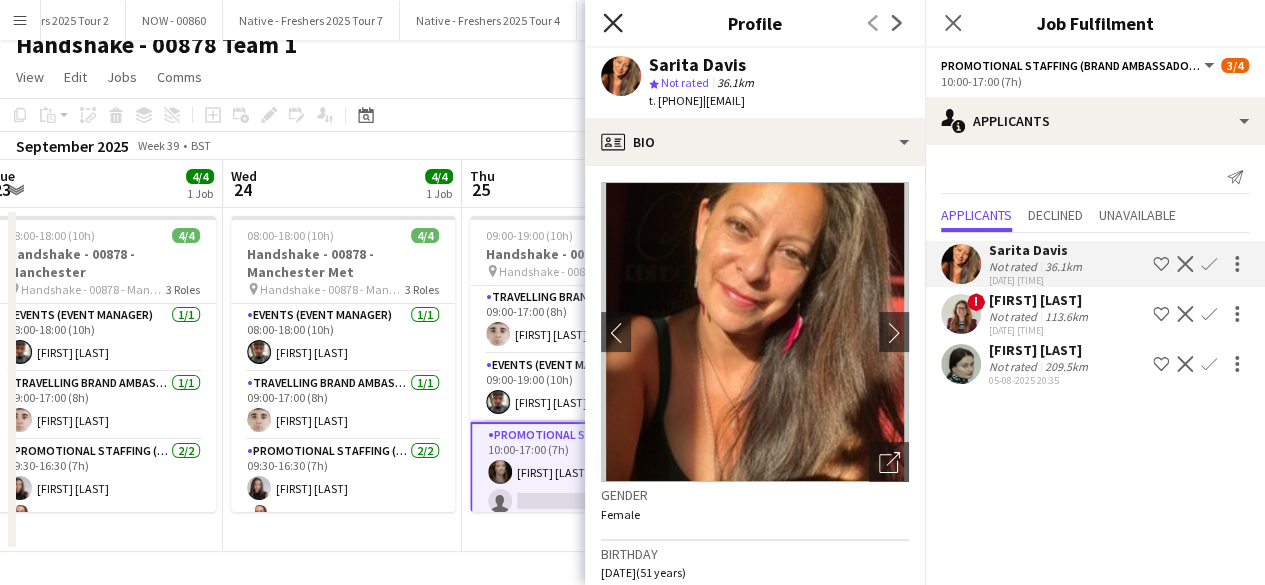 click on "Close pop-in" 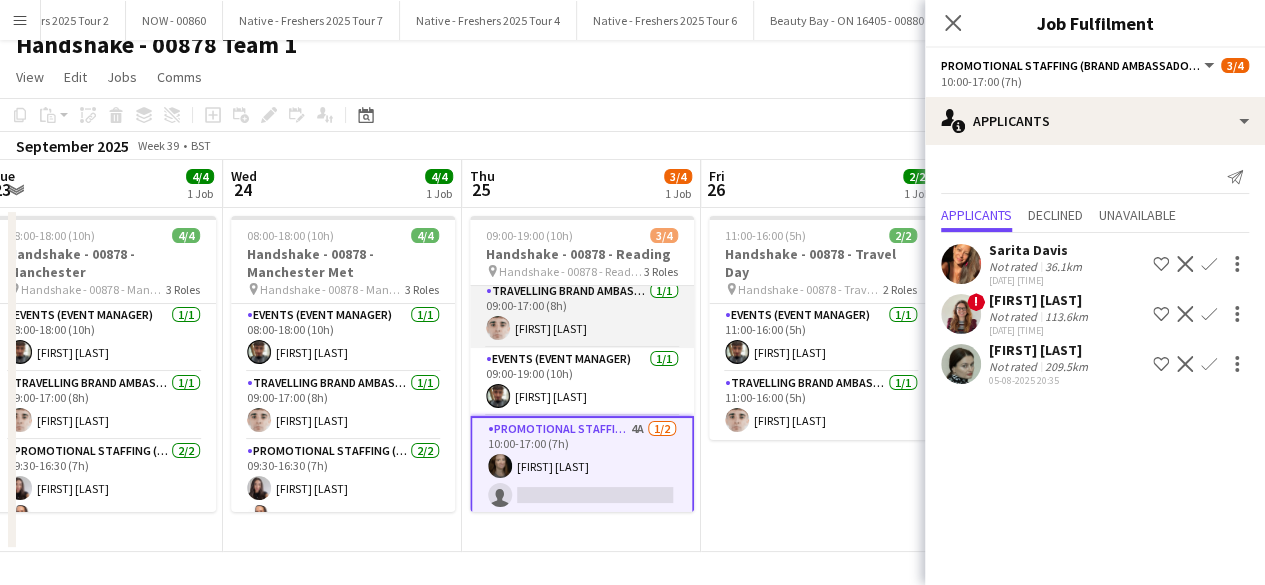 scroll, scrollTop: 0, scrollLeft: 0, axis: both 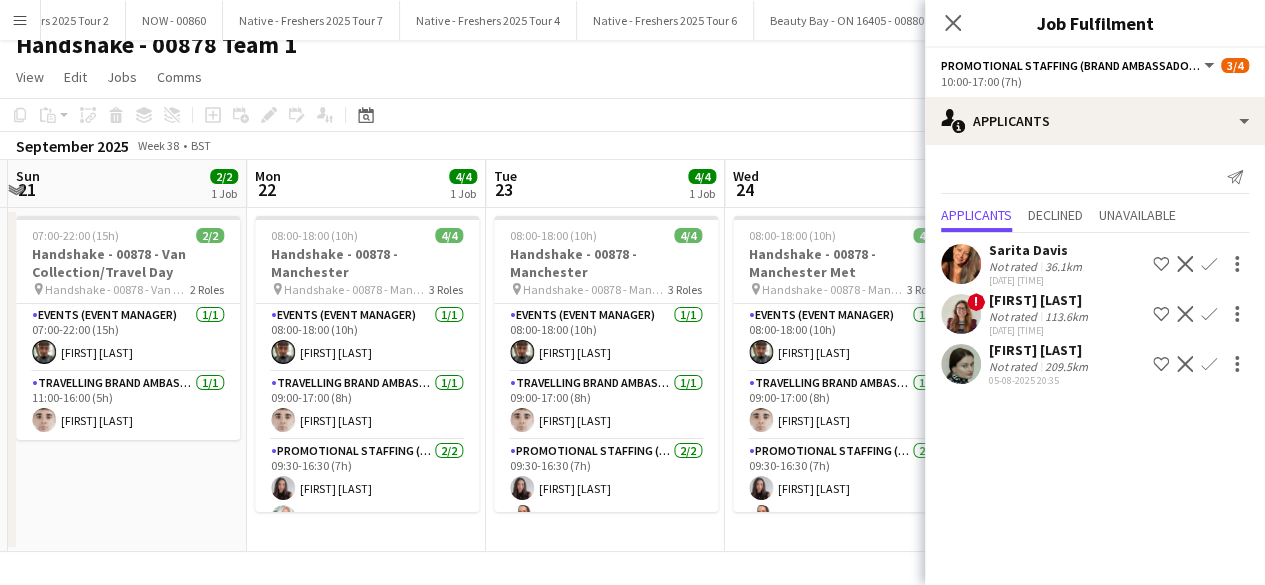 click on "Handshake - 00878 Tour 3
Close" at bounding box center [1023, 20] 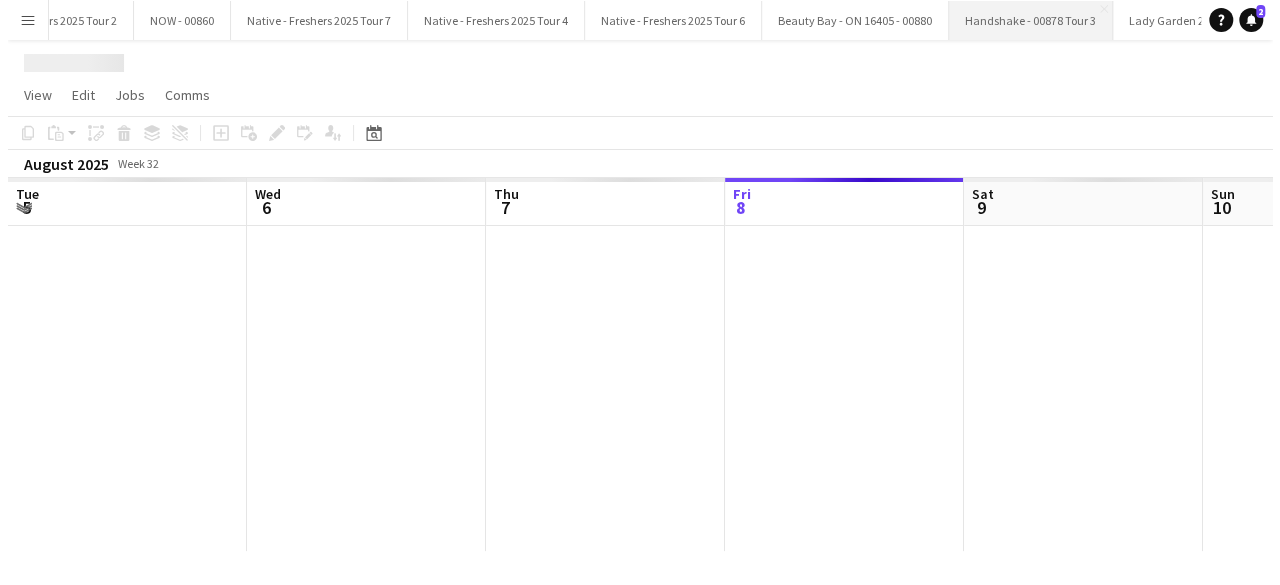 scroll, scrollTop: 0, scrollLeft: 0, axis: both 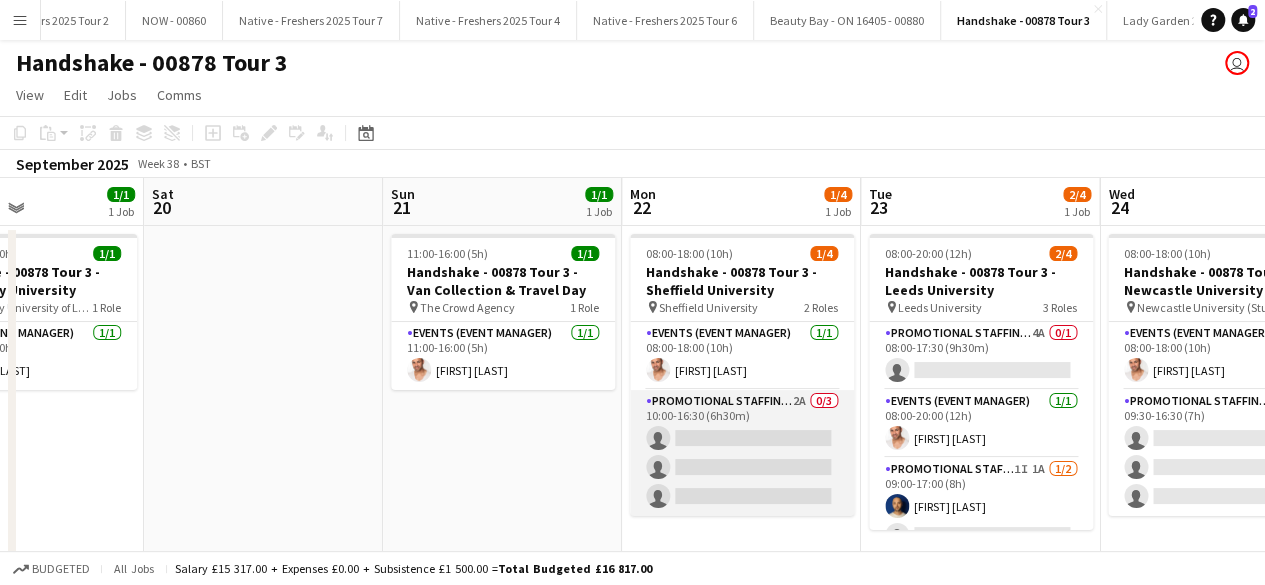 click on "Promotional Staffing (Brand Ambassadors)   2A   0/3   10:00-16:30 (6h30m)
single-neutral-actions
single-neutral-actions
single-neutral-actions" at bounding box center (742, 453) 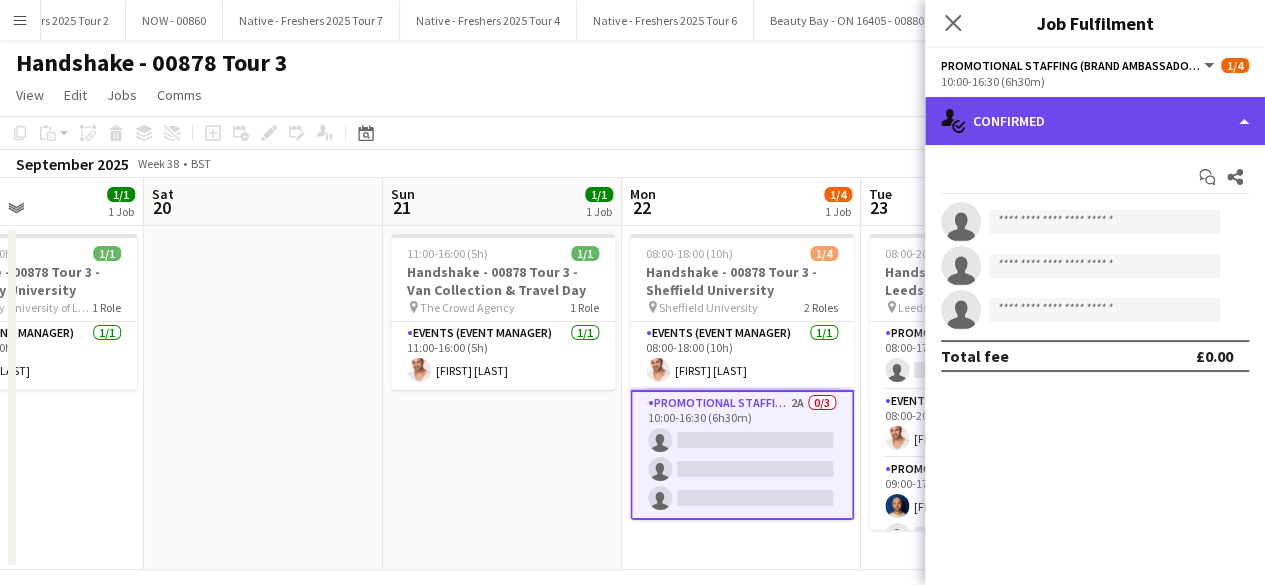 click on "single-neutral-actions-check-2
Confirmed" 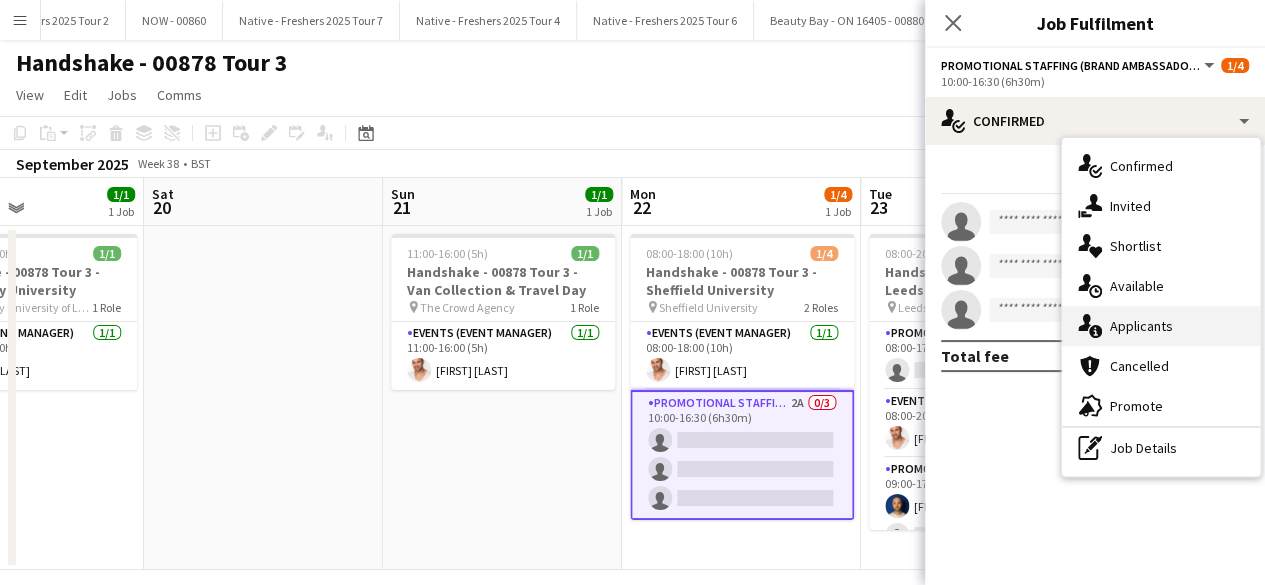 click on "single-neutral-actions-information
Applicants" at bounding box center [1161, 326] 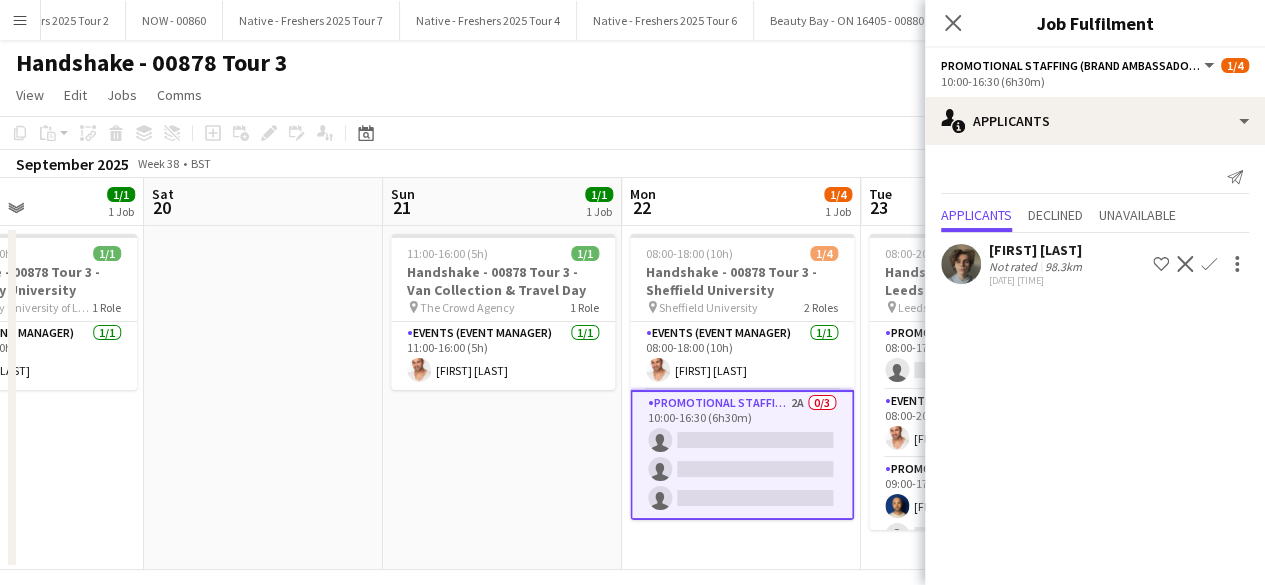 click 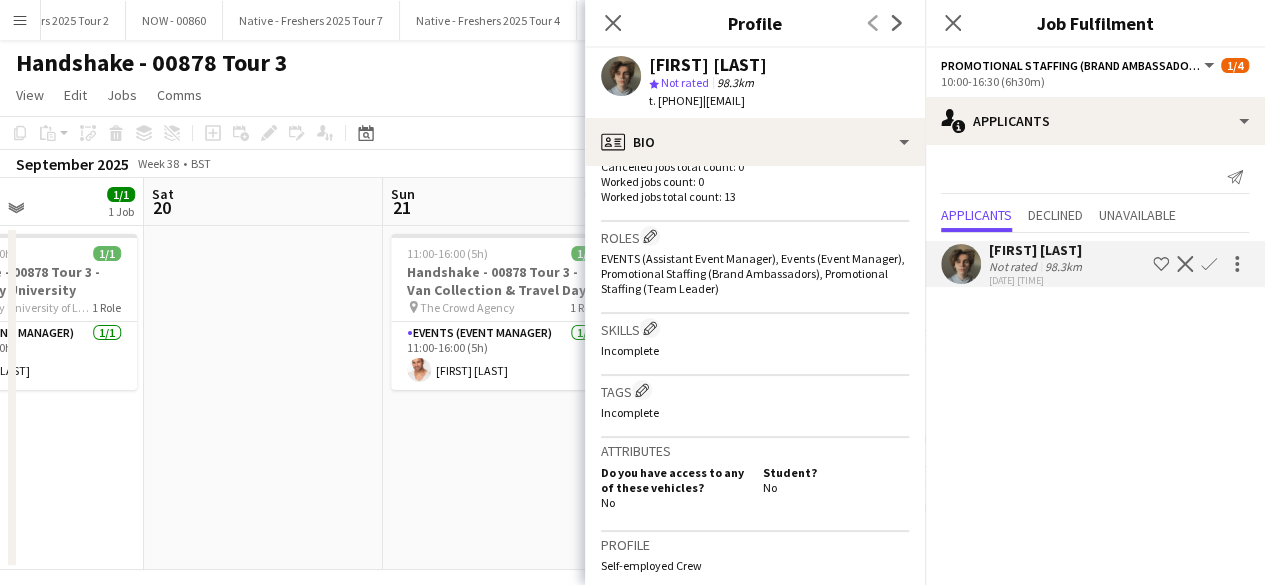 scroll, scrollTop: 602, scrollLeft: 0, axis: vertical 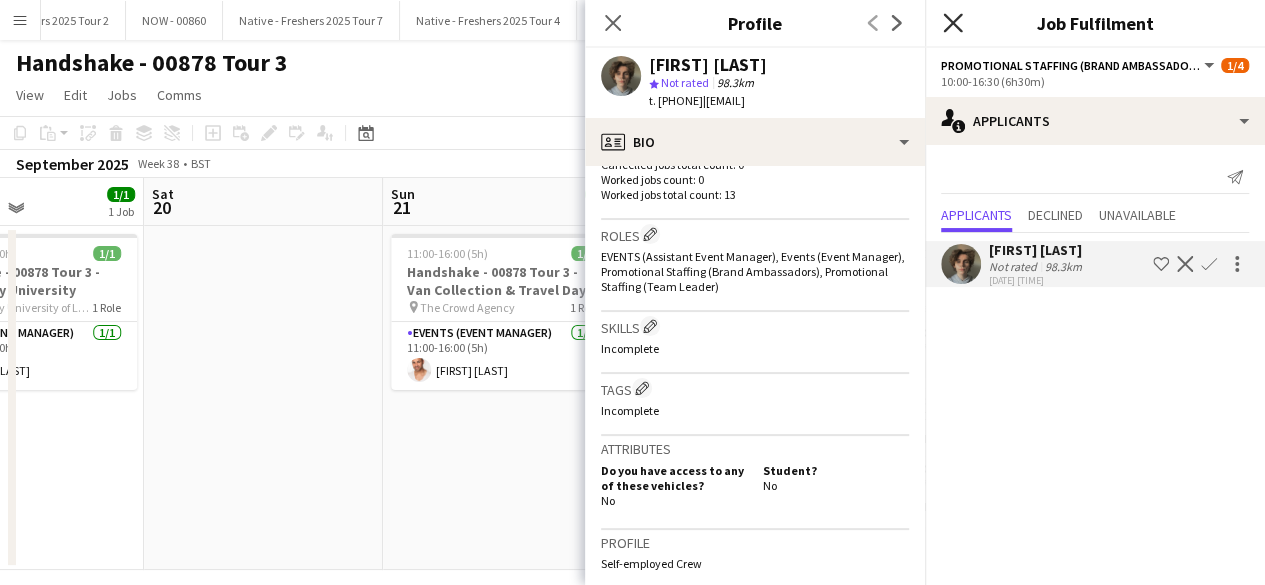 click on "Close pop-in" 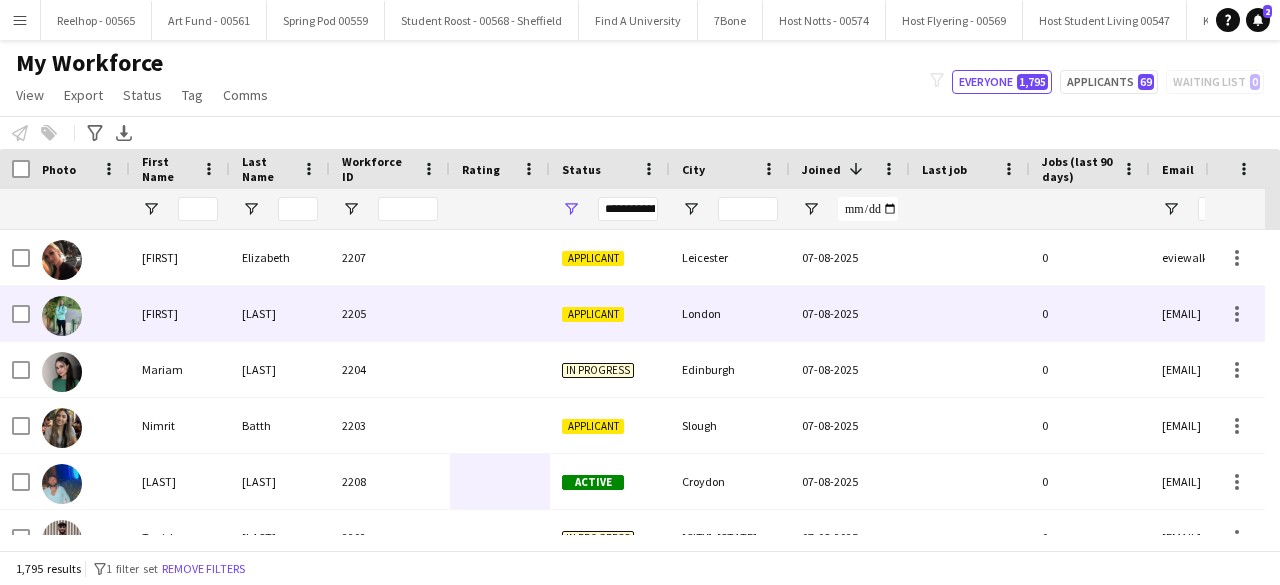 scroll, scrollTop: 0, scrollLeft: 0, axis: both 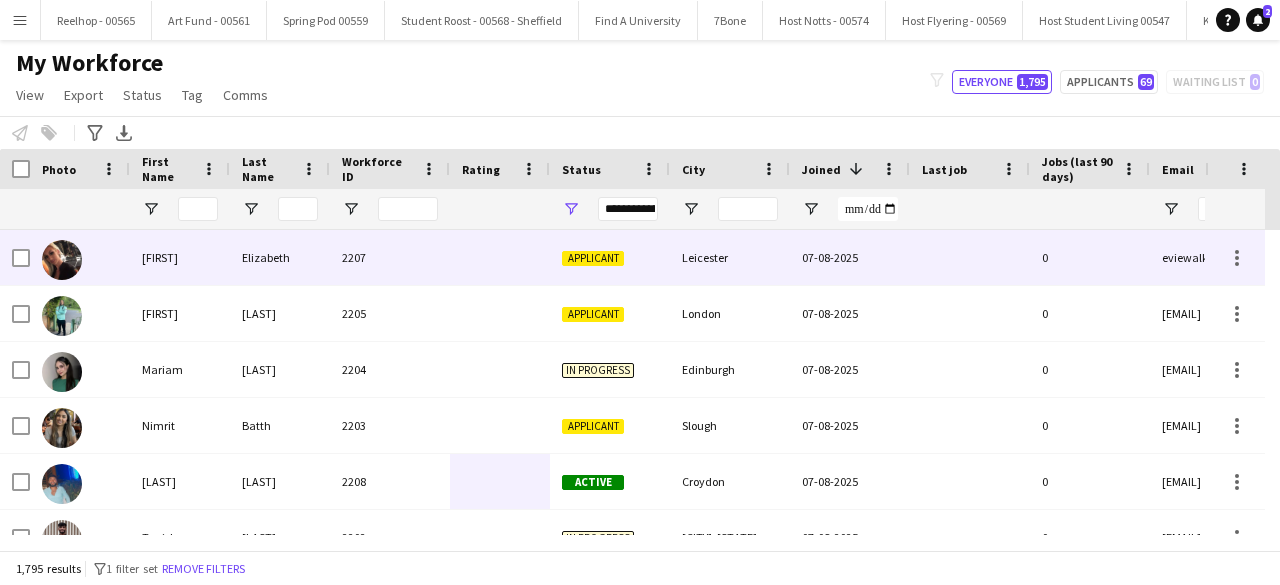 click on "2207" at bounding box center [390, 257] 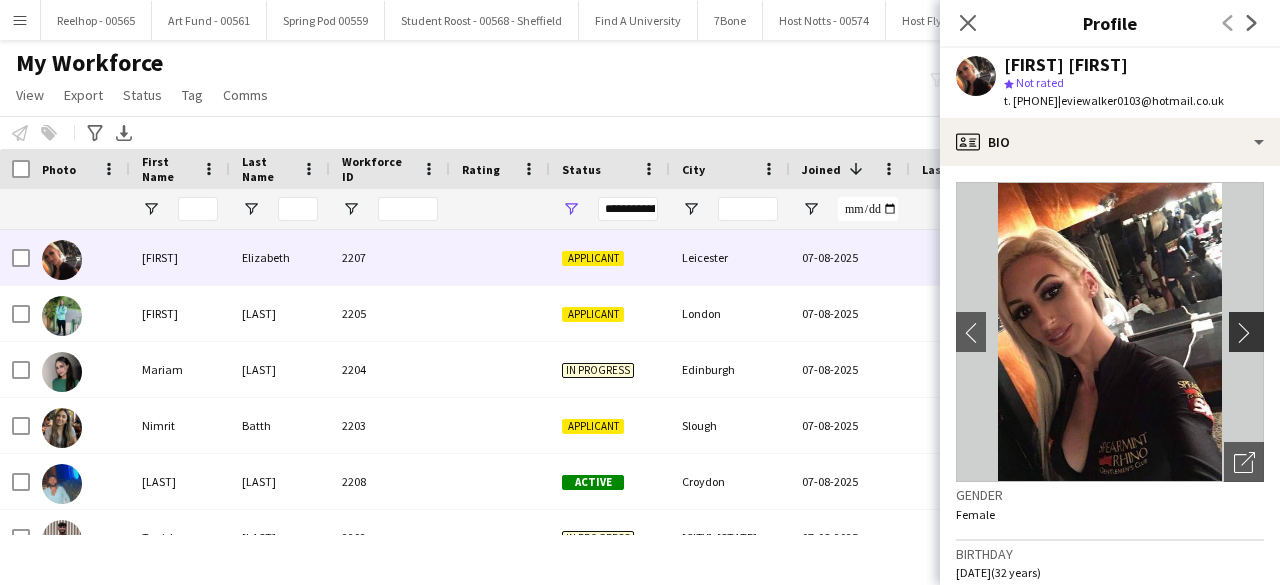 click on "chevron-right" 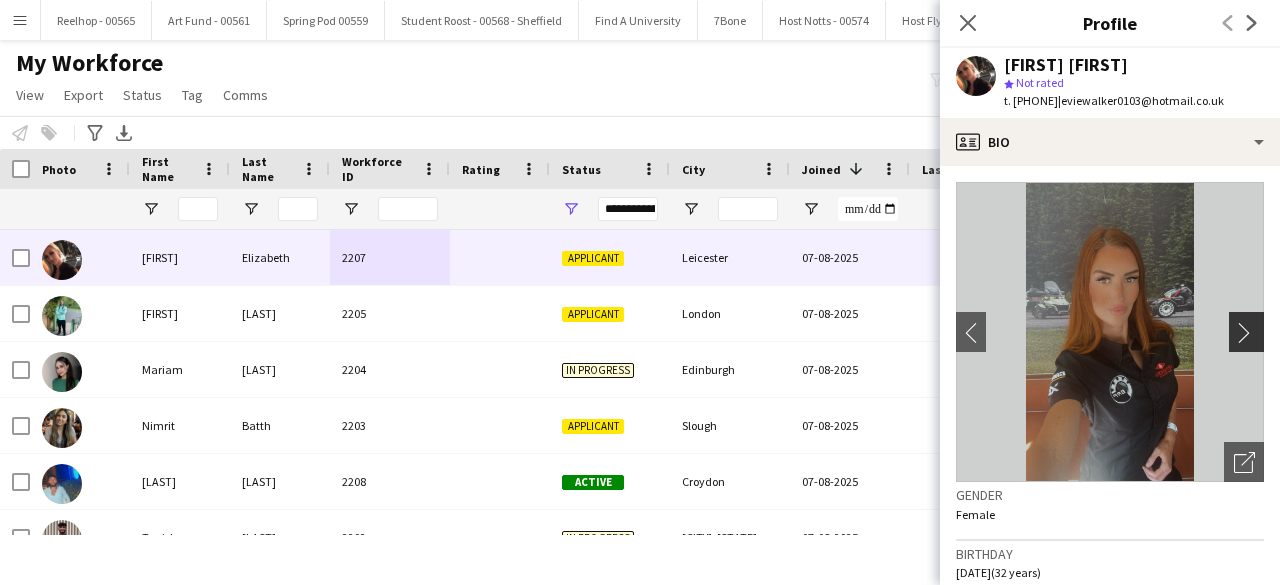 click on "chevron-right" 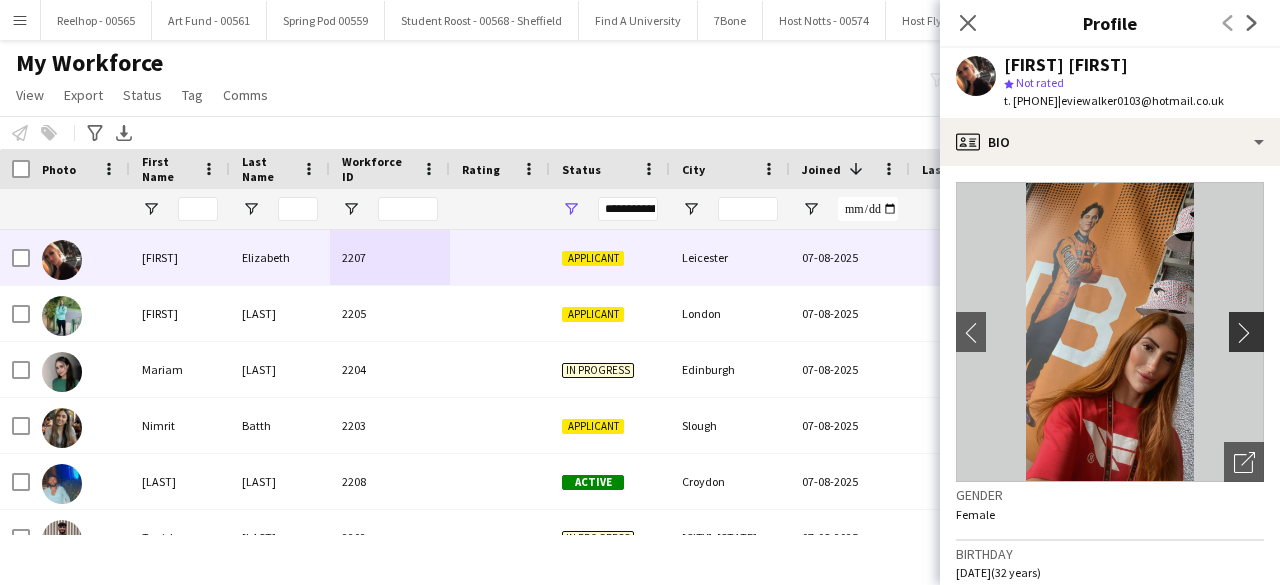 click on "chevron-right" 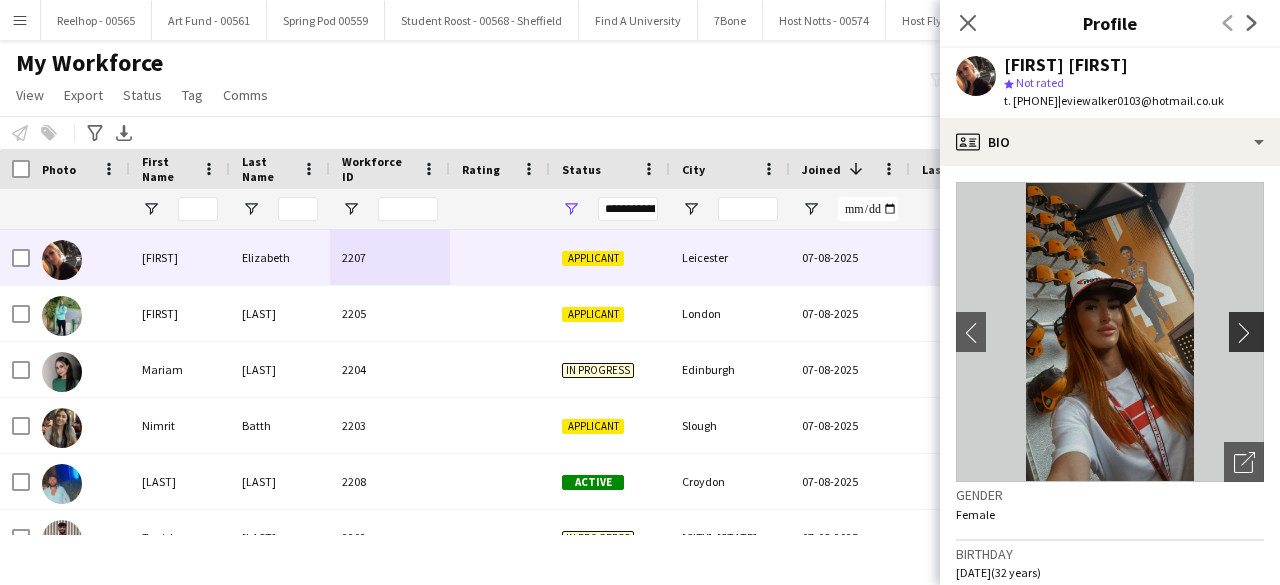 click on "chevron-right" 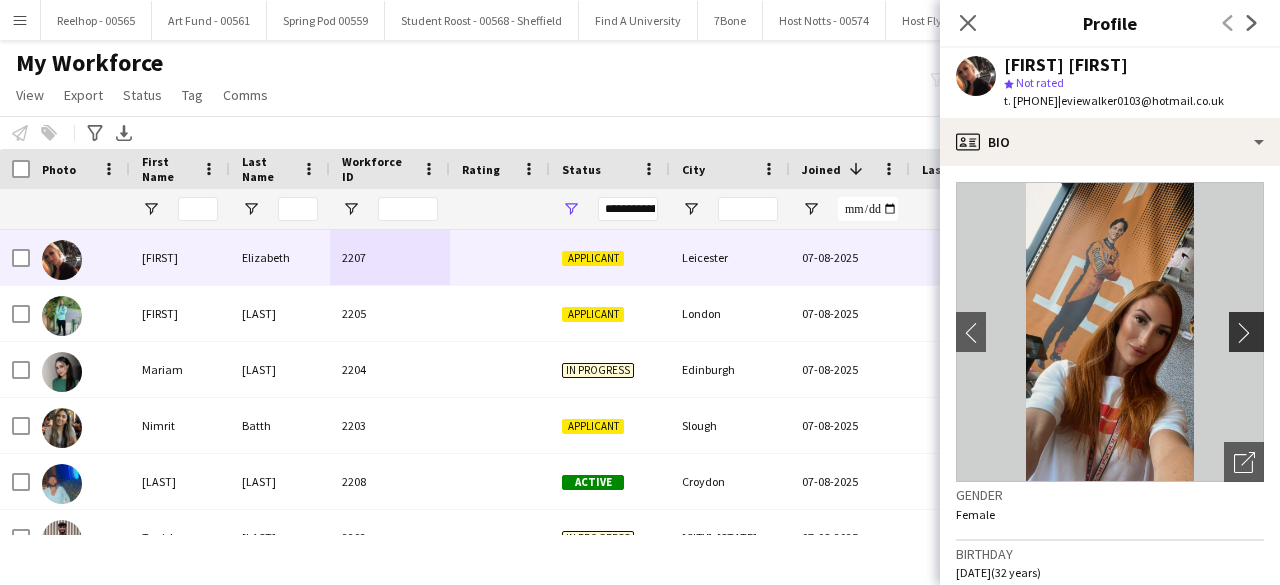 click on "chevron-right" 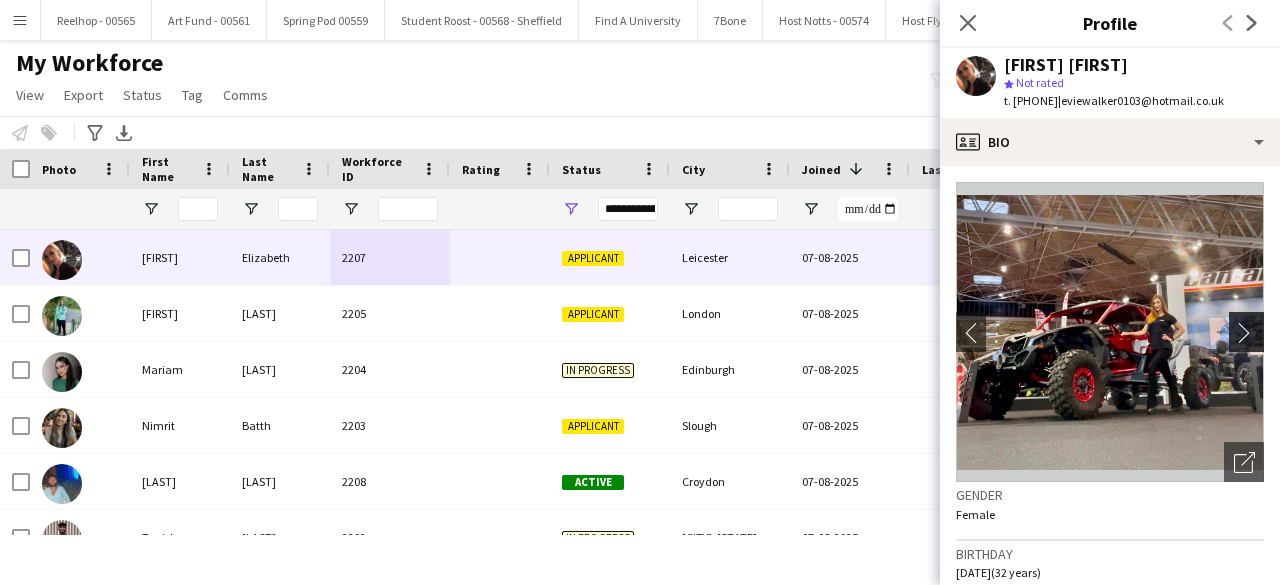 click on "chevron-right" 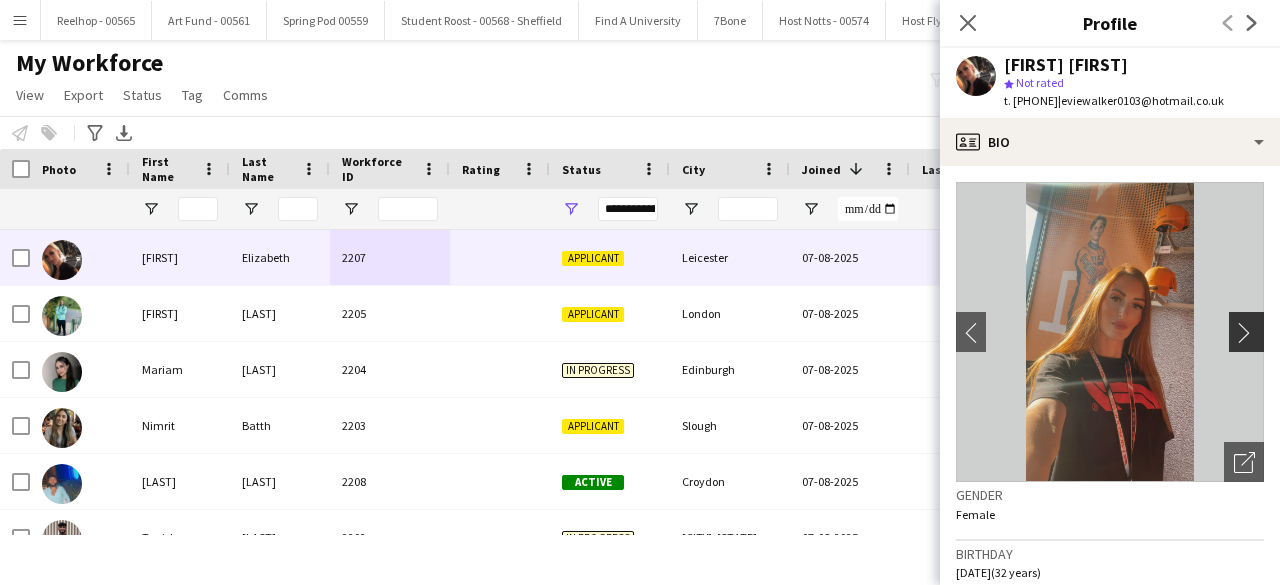 click on "chevron-right" 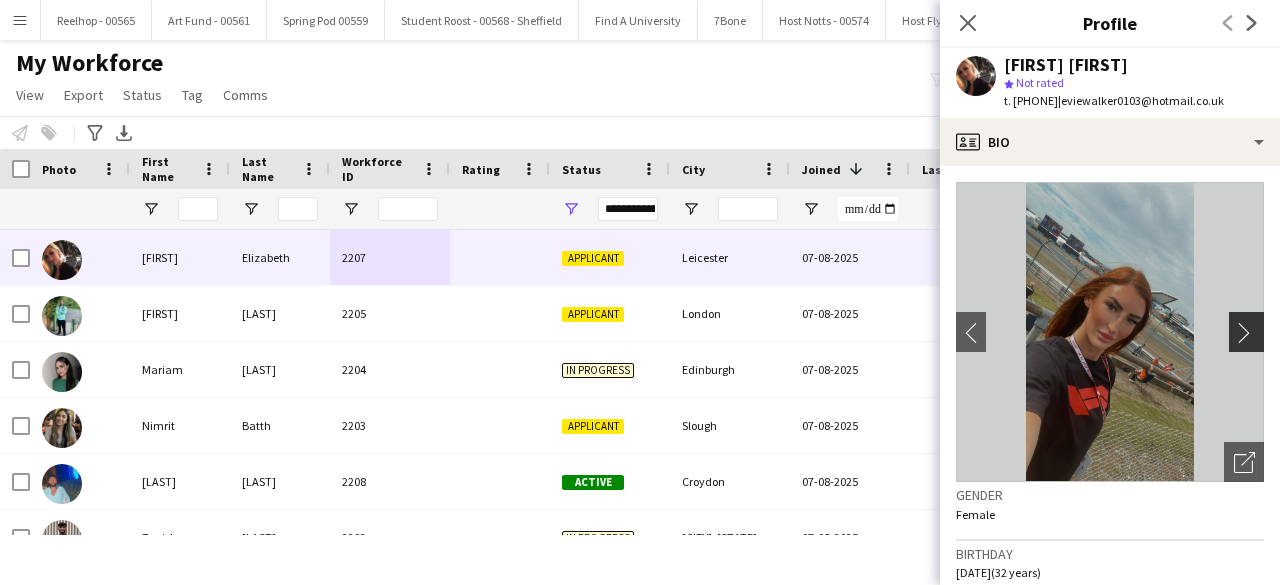 click on "chevron-right" 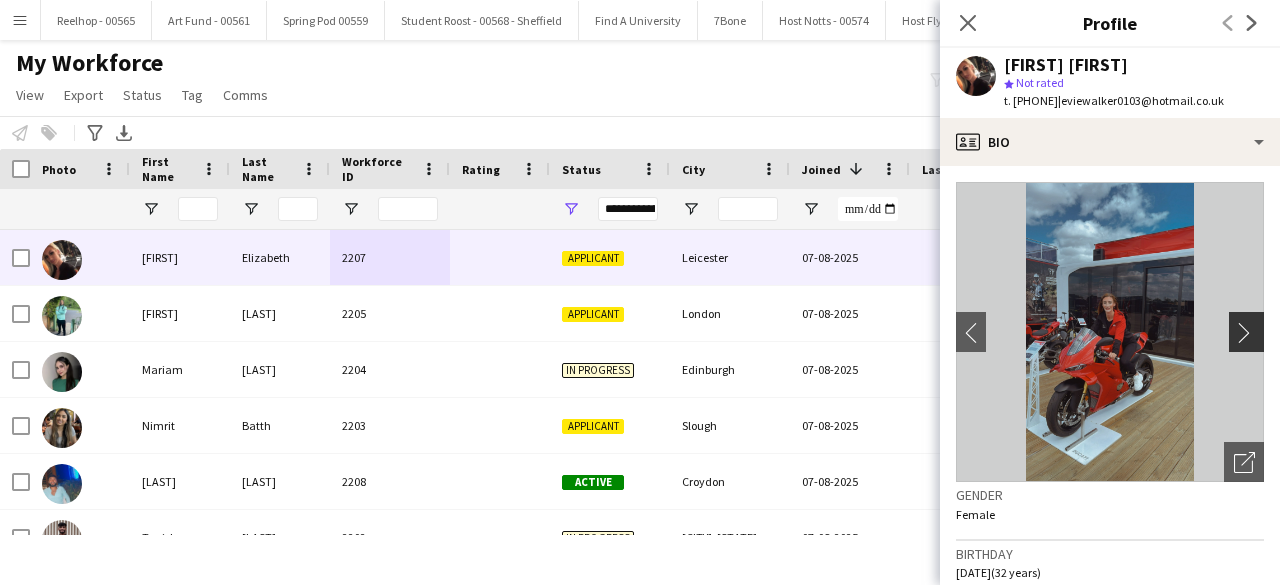 click on "chevron-right" 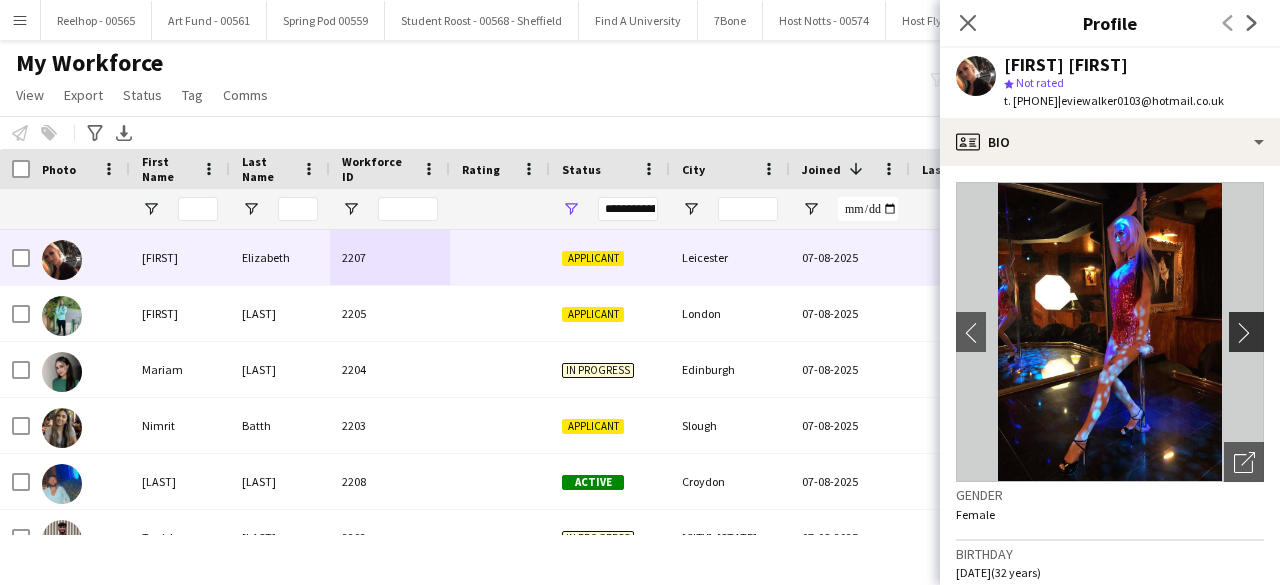 click on "chevron-right" 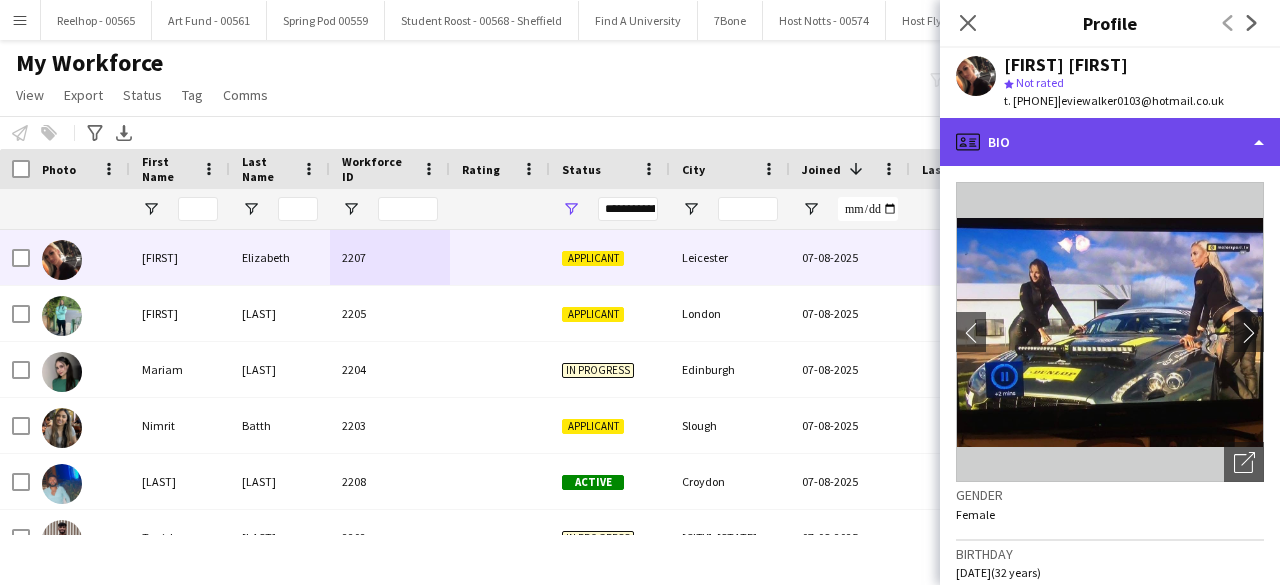 click on "profile
Bio" 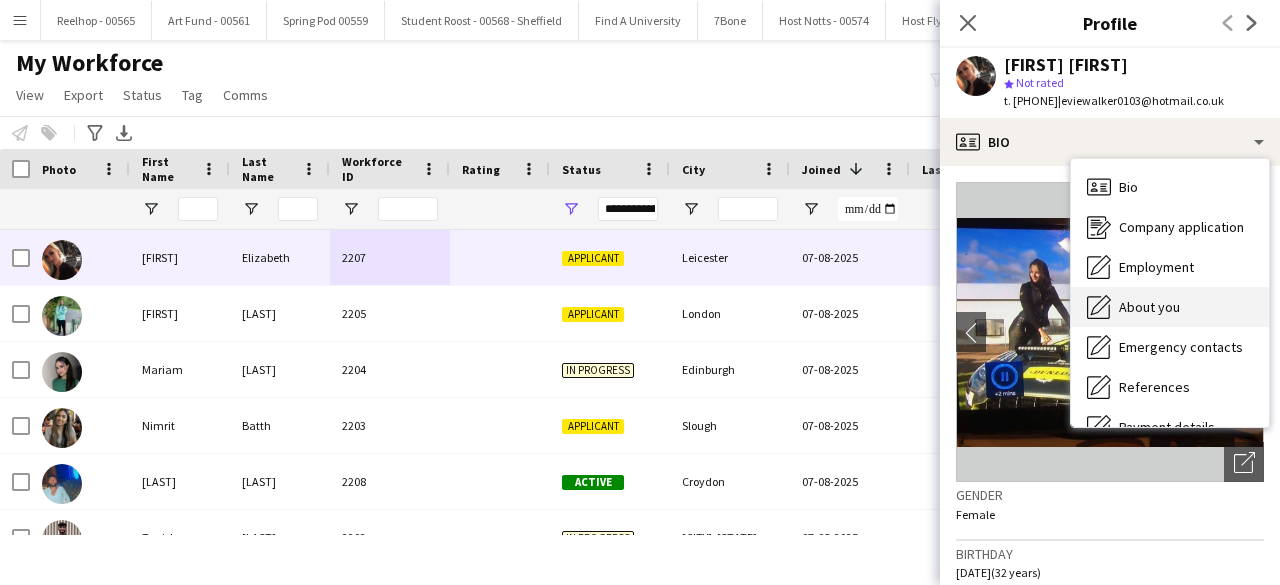 click on "About you
About you" at bounding box center [1170, 307] 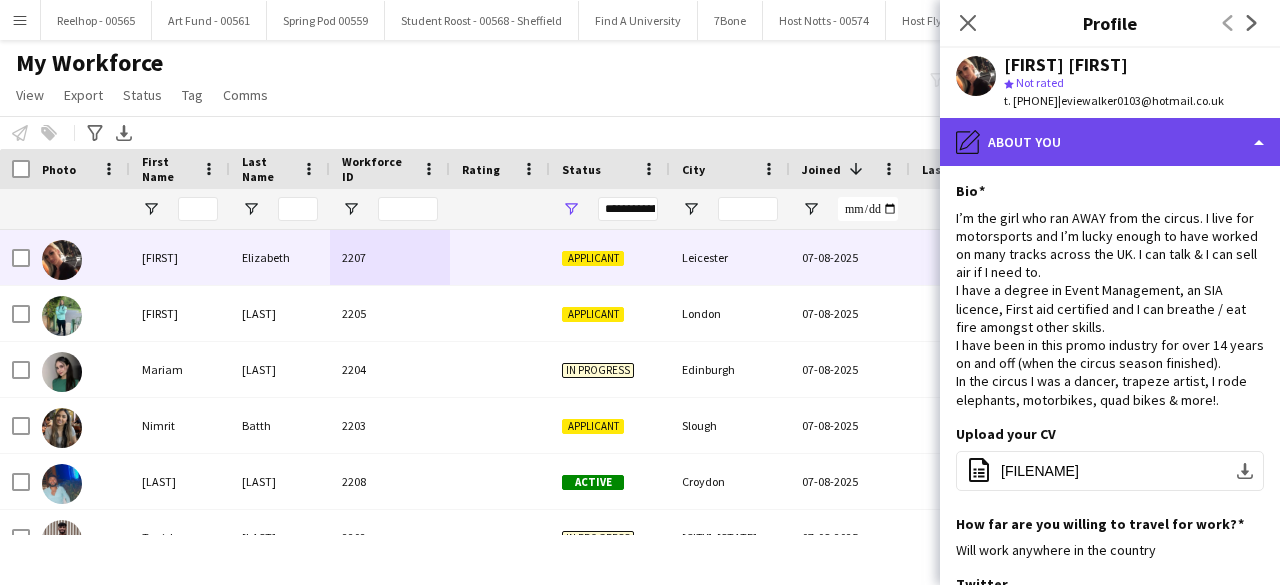 click on "pencil4
About you" 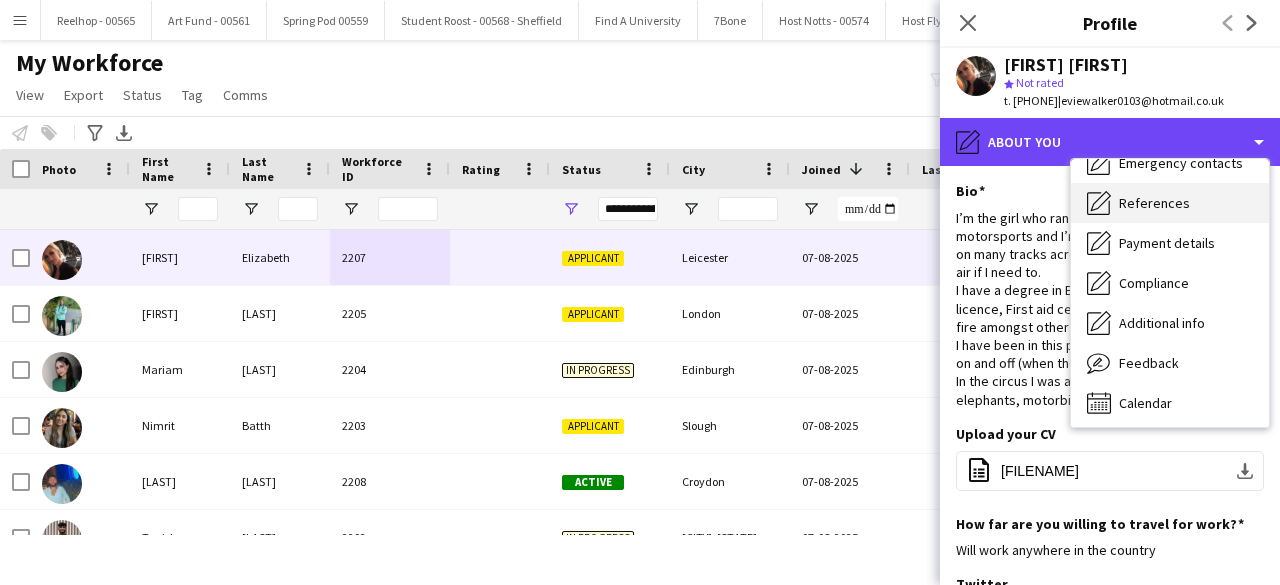 scroll, scrollTop: 188, scrollLeft: 0, axis: vertical 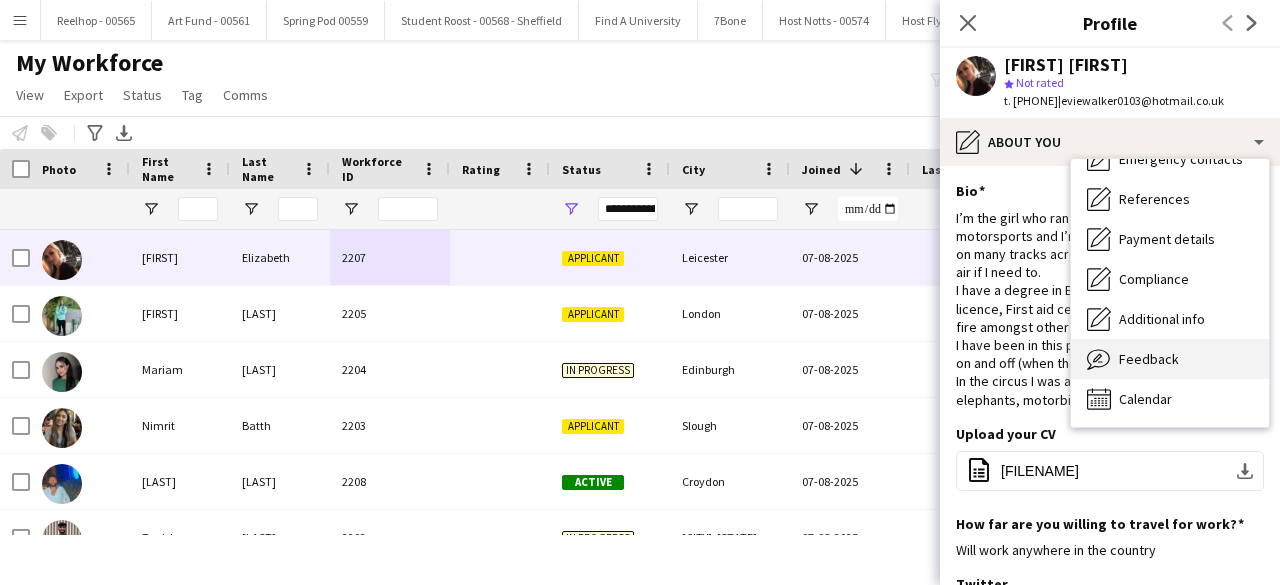 click on "Feedback" at bounding box center (1149, 359) 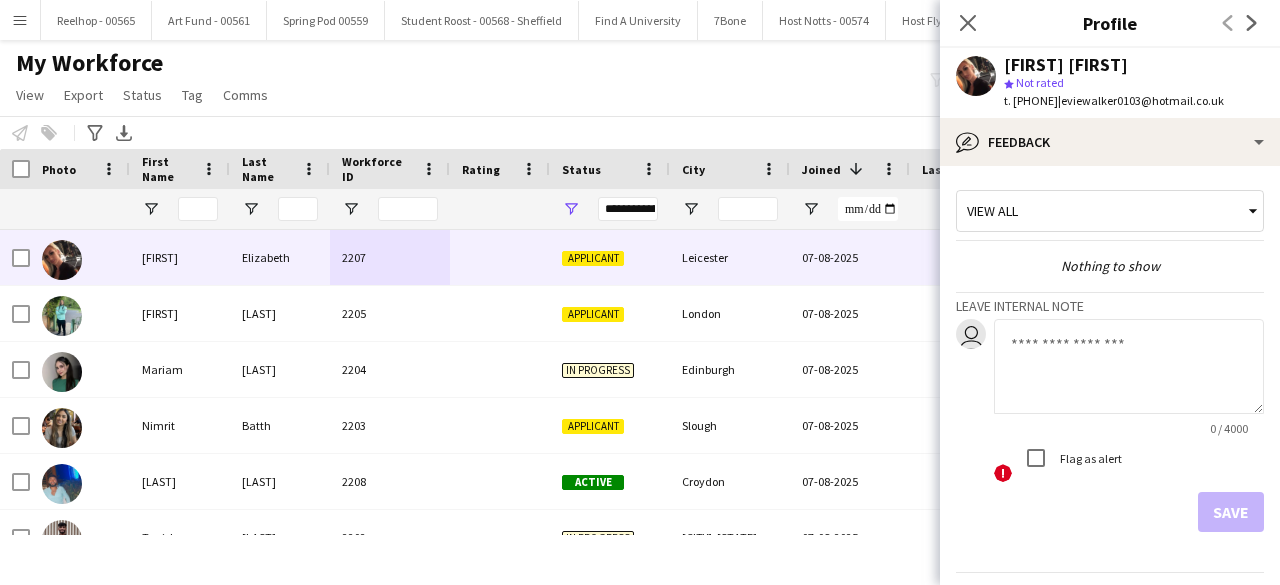 click 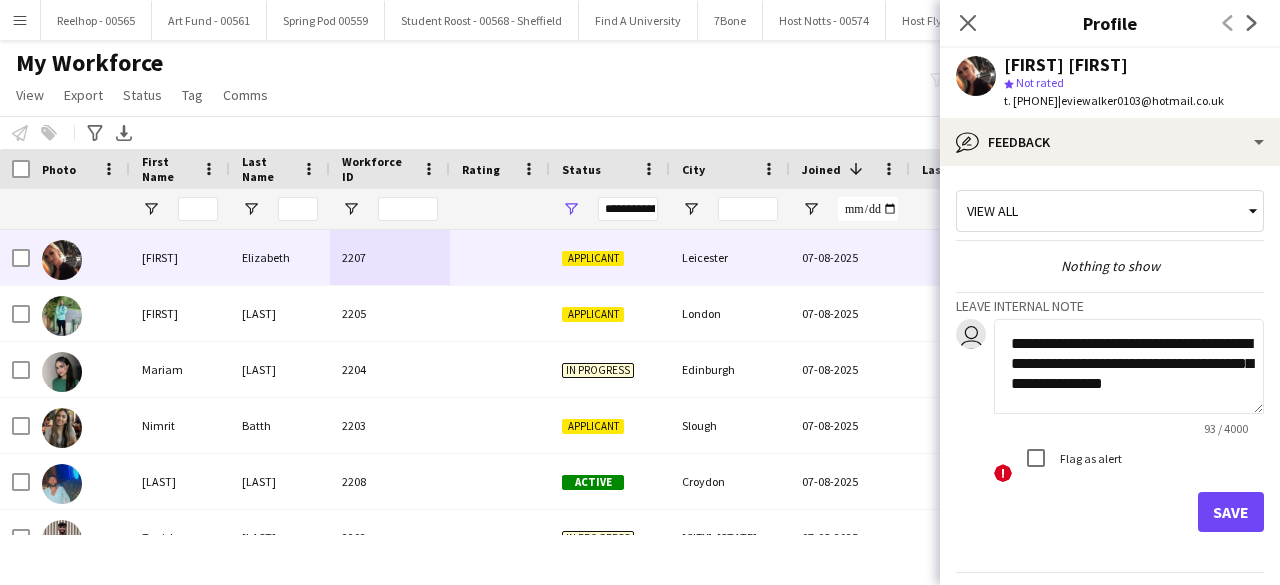 scroll, scrollTop: 0, scrollLeft: 0, axis: both 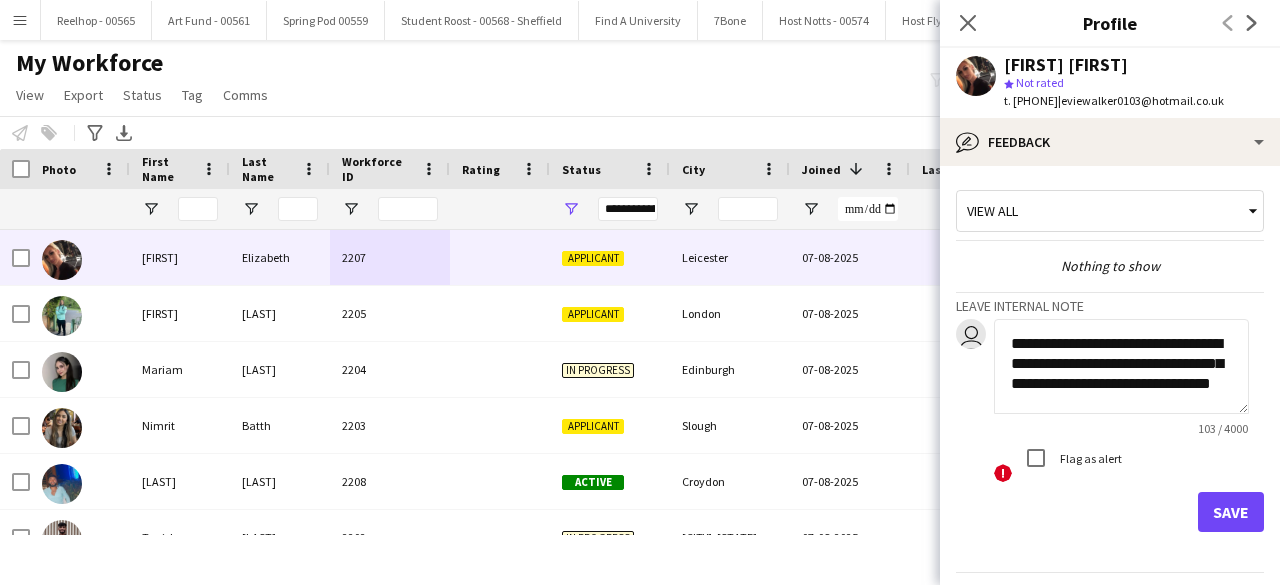 type on "**********" 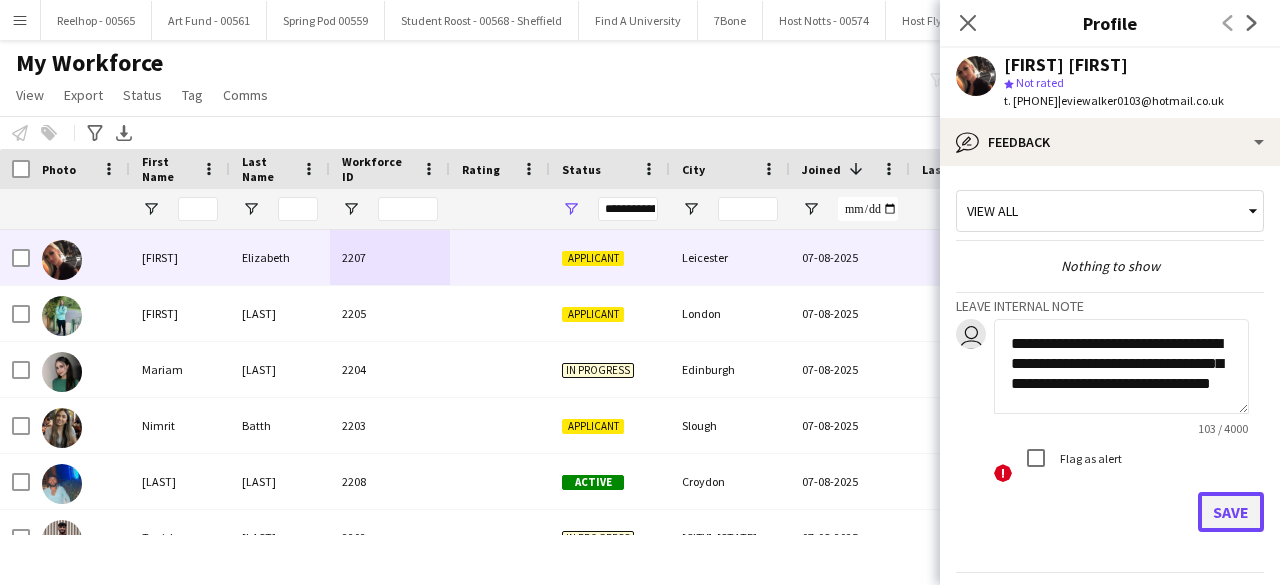 click on "Save" 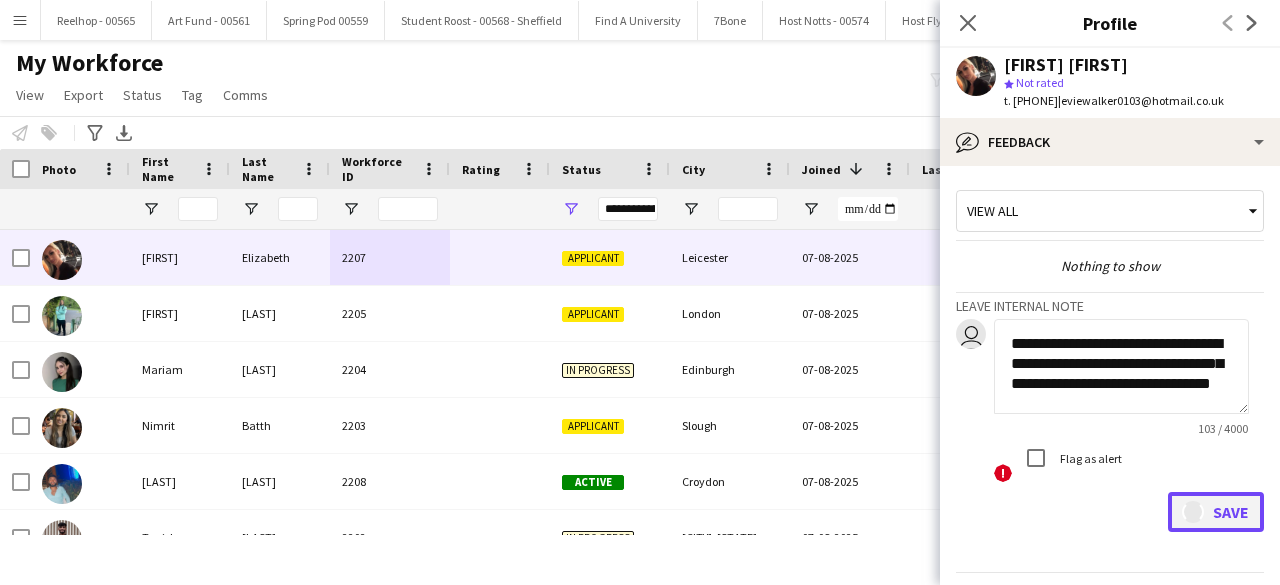 type 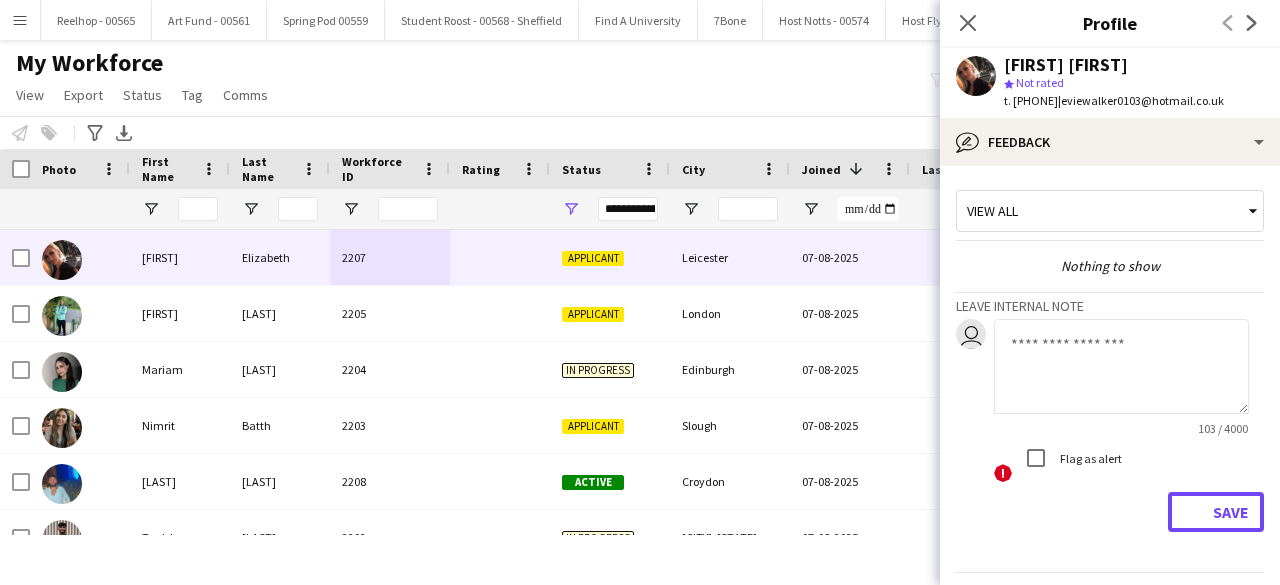scroll, scrollTop: 0, scrollLeft: 0, axis: both 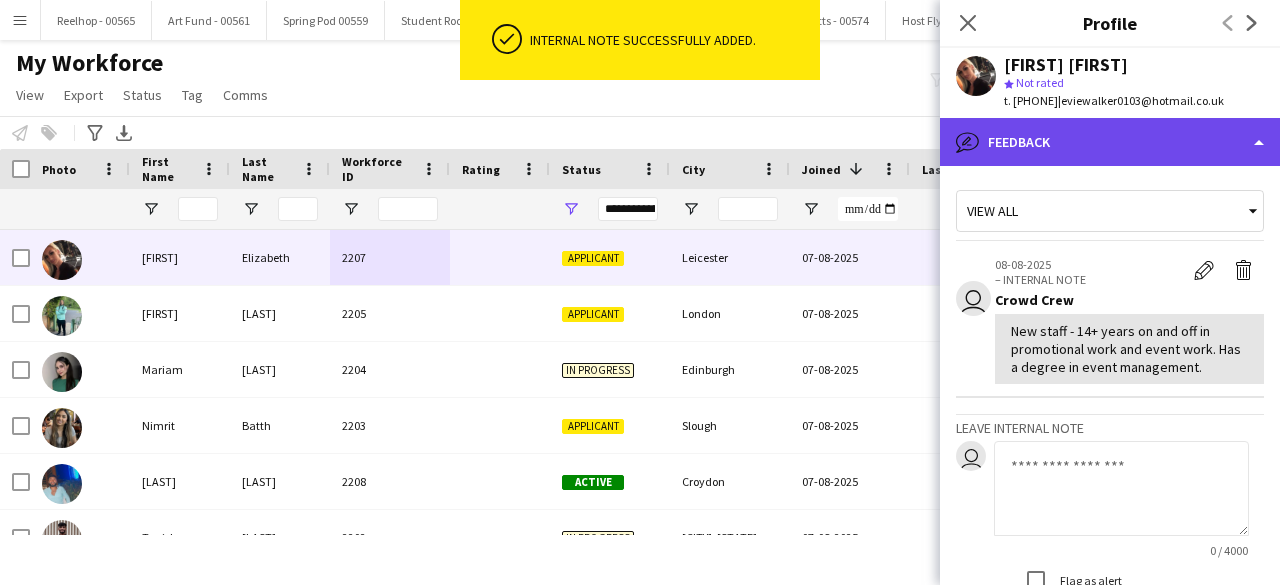 click on "bubble-pencil
Feedback" 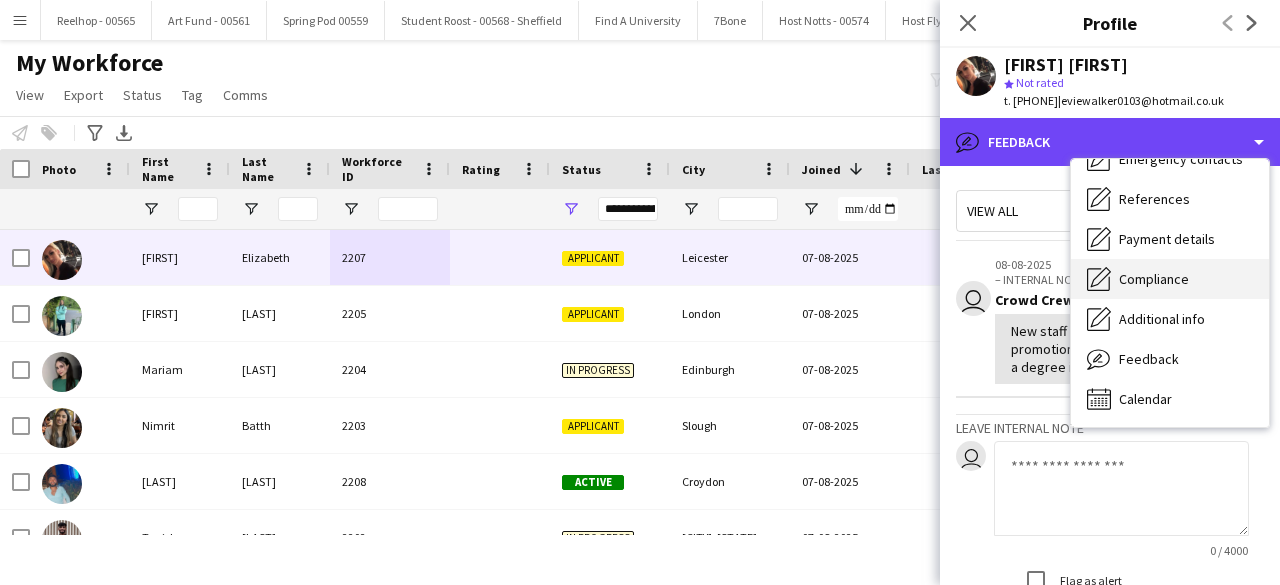 scroll, scrollTop: 0, scrollLeft: 0, axis: both 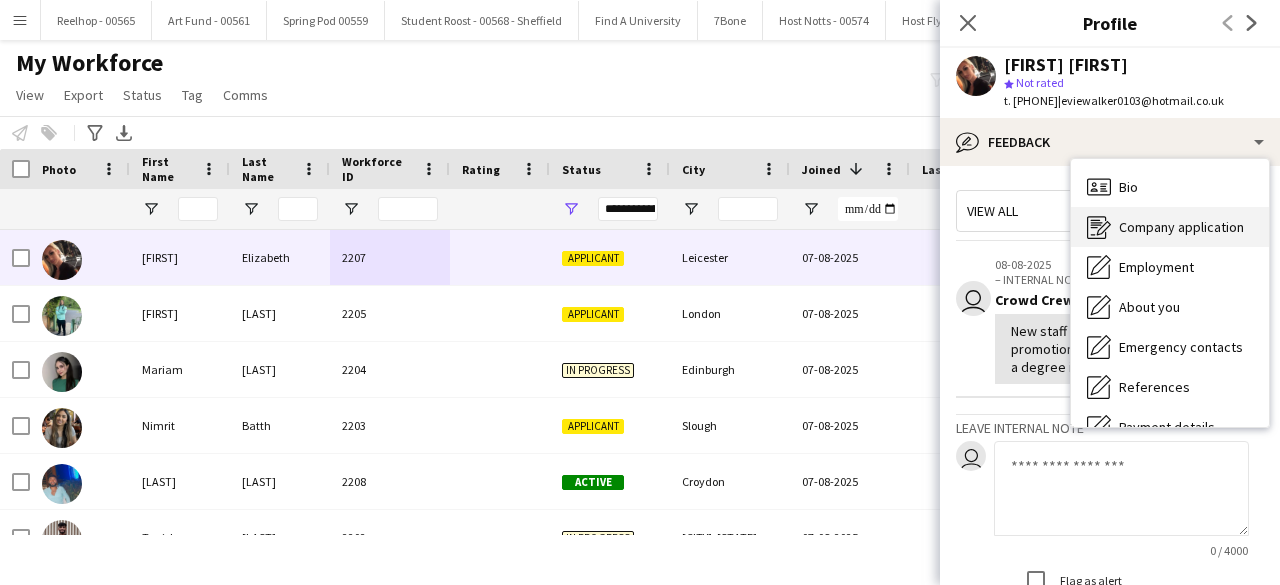 click on "Company application" at bounding box center (1181, 227) 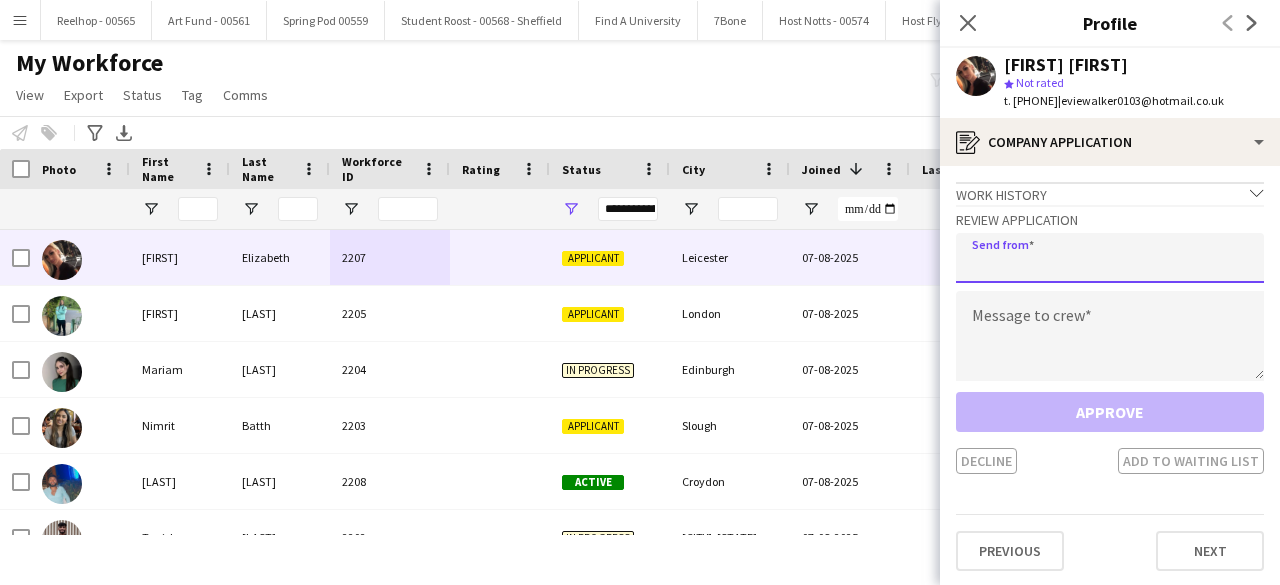 click 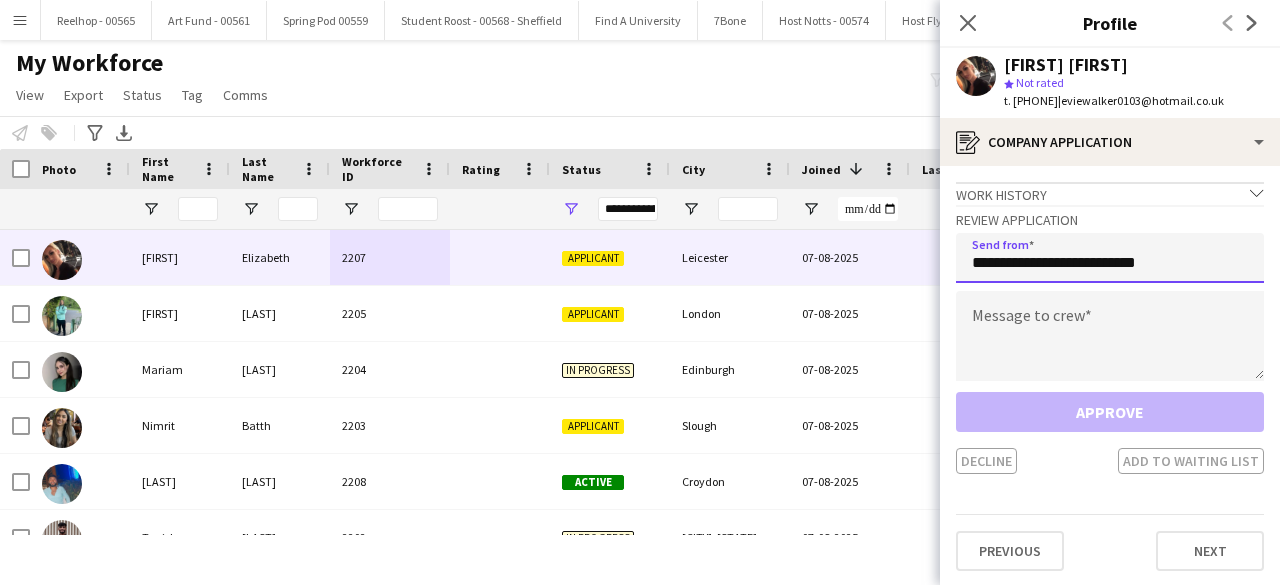 type on "**********" 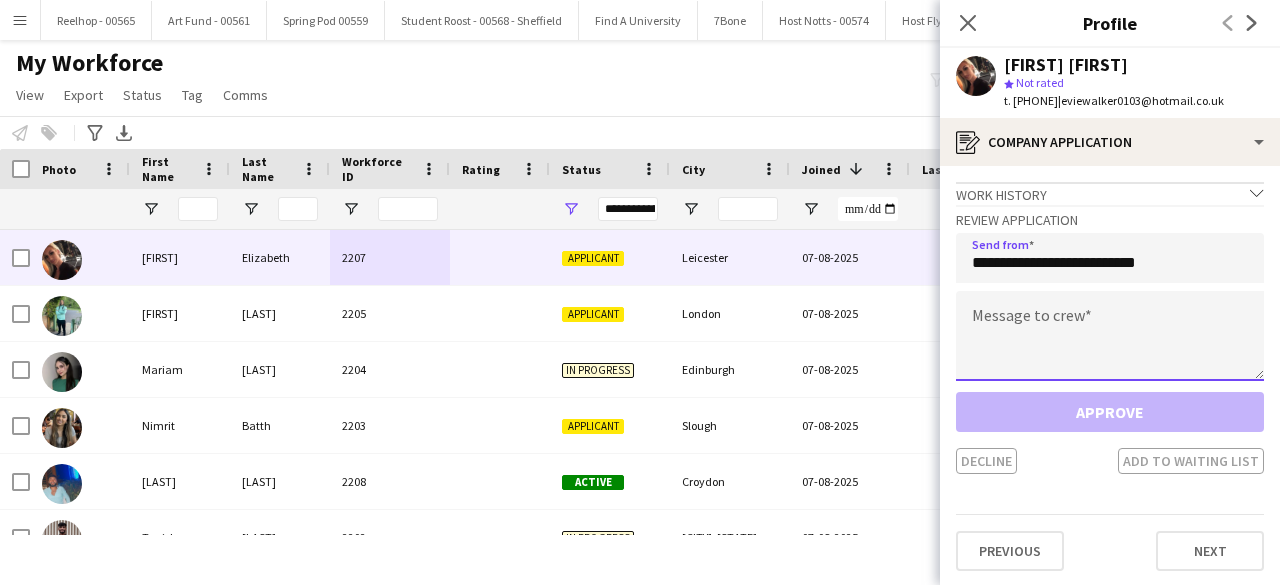click 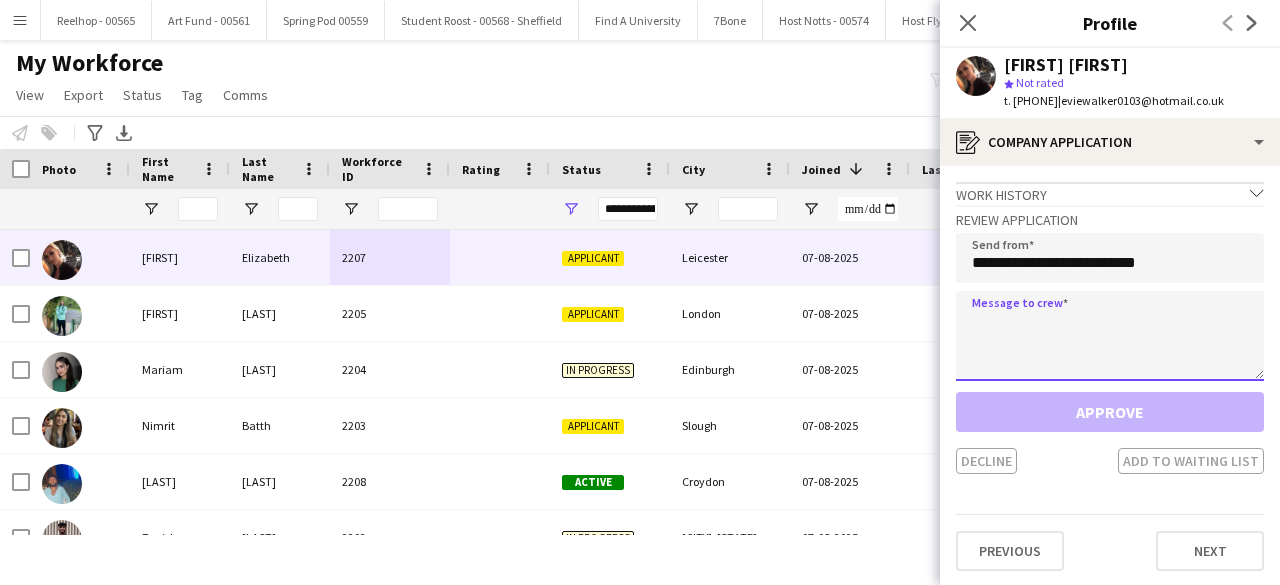 paste on "**********" 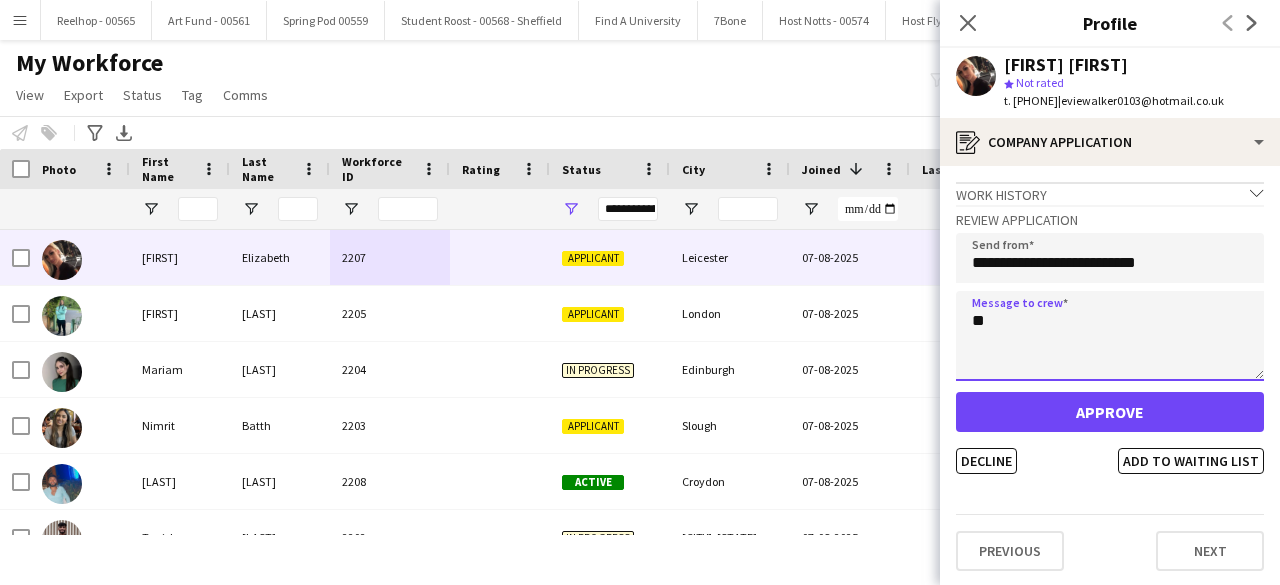 type on "*" 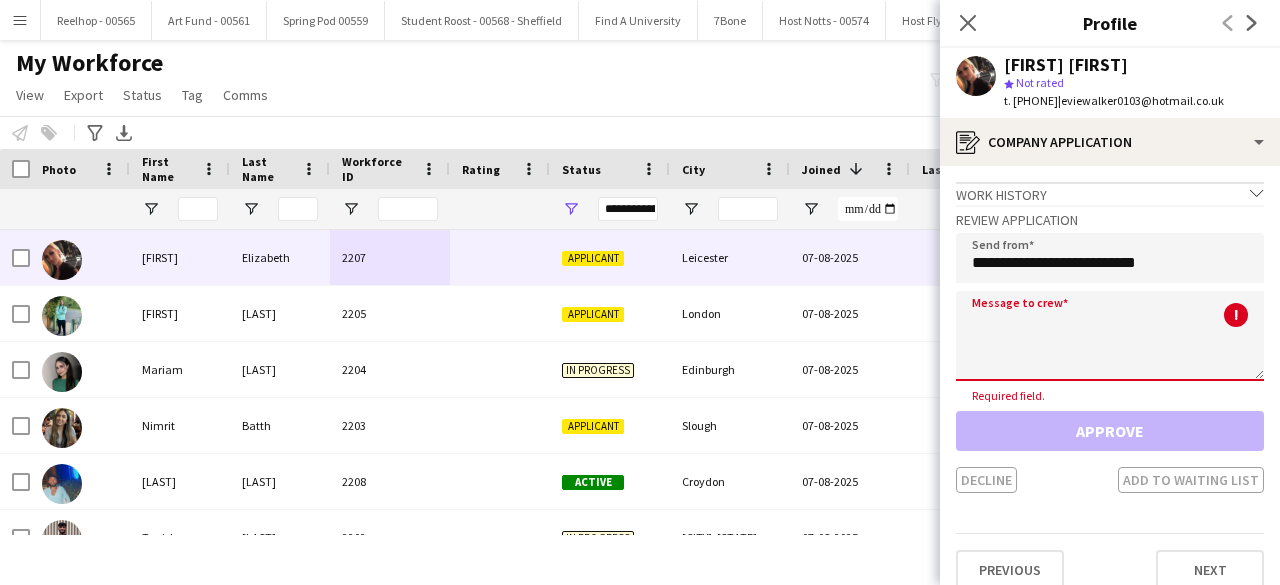 paste on "**********" 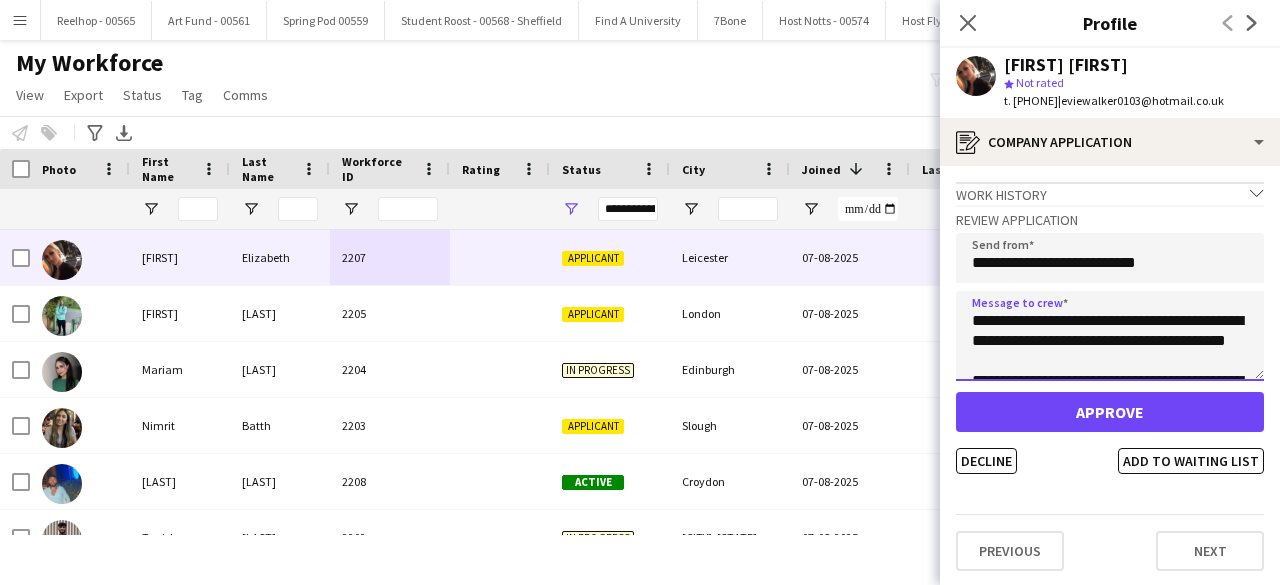 scroll, scrollTop: 1132, scrollLeft: 0, axis: vertical 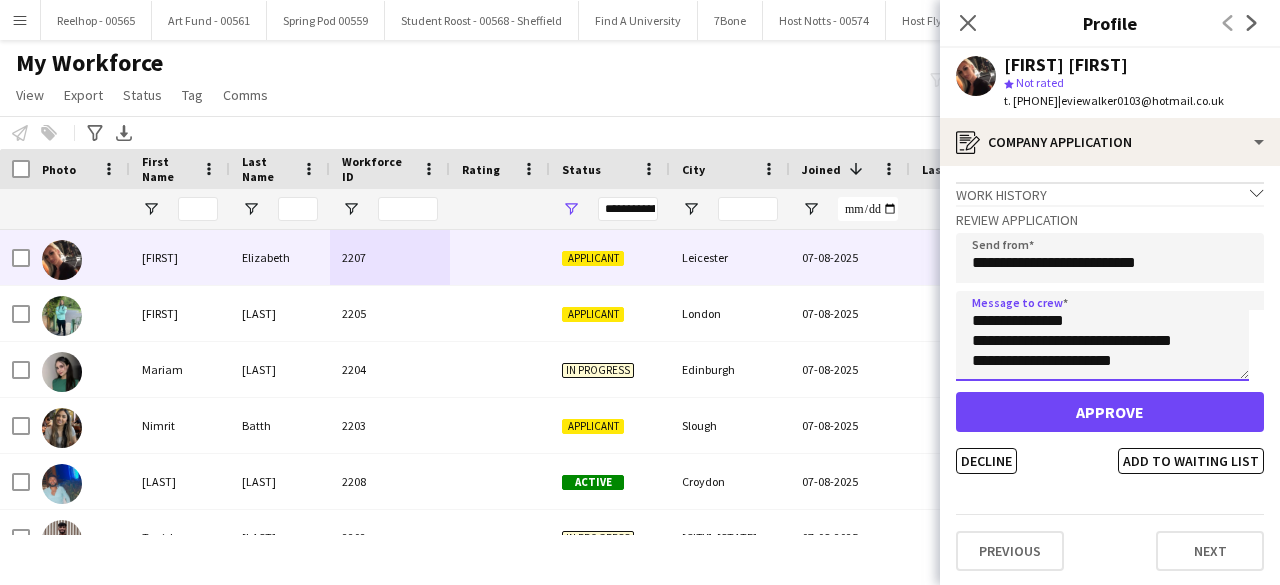 type on "**********" 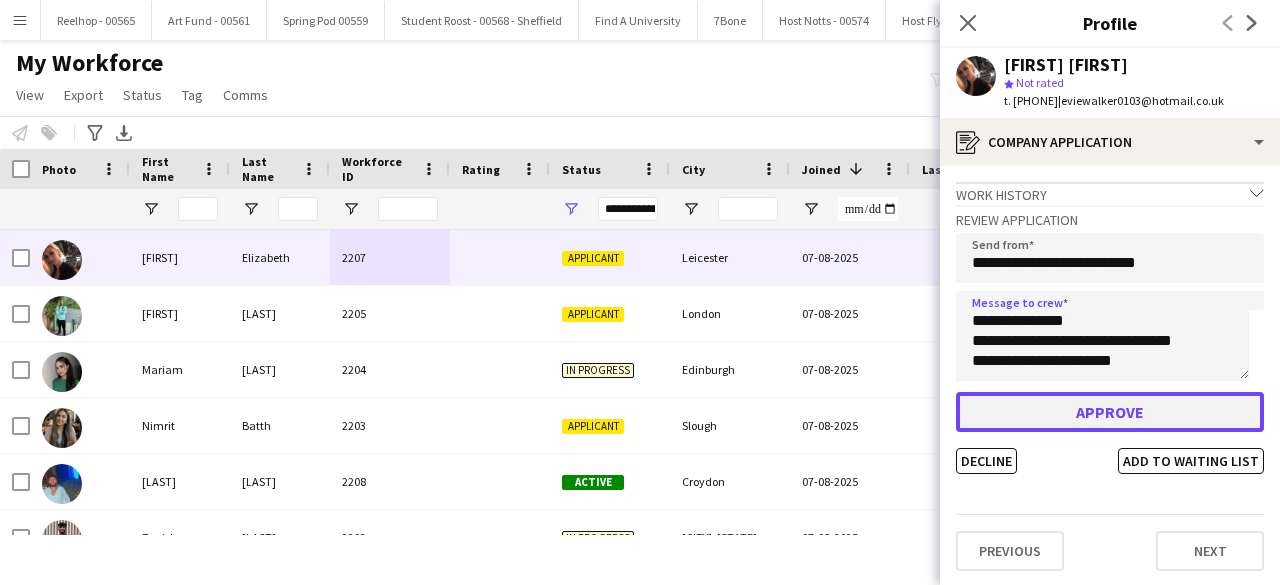 click on "Approve" 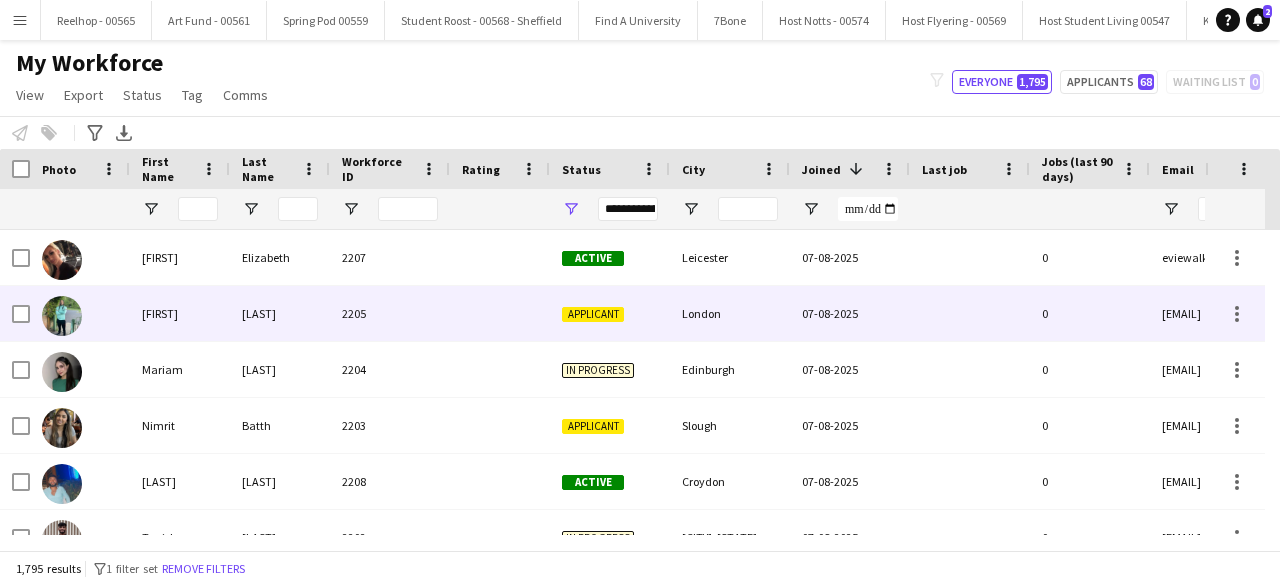 click on "Applicant" at bounding box center (610, 313) 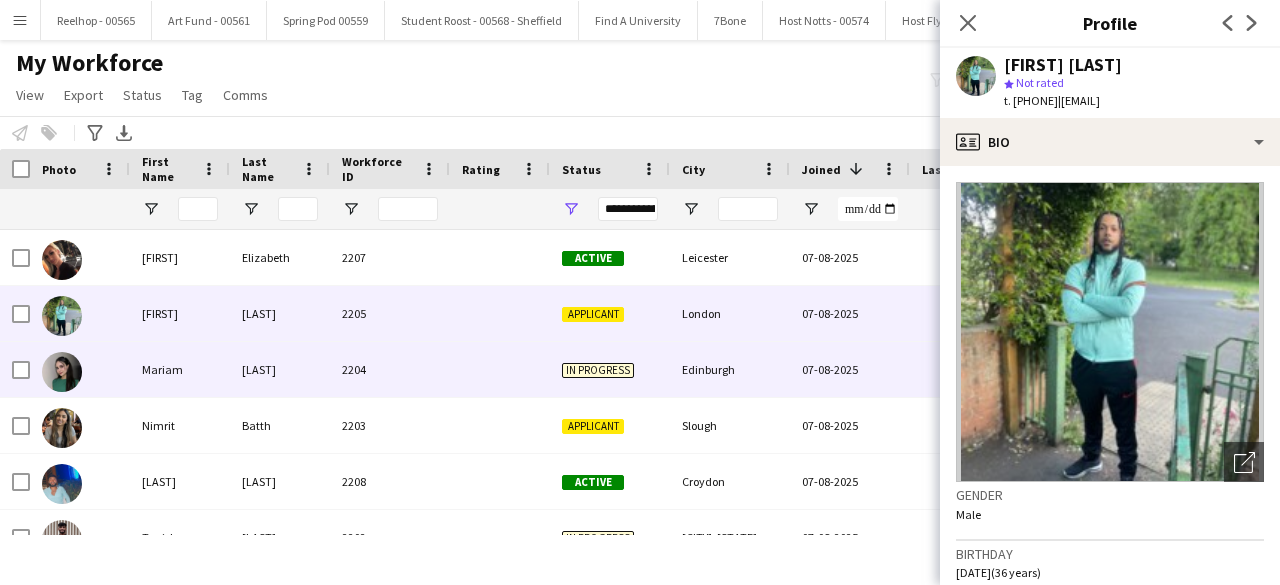 scroll, scrollTop: 41, scrollLeft: 0, axis: vertical 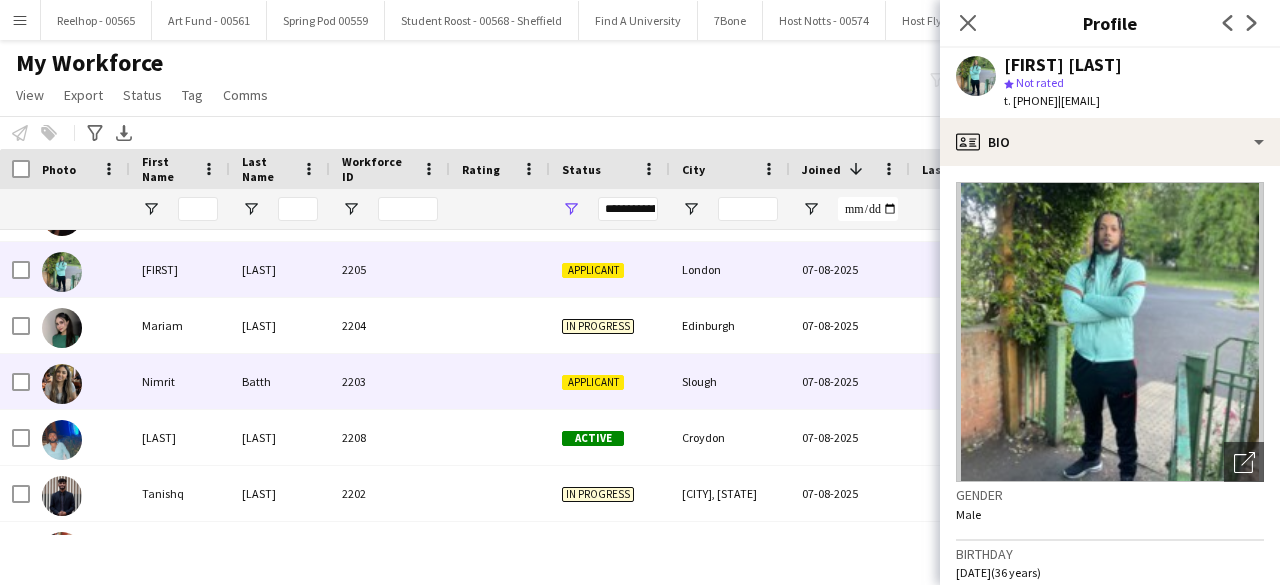 click on "2203" at bounding box center (390, 381) 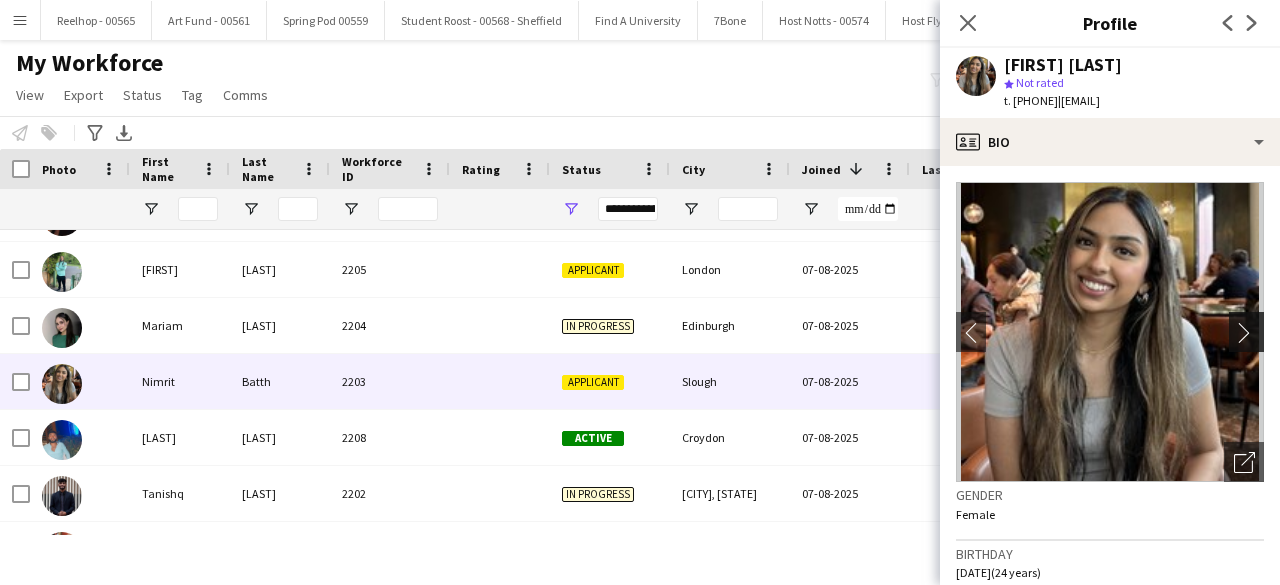 click on "chevron-right" 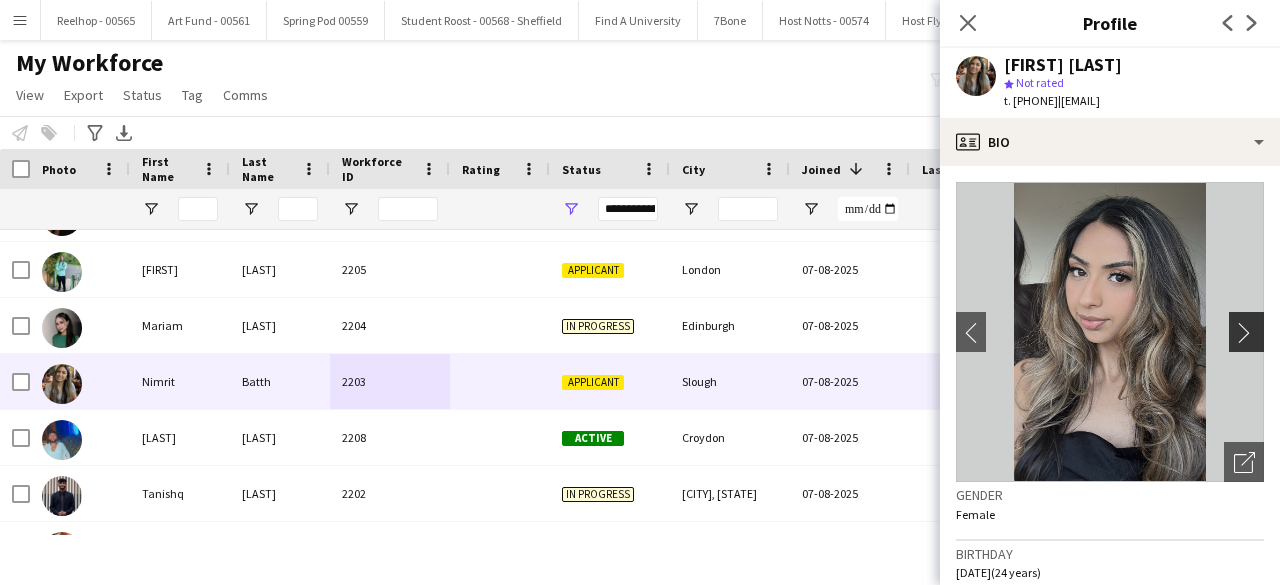 click on "chevron-right" 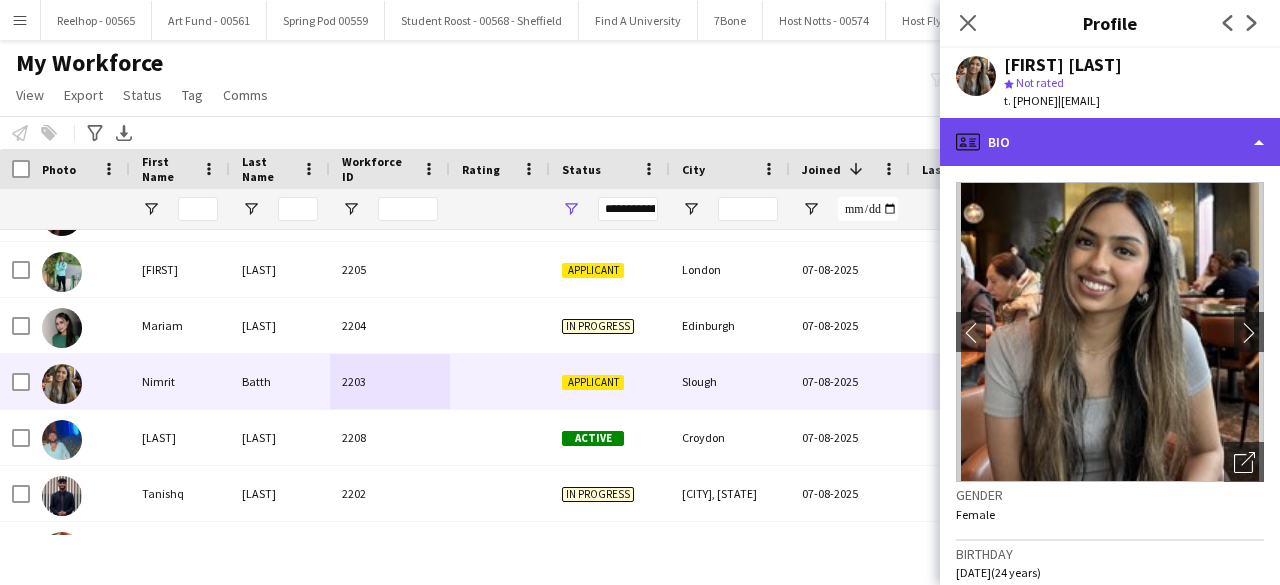 click on "profile
Bio" 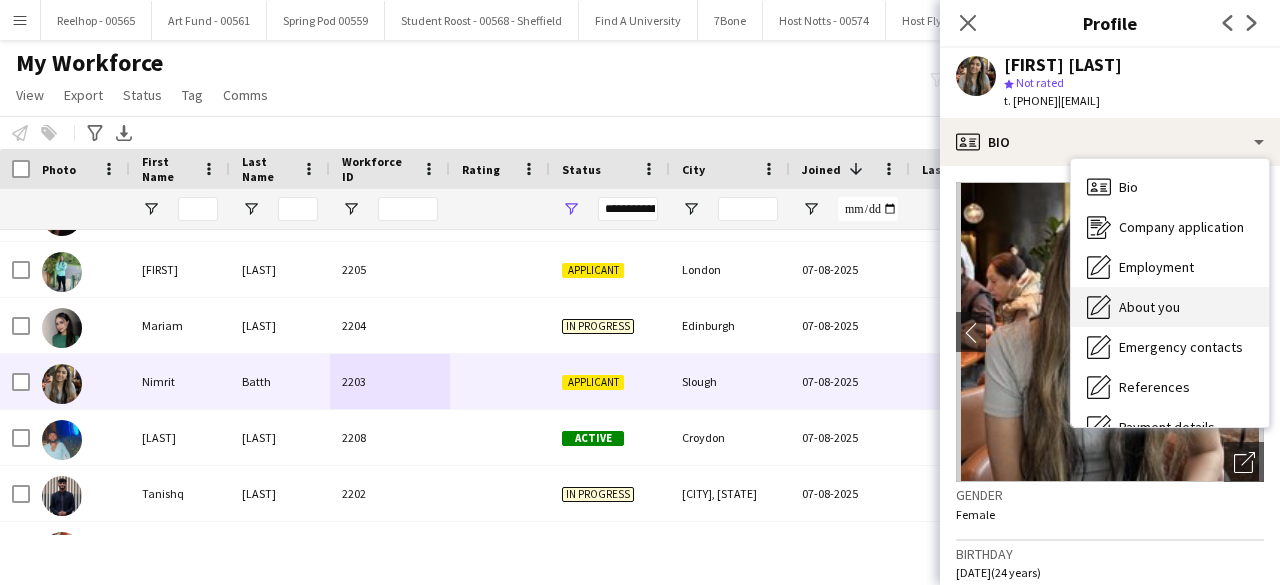 click on "About you" at bounding box center [1149, 307] 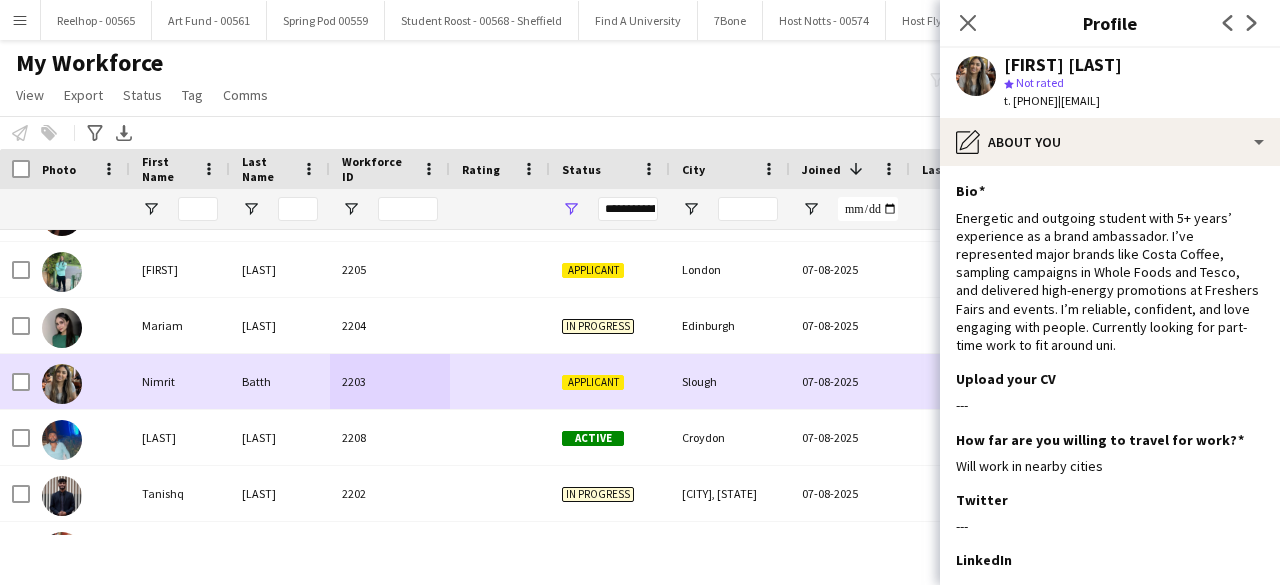 scroll, scrollTop: 0, scrollLeft: 0, axis: both 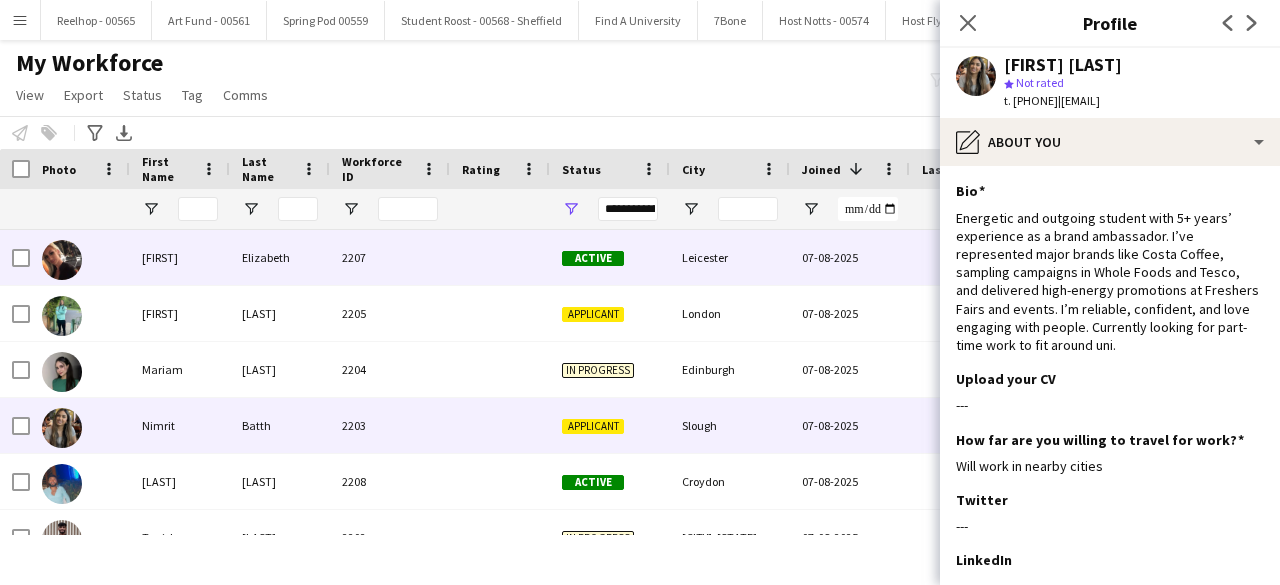 click at bounding box center [500, 257] 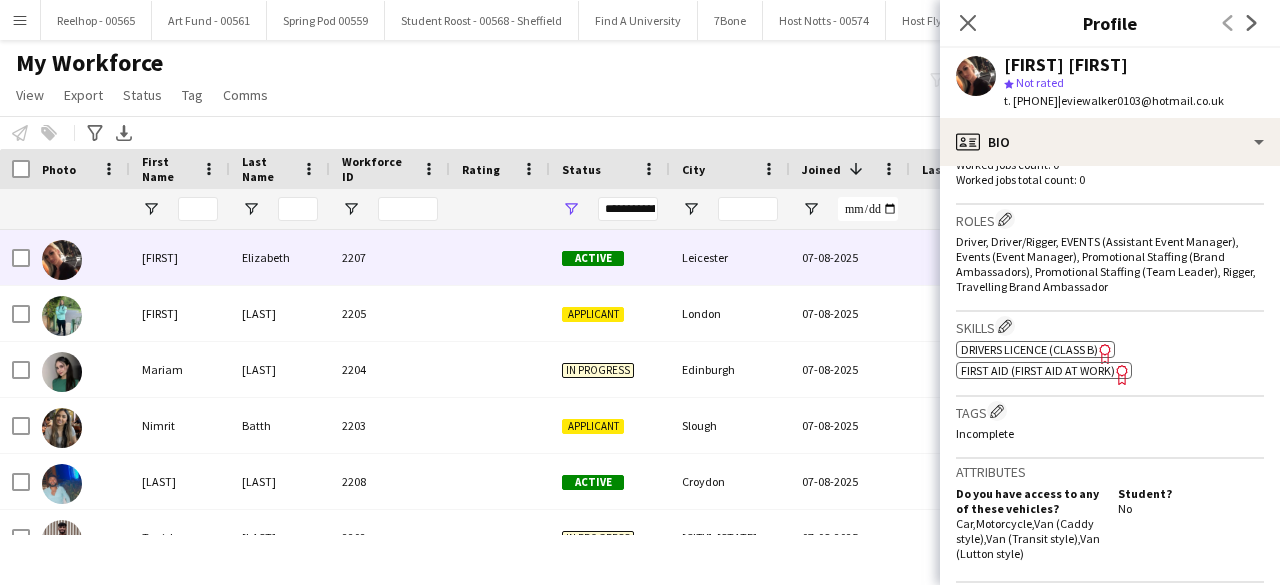 scroll, scrollTop: 0, scrollLeft: 0, axis: both 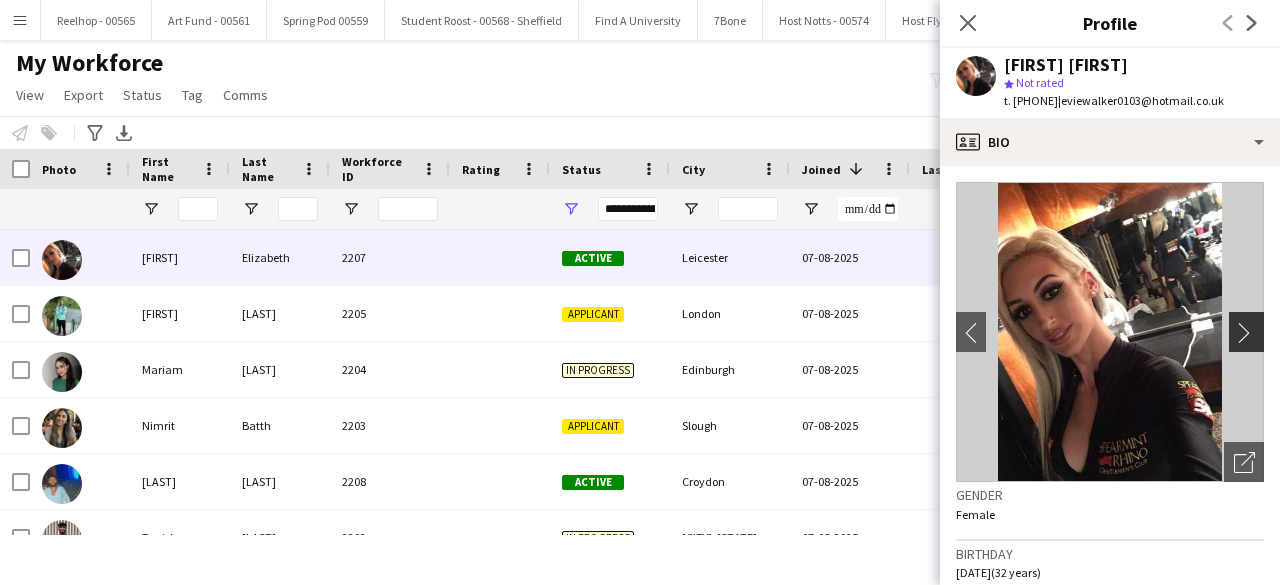 click on "chevron-right" 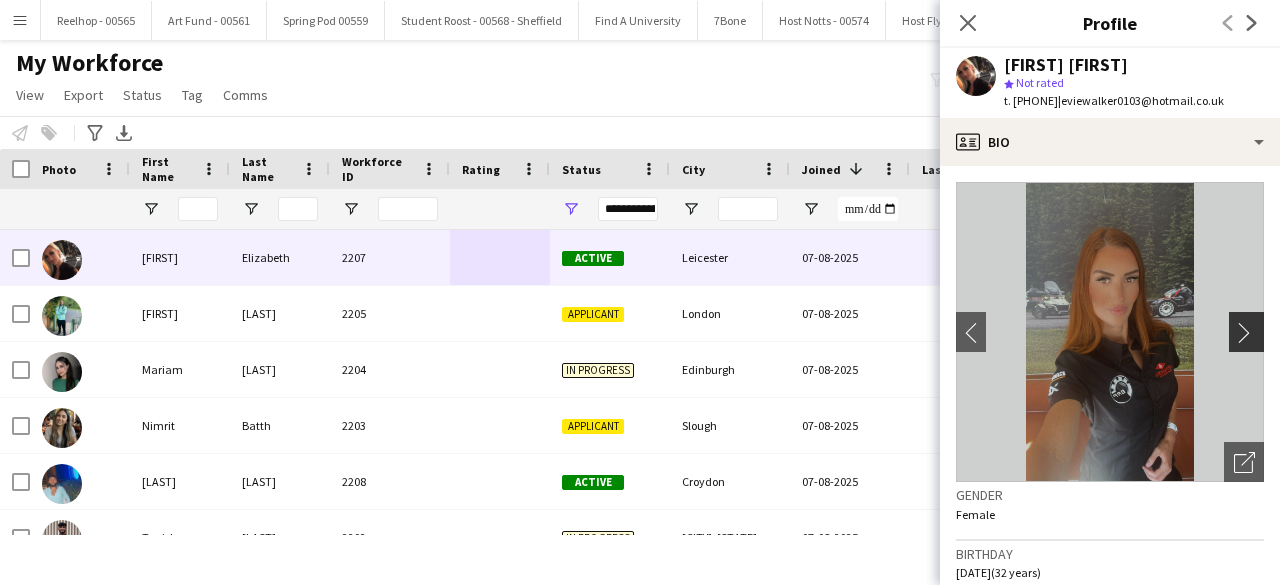 click on "chevron-right" 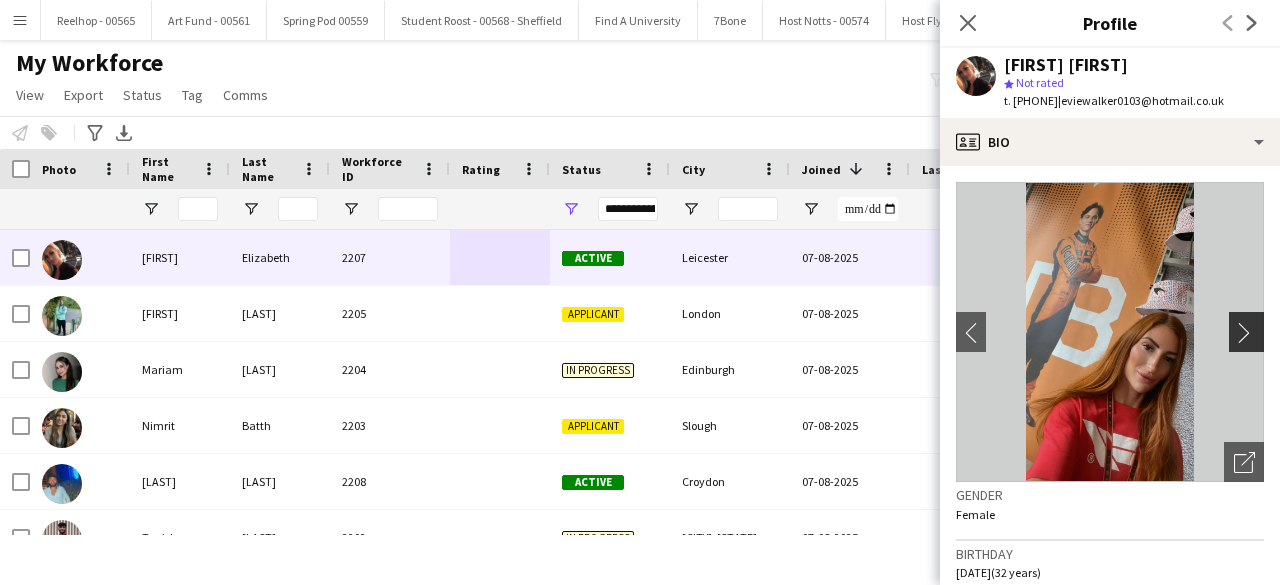 click on "chevron-right" 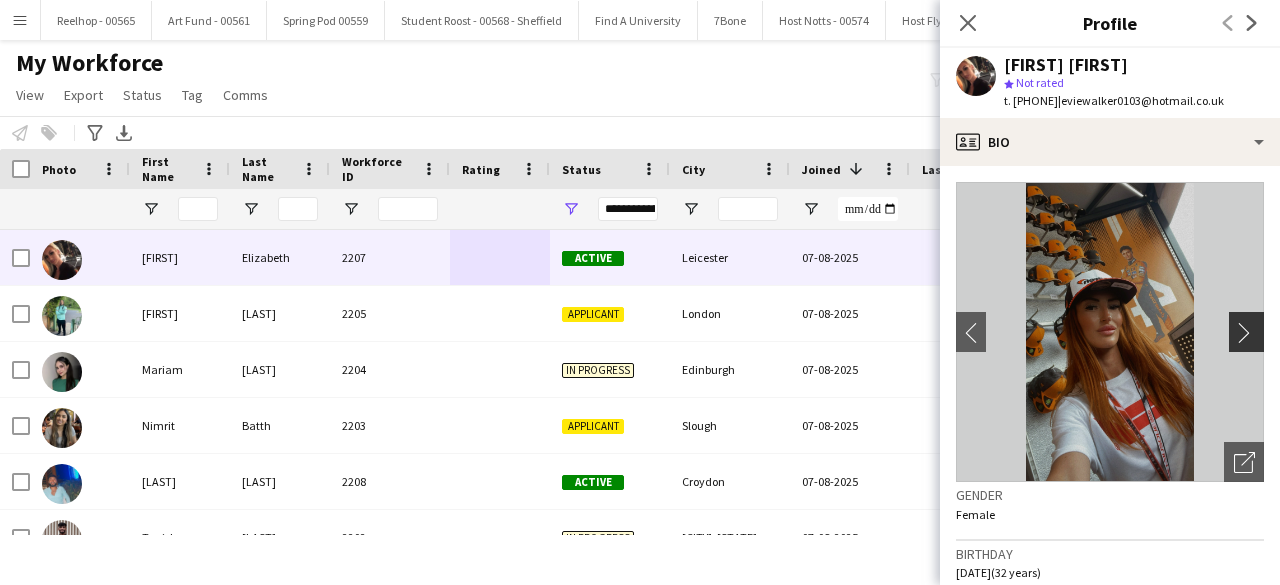 click on "chevron-right" 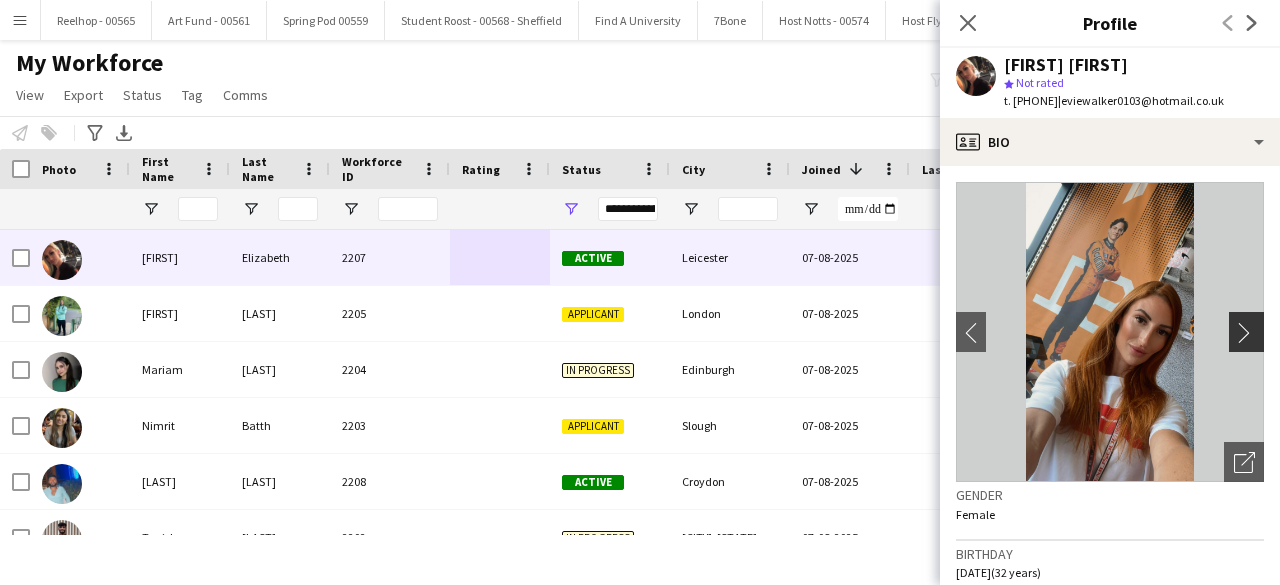 click on "chevron-right" 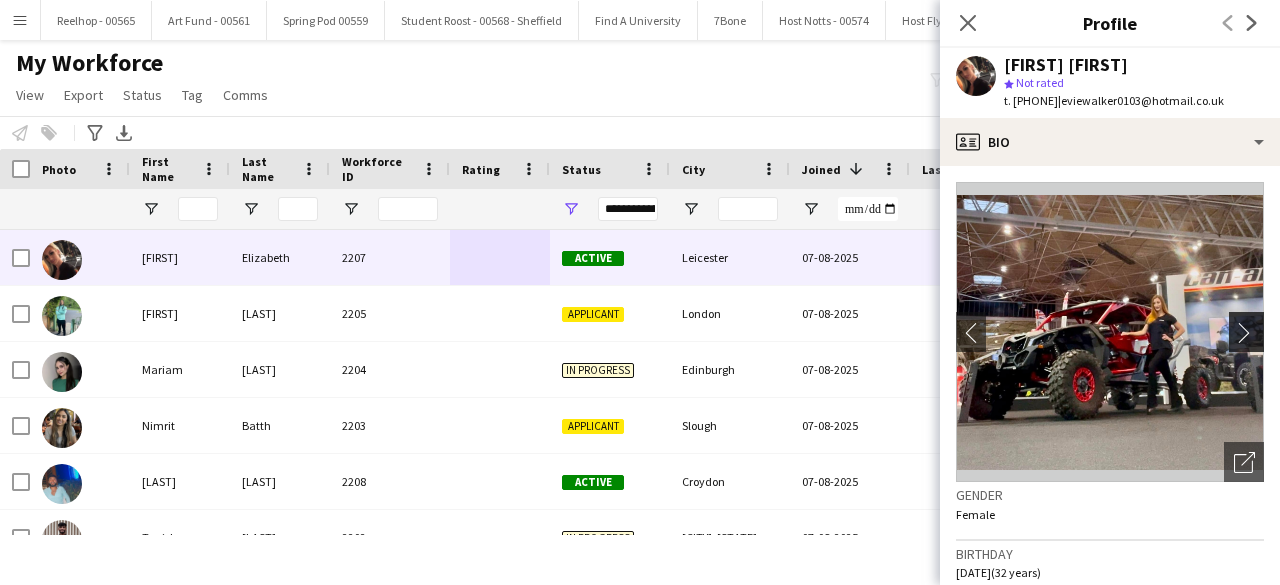 click on "chevron-right" 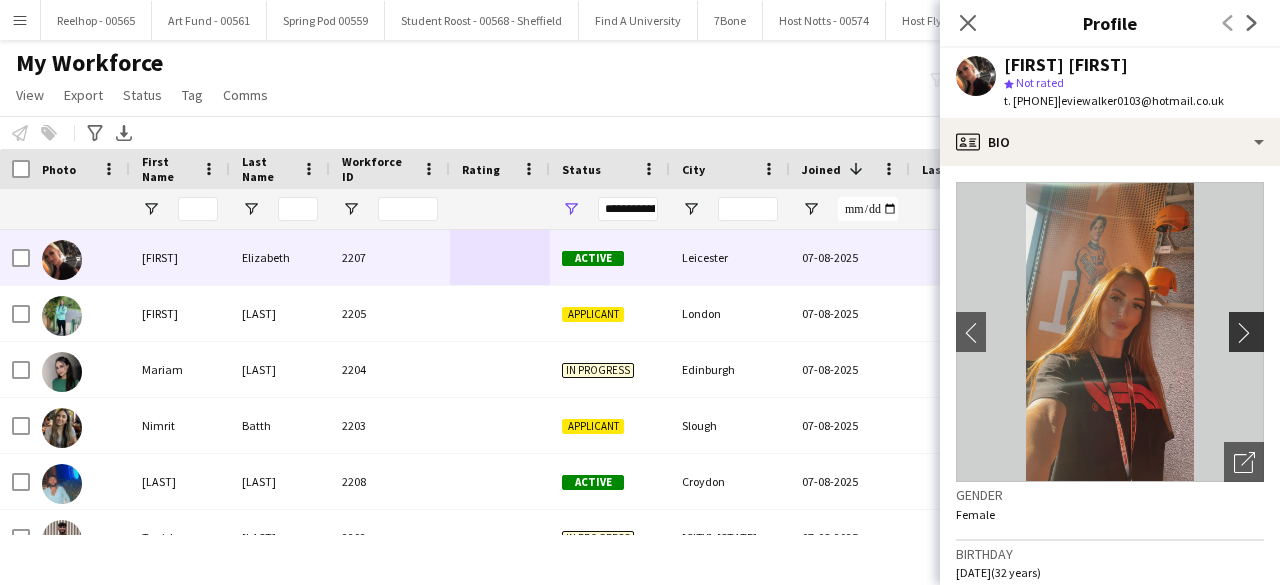 click on "chevron-right" 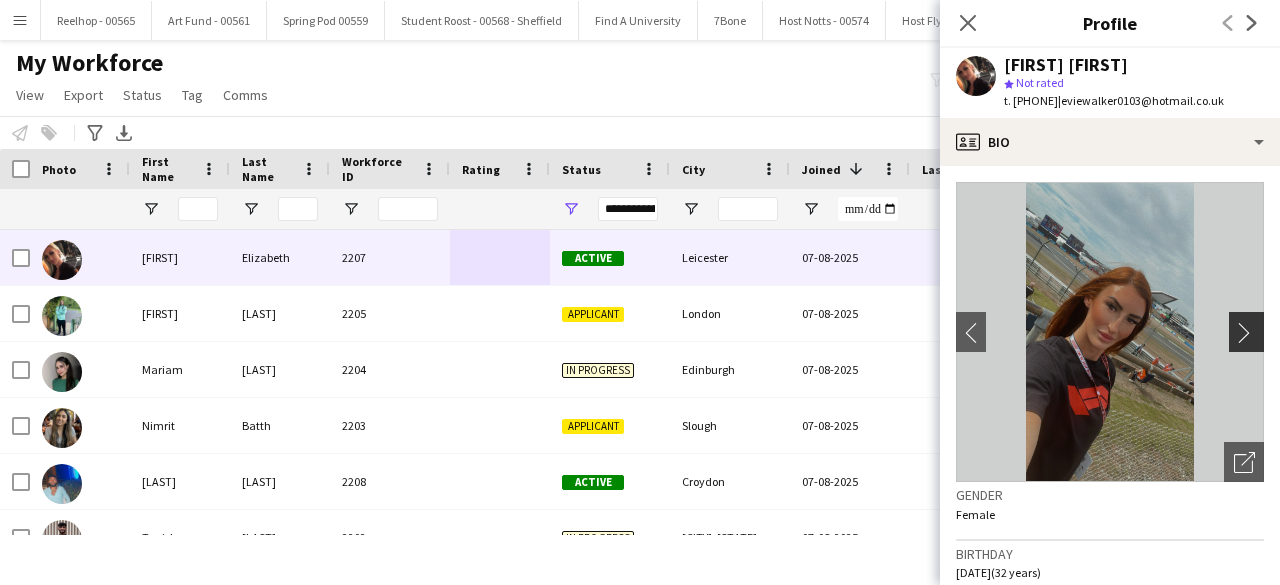 click on "chevron-right" 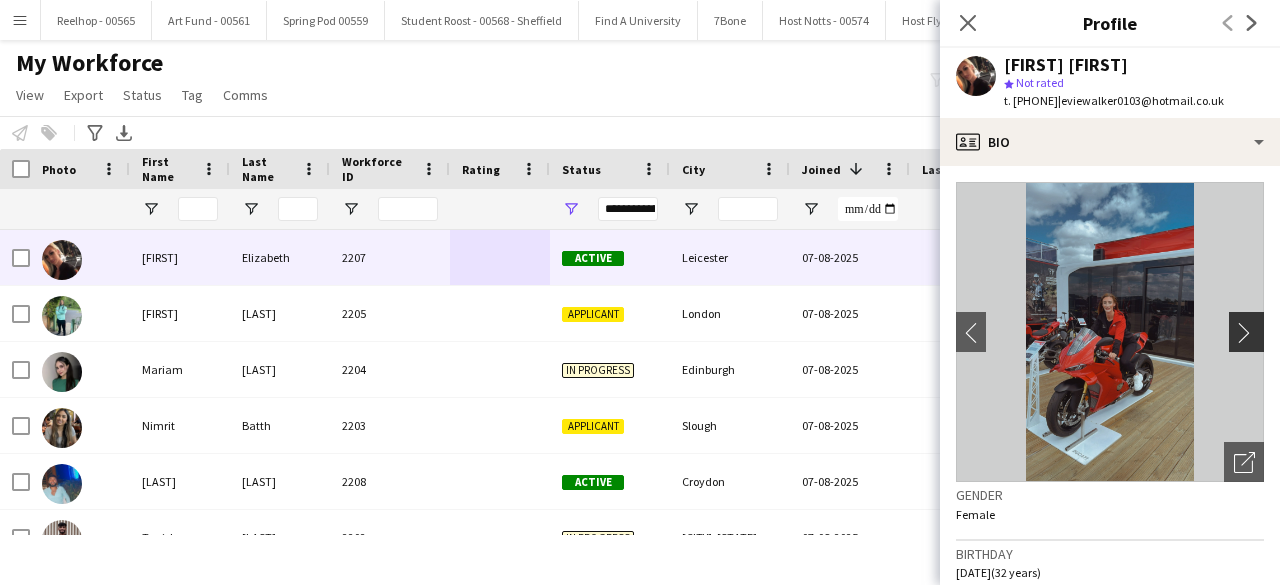 click on "chevron-right" 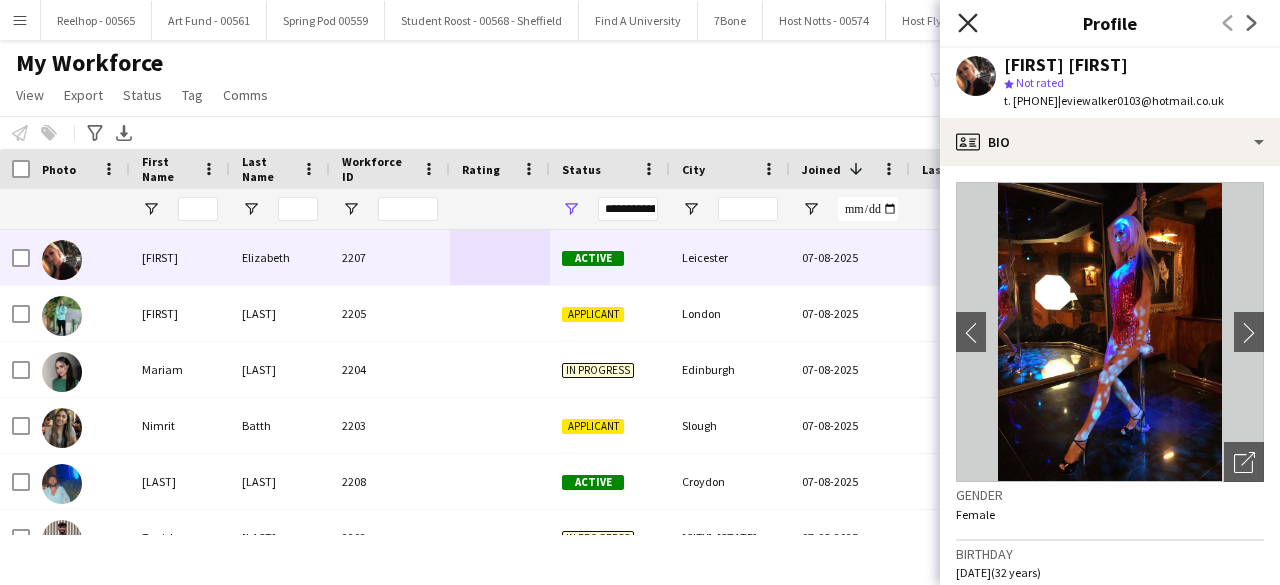 click 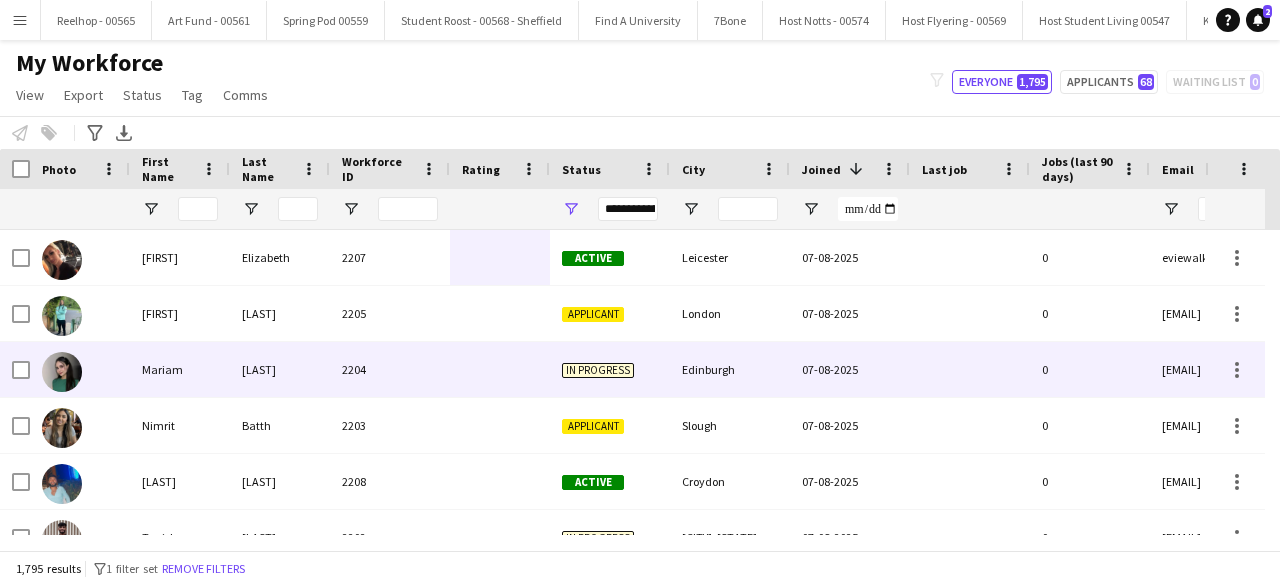 click on "2204" at bounding box center (390, 369) 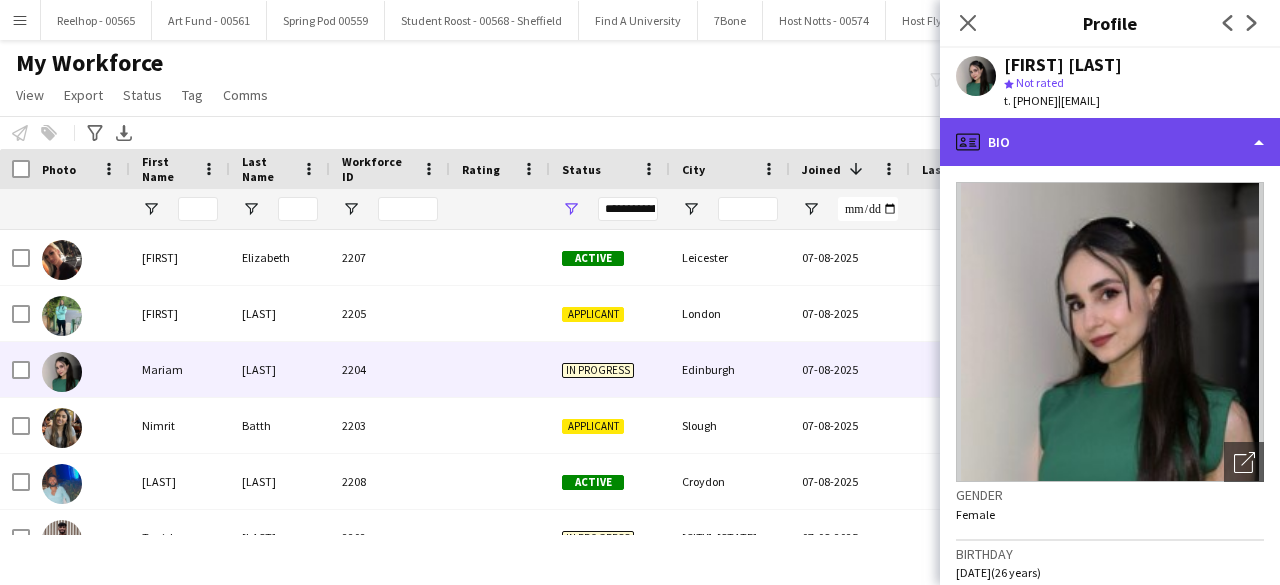 click on "profile
Bio" 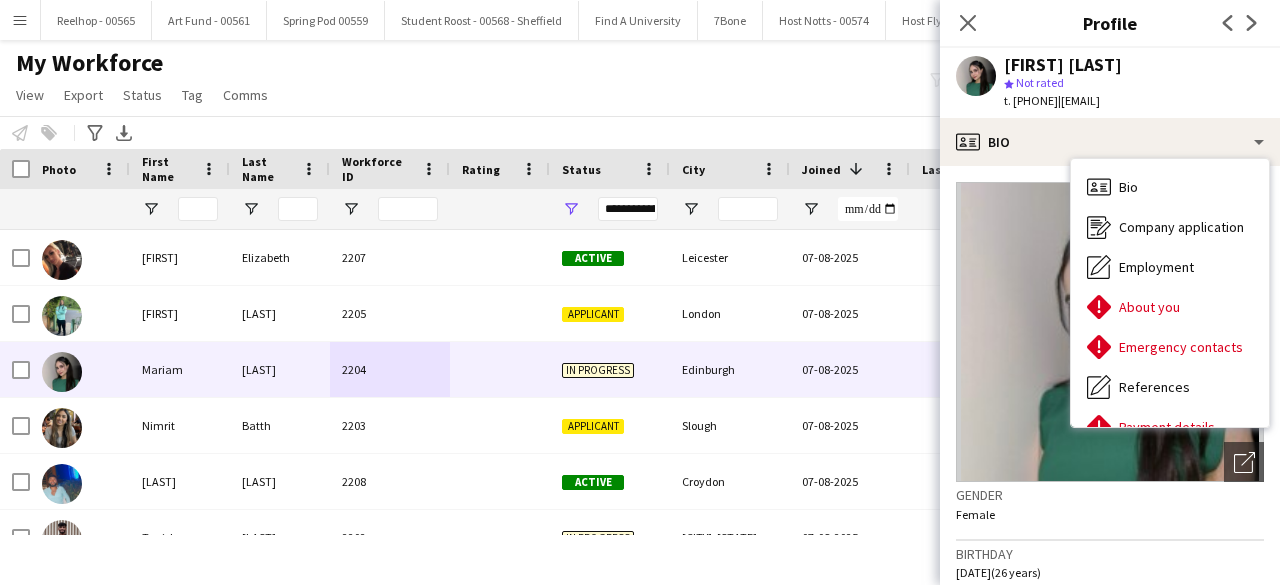 click on "|   mariamzuabi5@gmail.com" 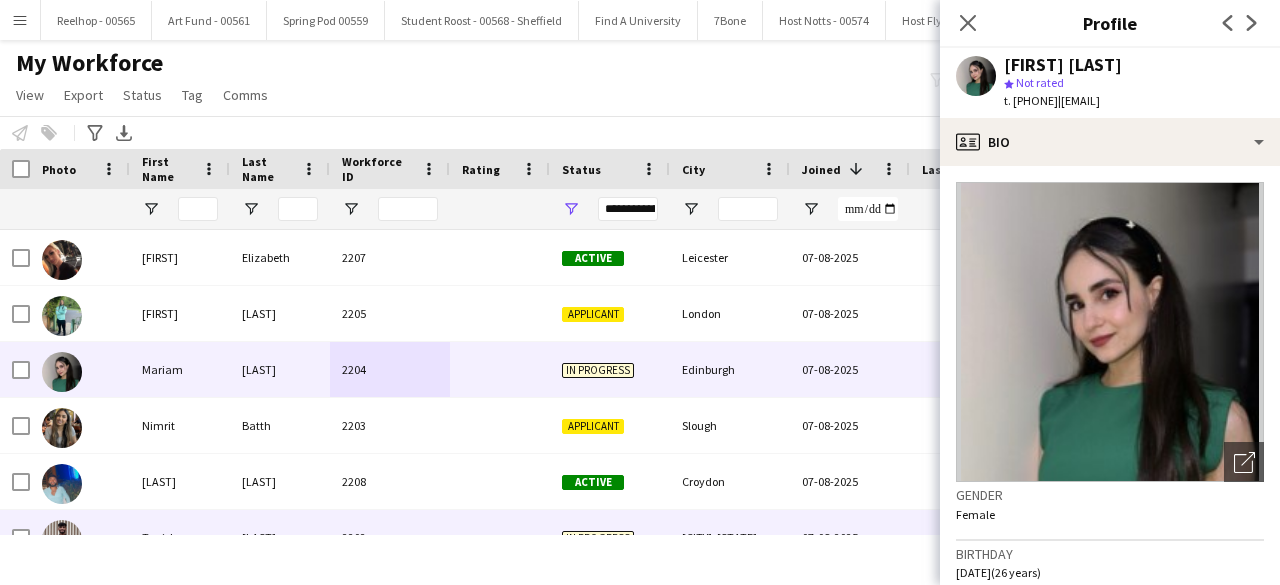 scroll, scrollTop: 269, scrollLeft: 0, axis: vertical 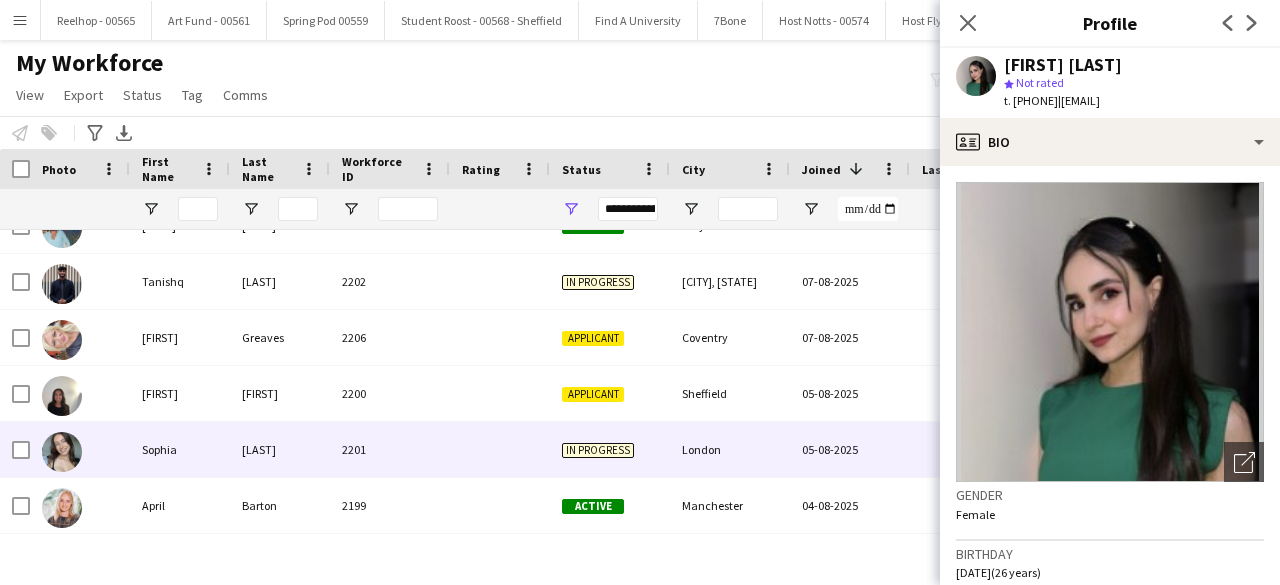 click on "2201" at bounding box center [390, 449] 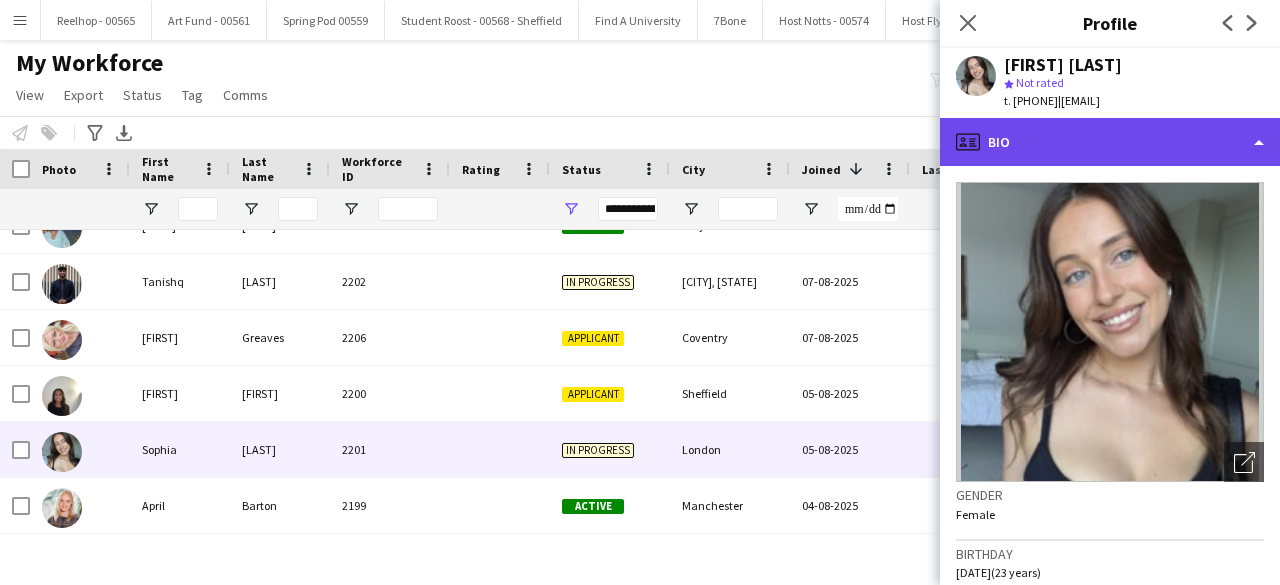 click on "profile
Bio" 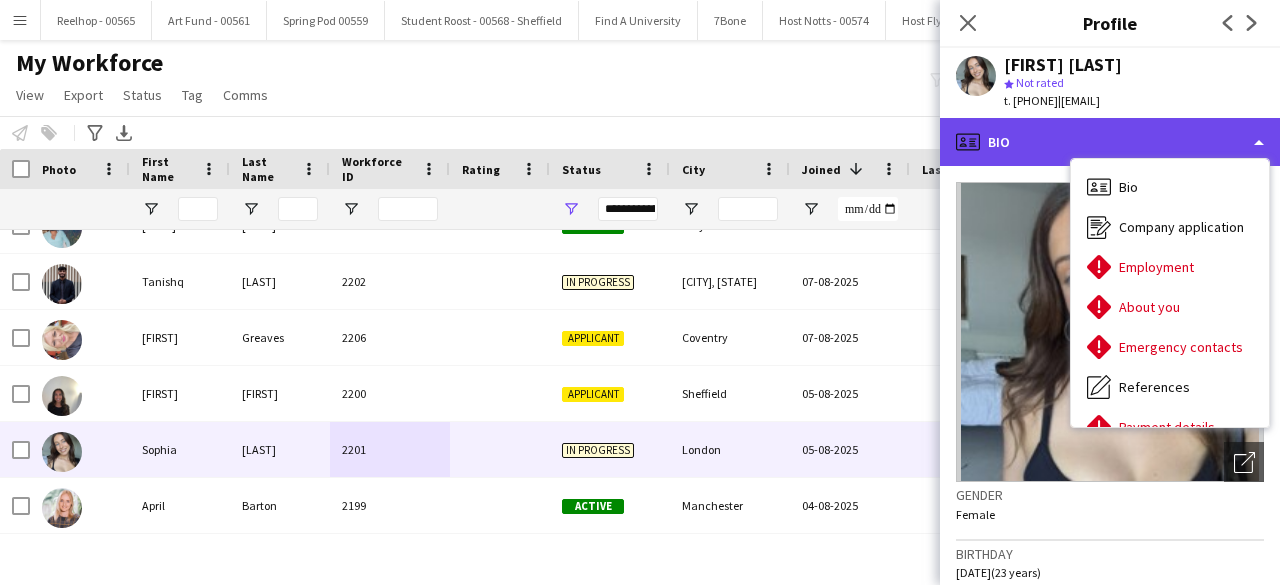 click on "profile
Bio" 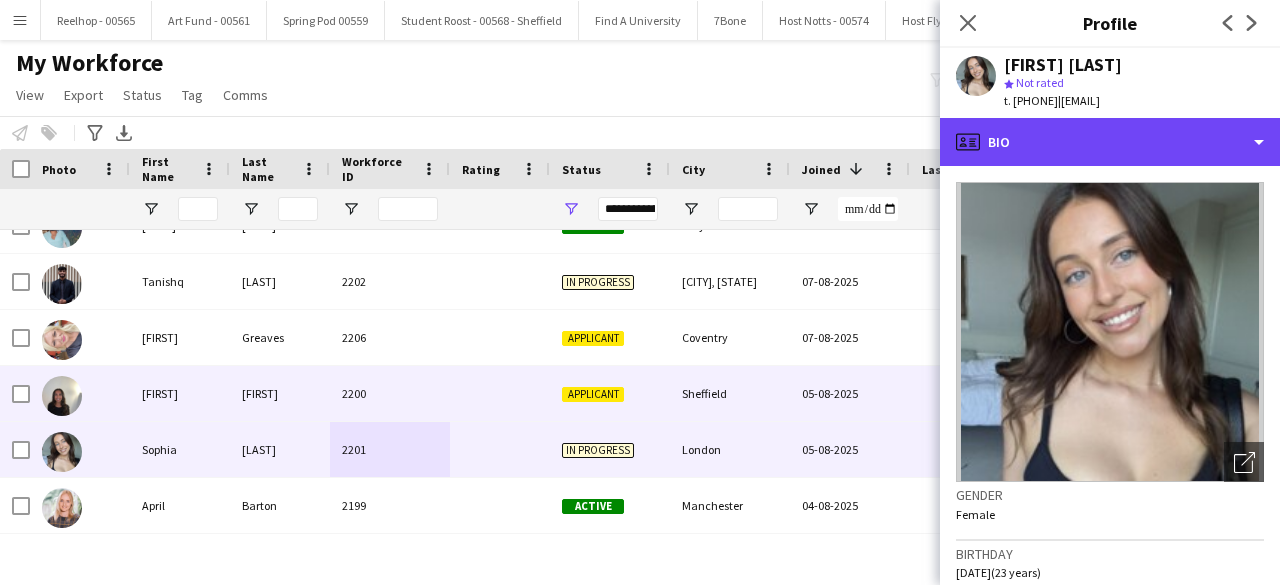 scroll, scrollTop: 290, scrollLeft: 0, axis: vertical 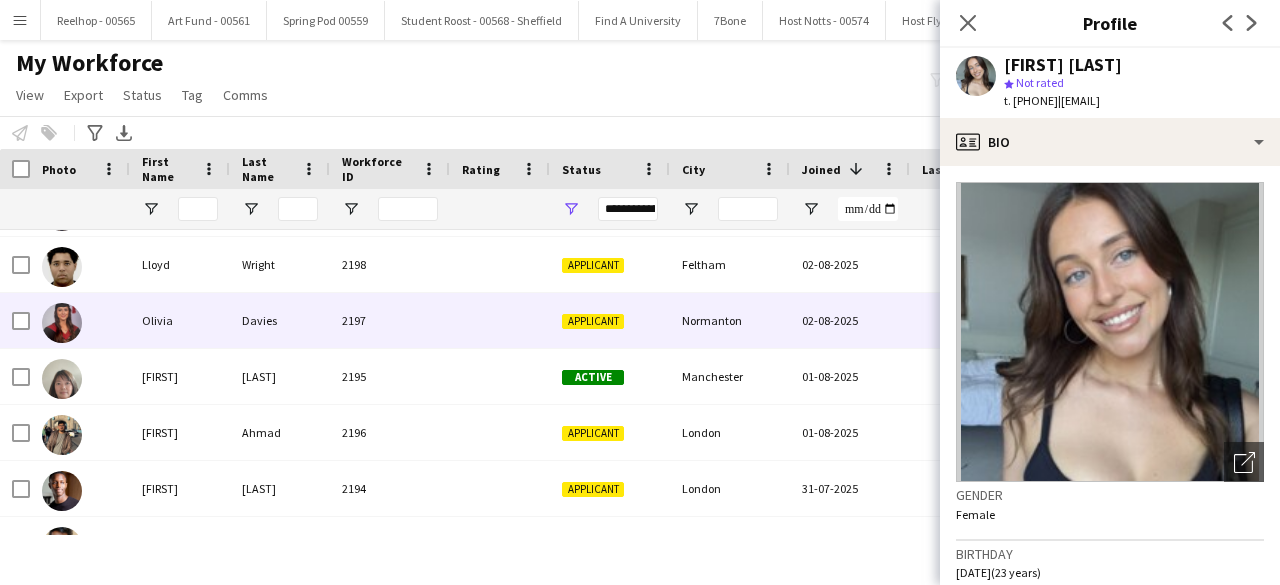 click at bounding box center [500, 320] 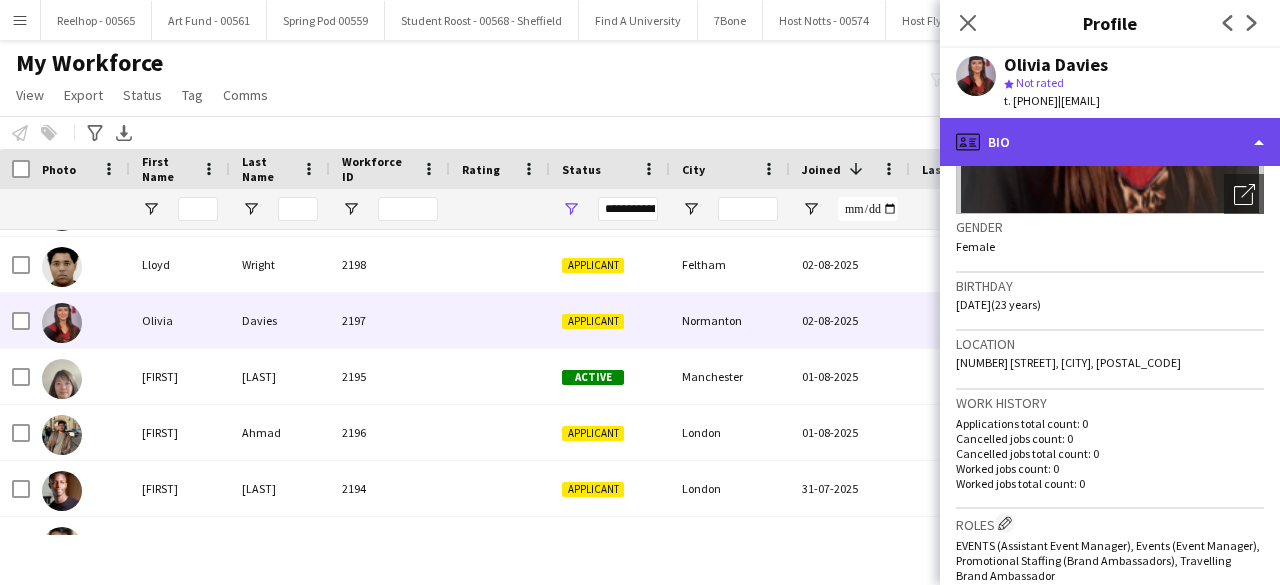click on "profile
Bio" 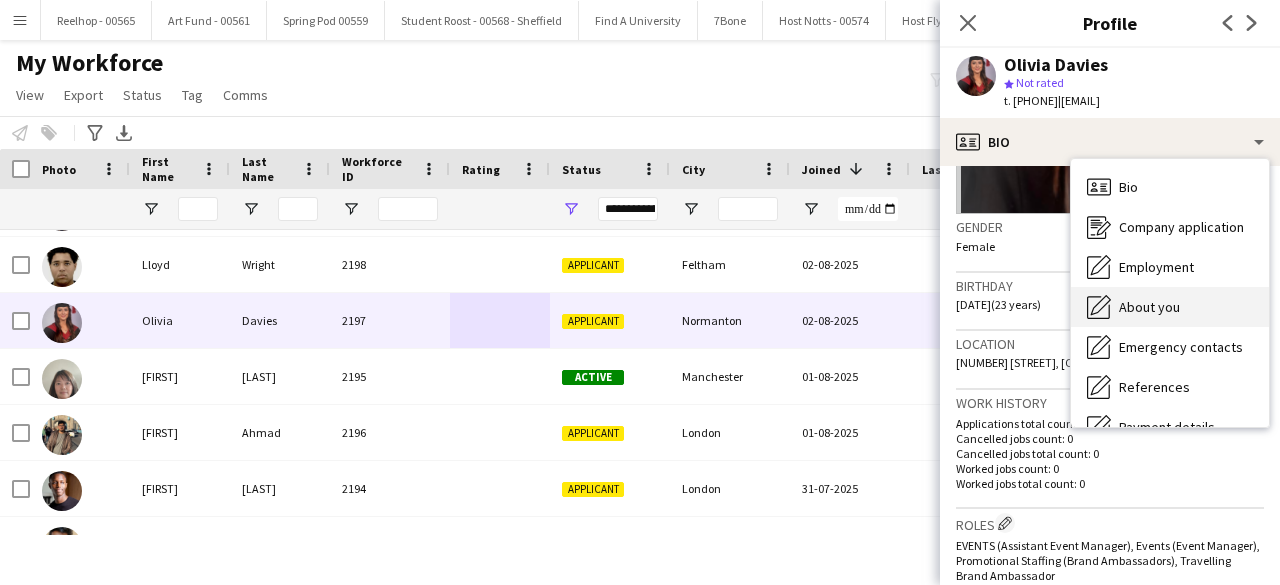click on "About you" at bounding box center [1149, 307] 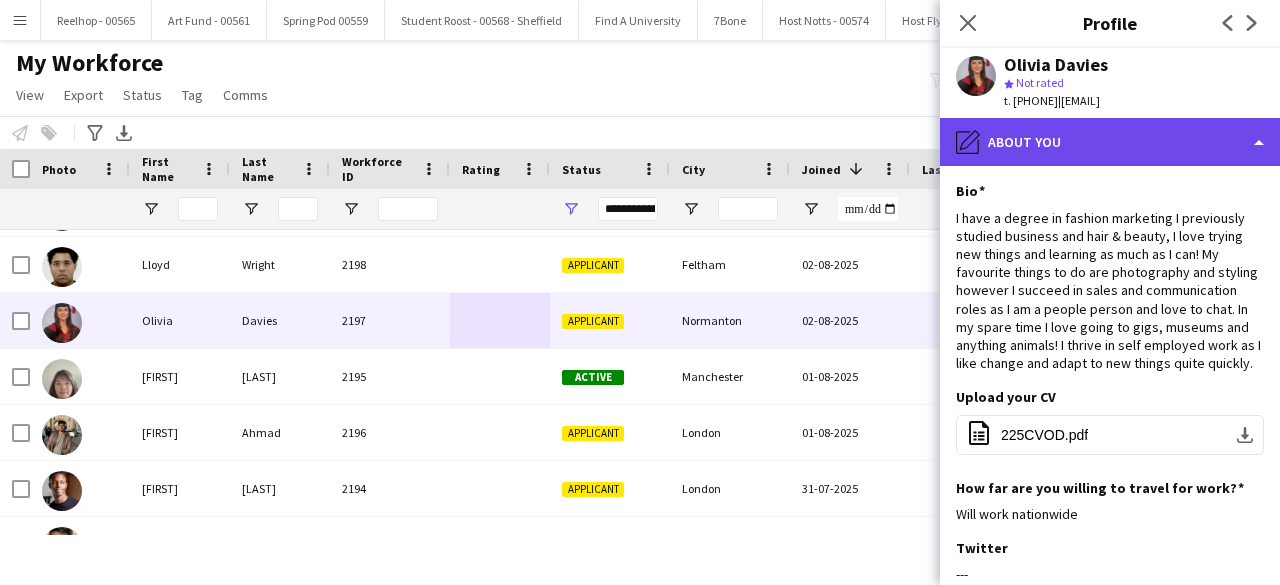 click on "pencil4
About you" 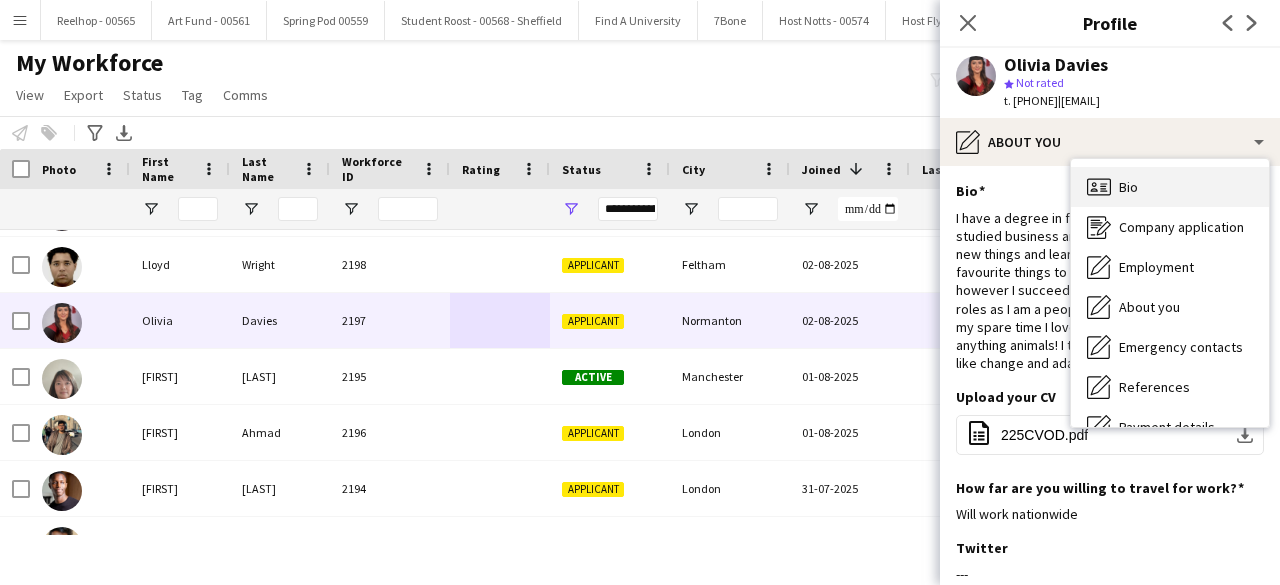 click on "Bio
Bio" at bounding box center [1170, 187] 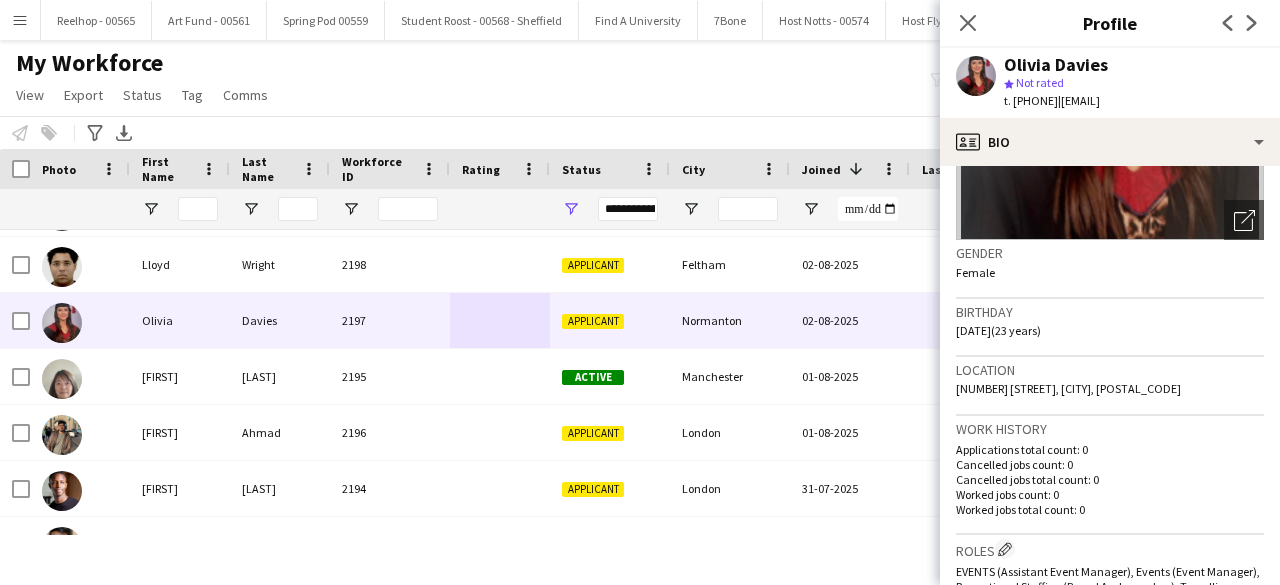 click on "Location   1 The Sycamores, Normanton, WF6 2JQ" 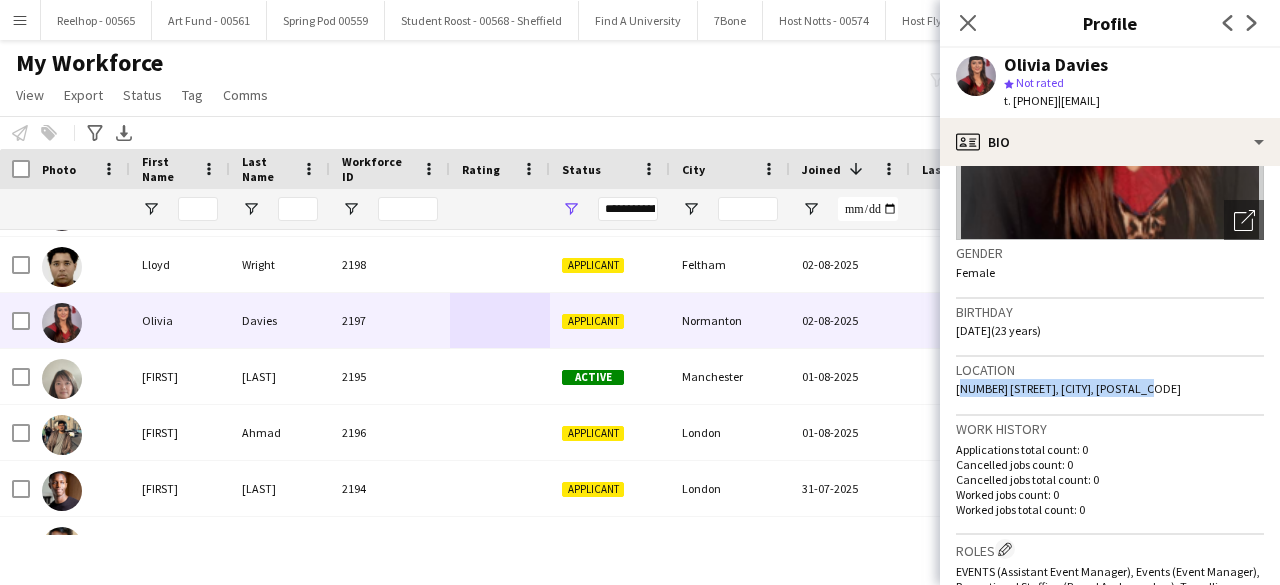 drag, startPoint x: 1154, startPoint y: 386, endPoint x: 954, endPoint y: 397, distance: 200.30228 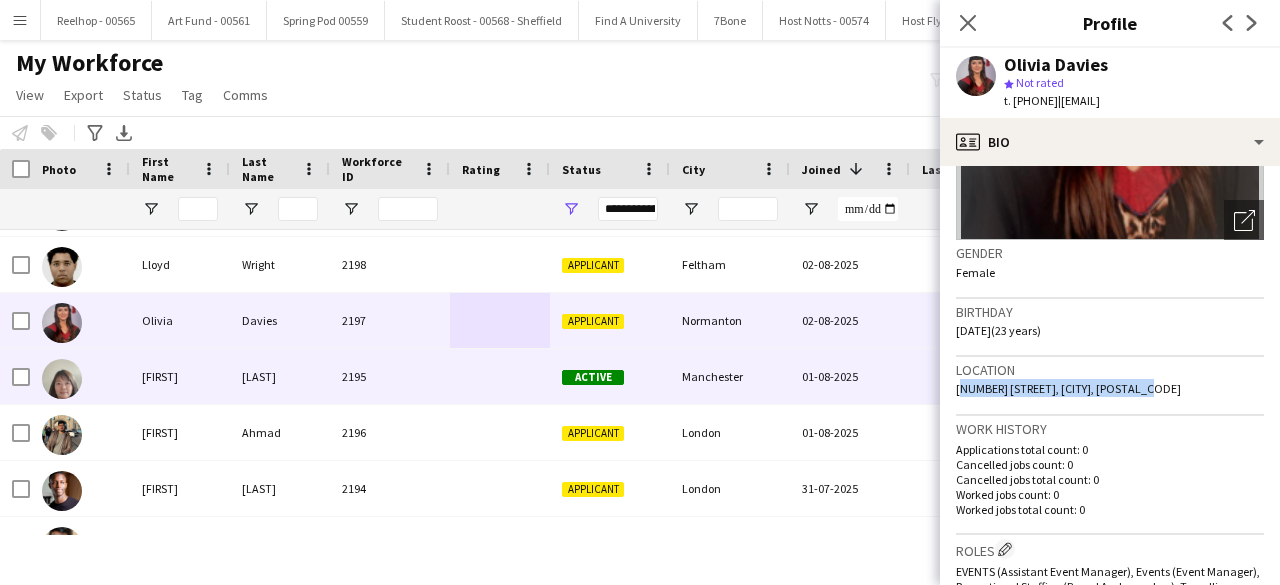 scroll, scrollTop: 623, scrollLeft: 0, axis: vertical 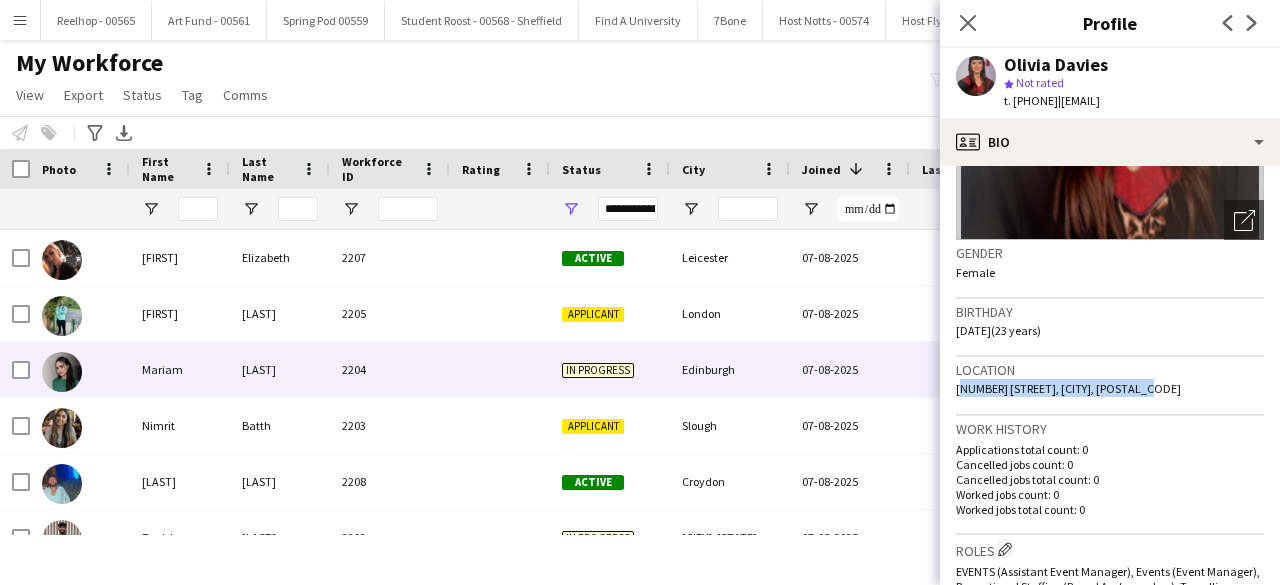 click at bounding box center (500, 369) 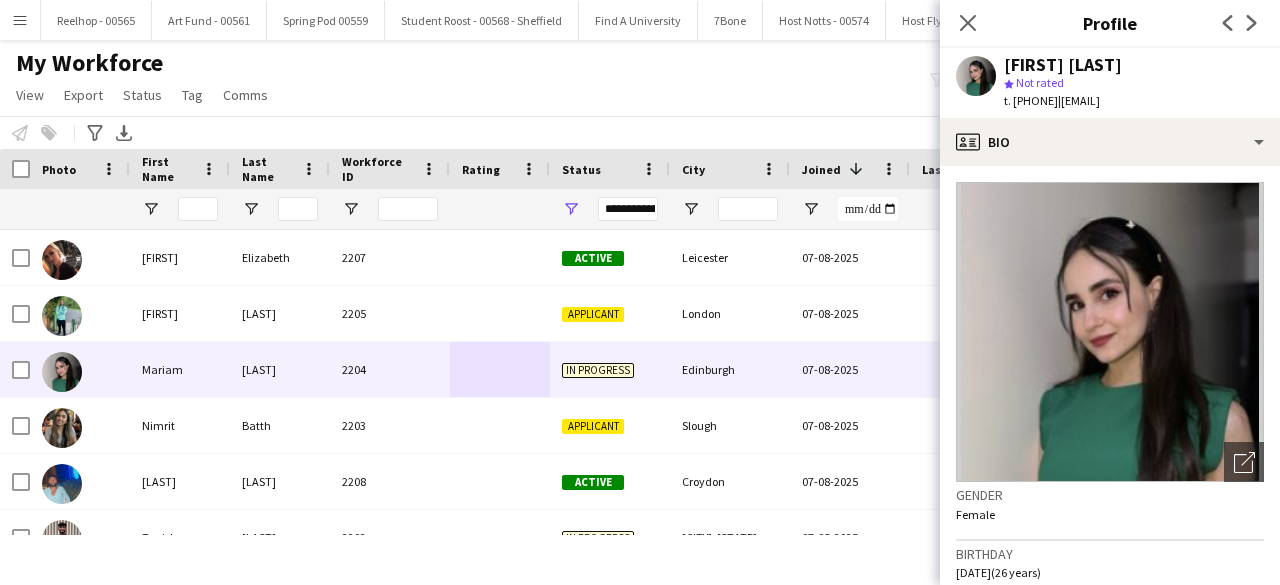 drag, startPoint x: 1098, startPoint y: 102, endPoint x: 1258, endPoint y: 106, distance: 160.04999 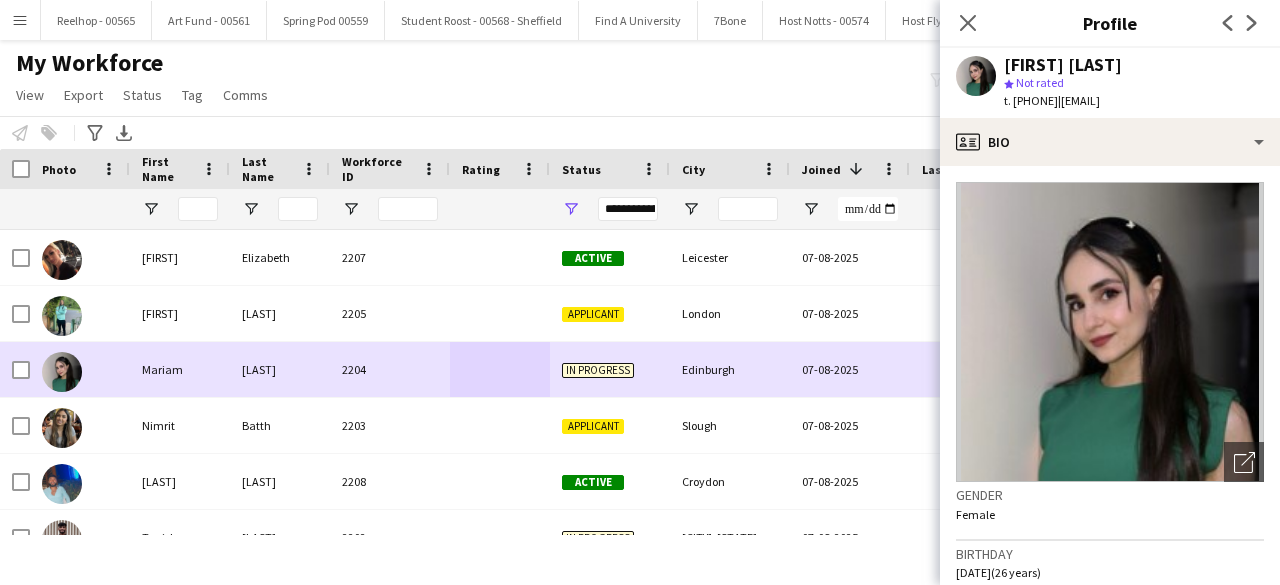 scroll, scrollTop: 33, scrollLeft: 0, axis: vertical 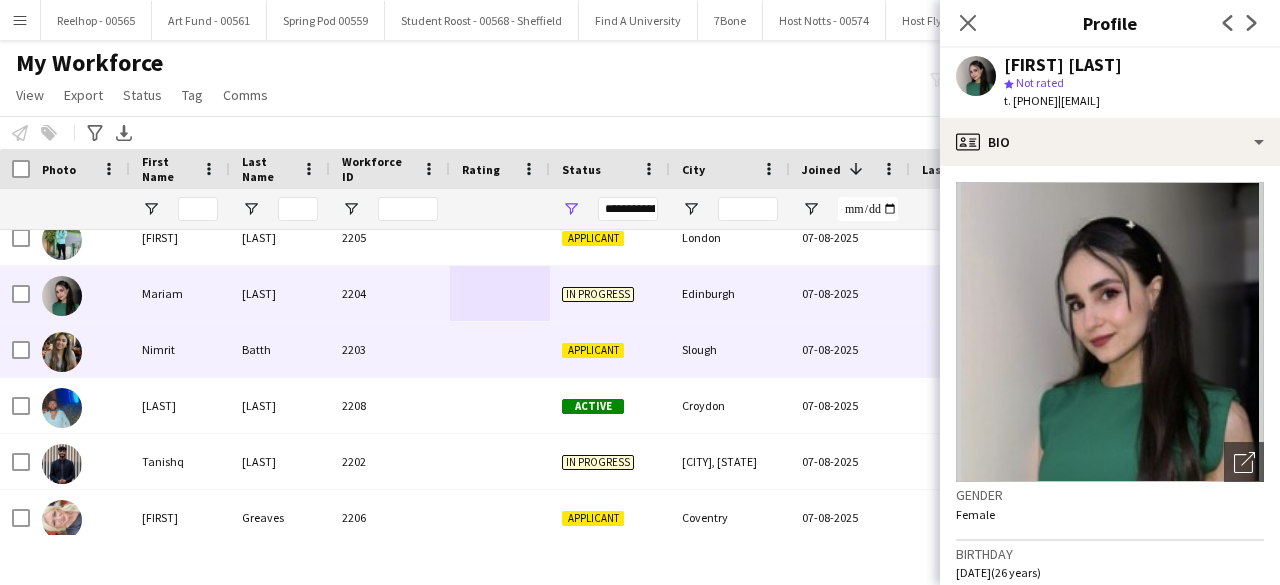 click on "2203" at bounding box center [390, 349] 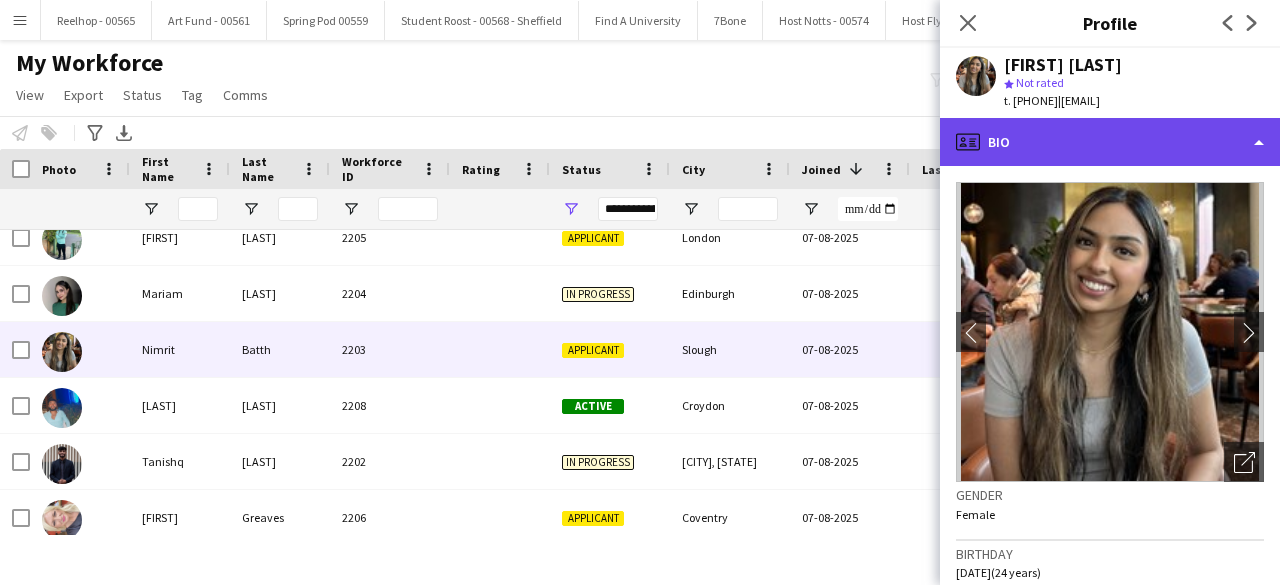 click on "profile
Bio" 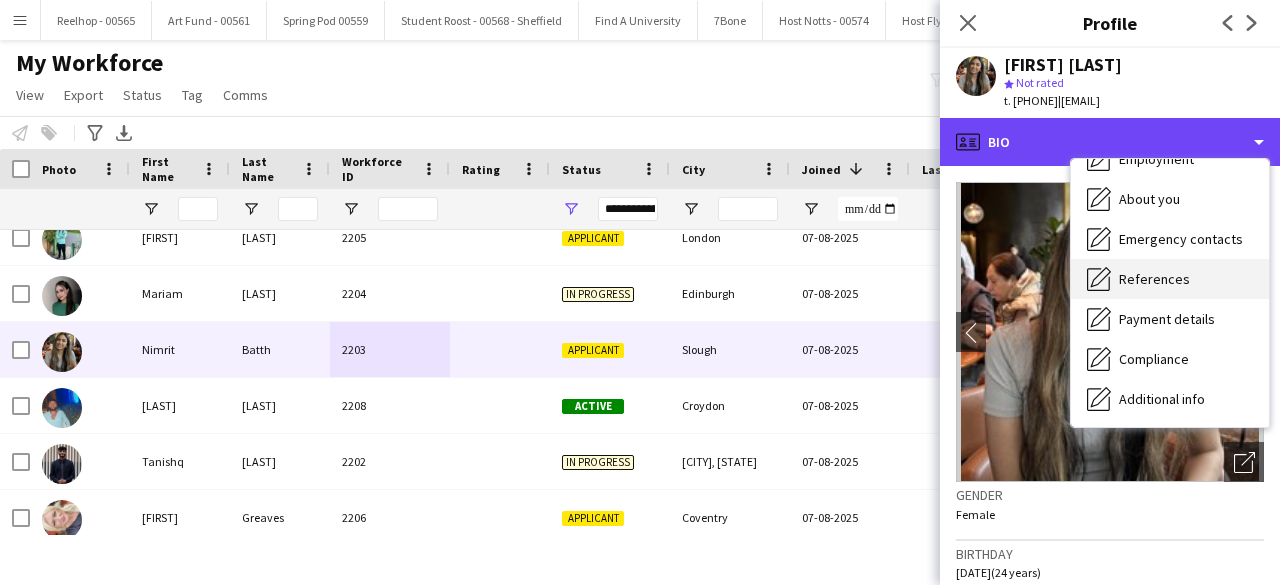 scroll, scrollTop: 112, scrollLeft: 0, axis: vertical 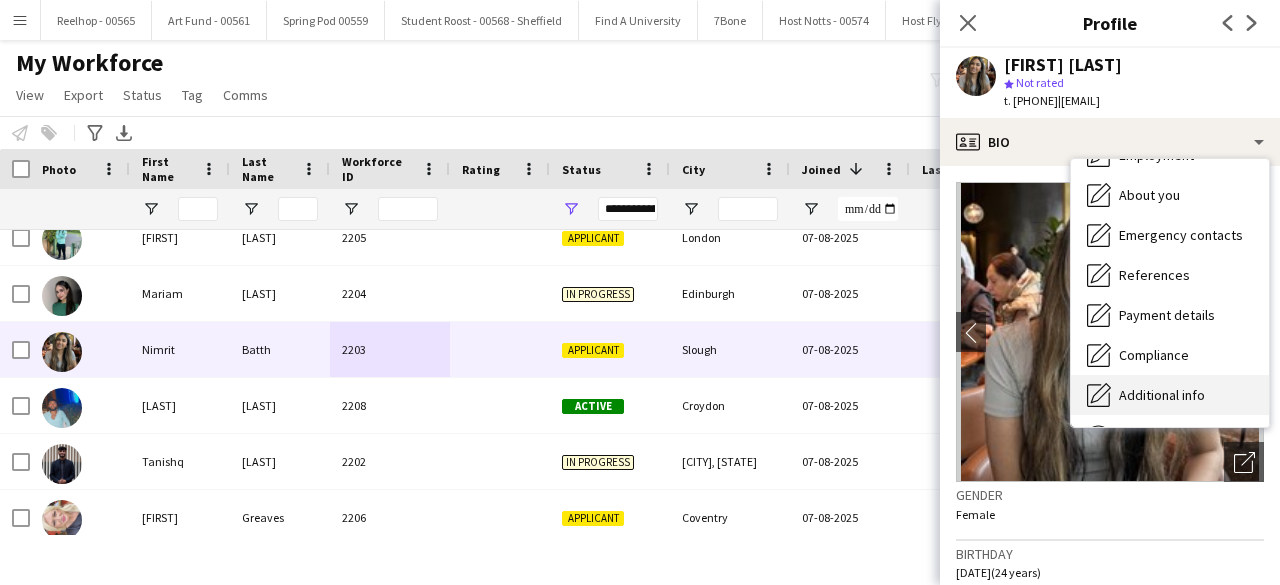 click on "Additional info" at bounding box center (1162, 395) 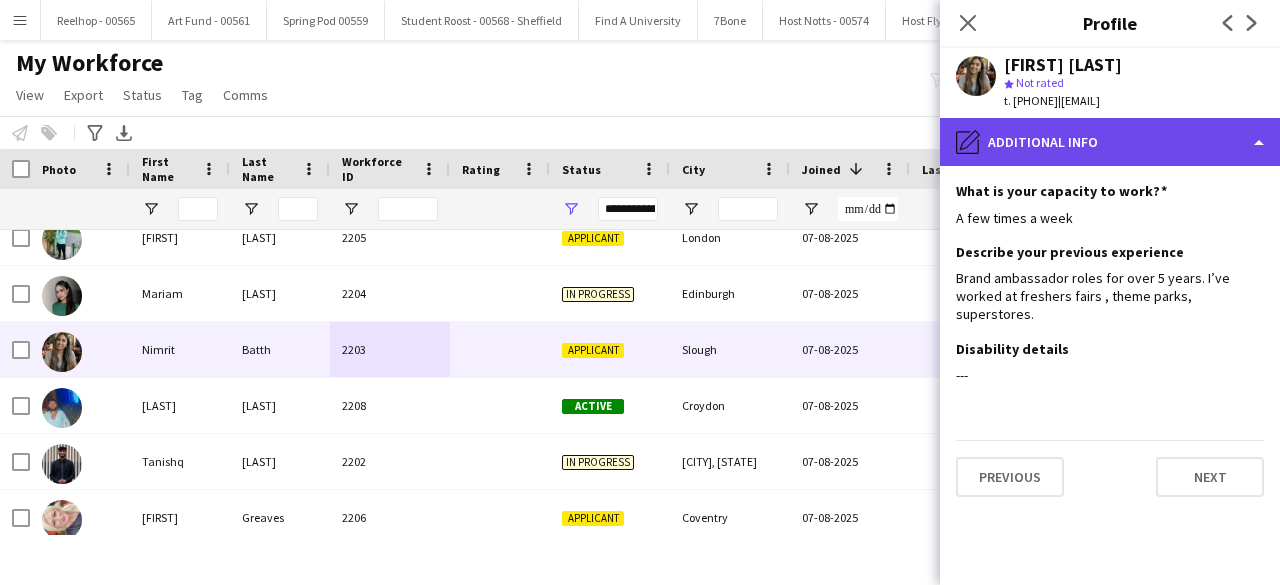 click on "pencil4
Additional info" 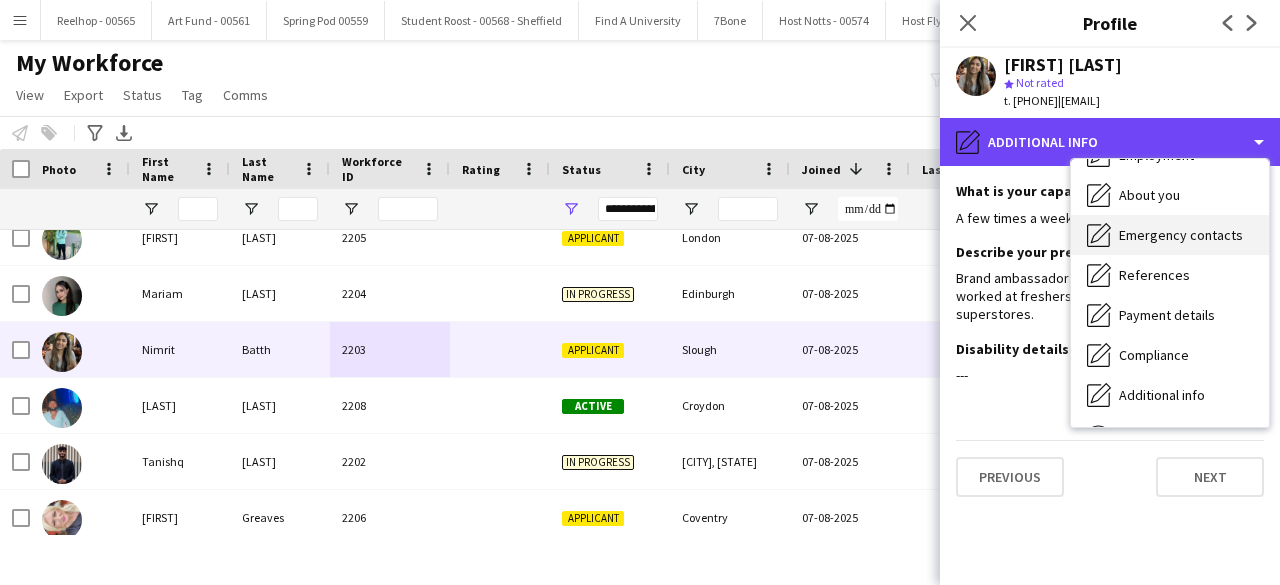 scroll, scrollTop: 0, scrollLeft: 0, axis: both 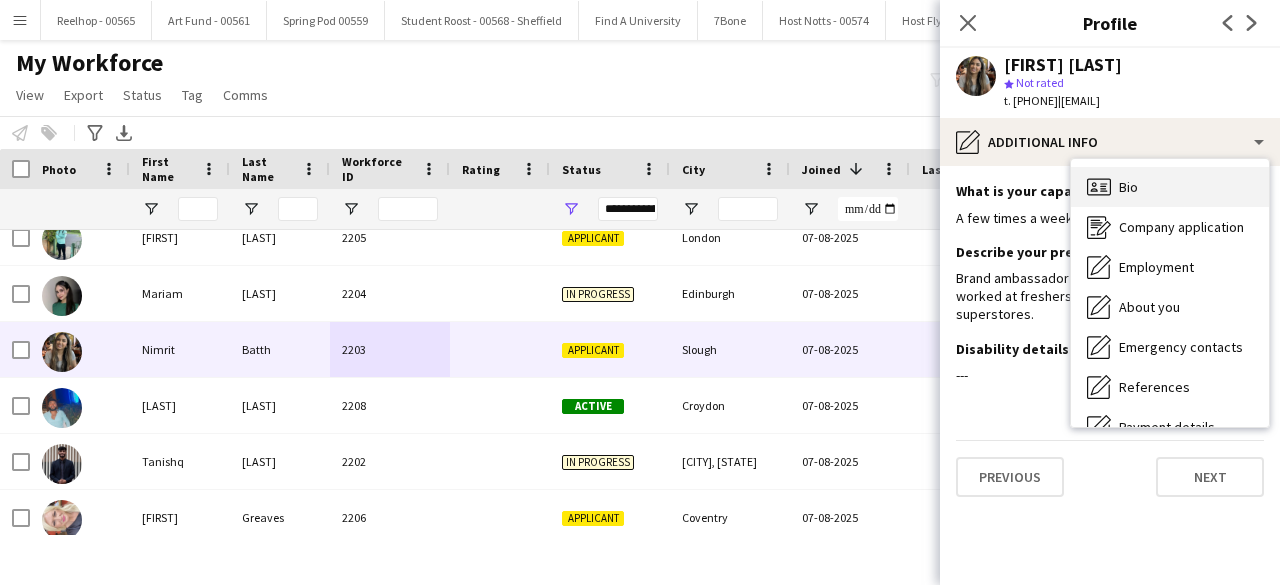 click on "Bio
Bio" at bounding box center [1170, 187] 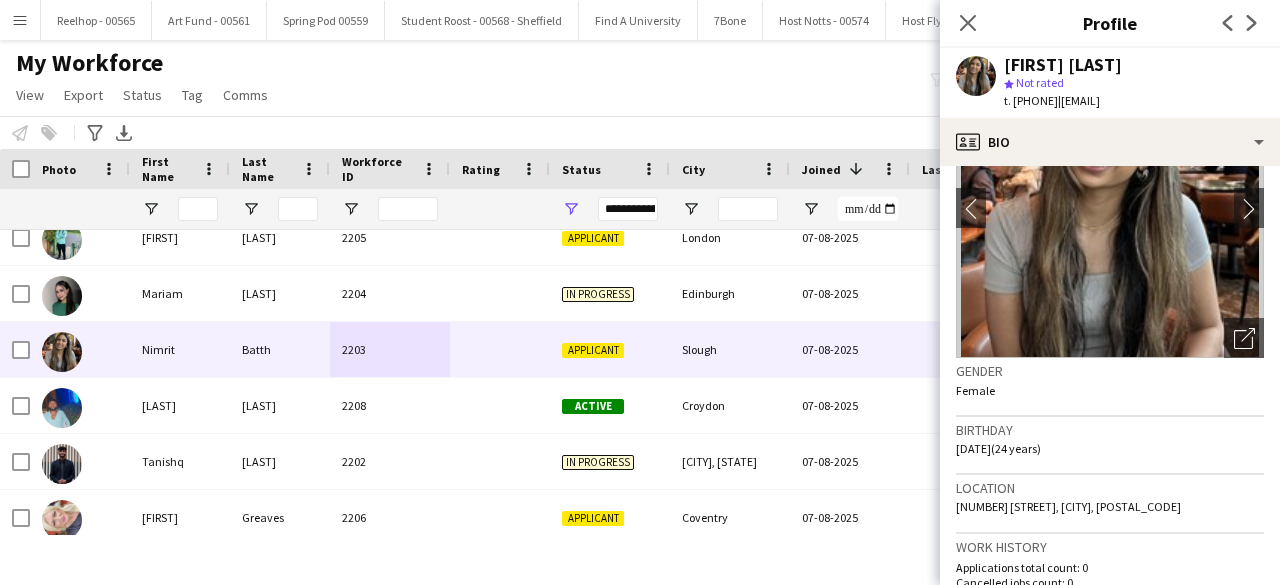 scroll, scrollTop: 0, scrollLeft: 0, axis: both 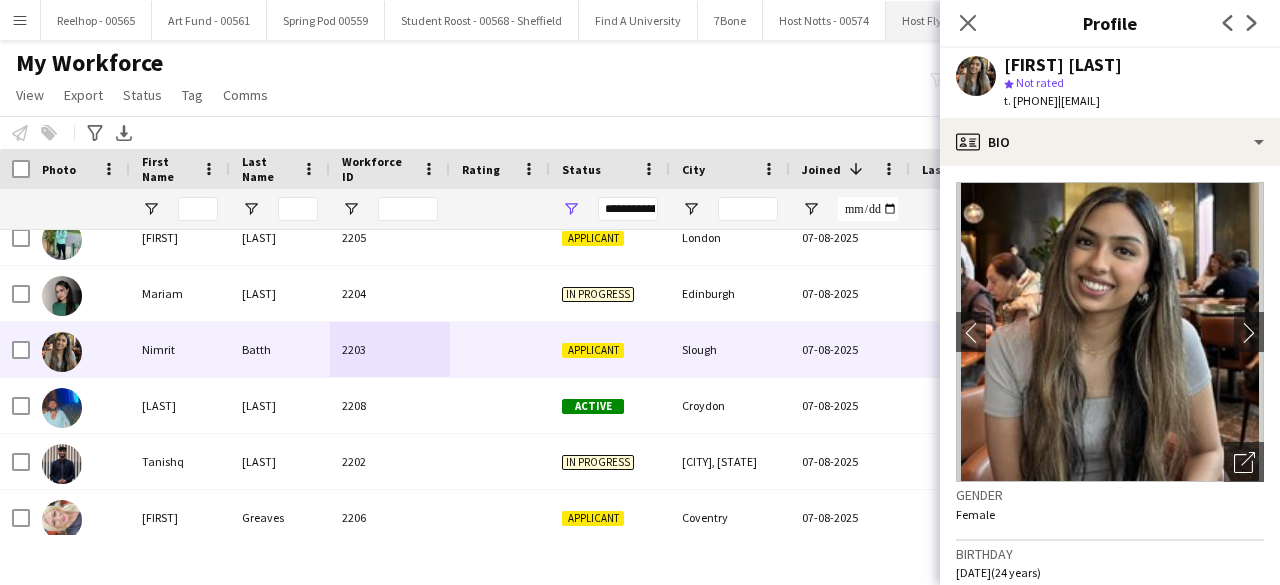 drag, startPoint x: 966, startPoint y: 21, endPoint x: 890, endPoint y: 1, distance: 78.58753 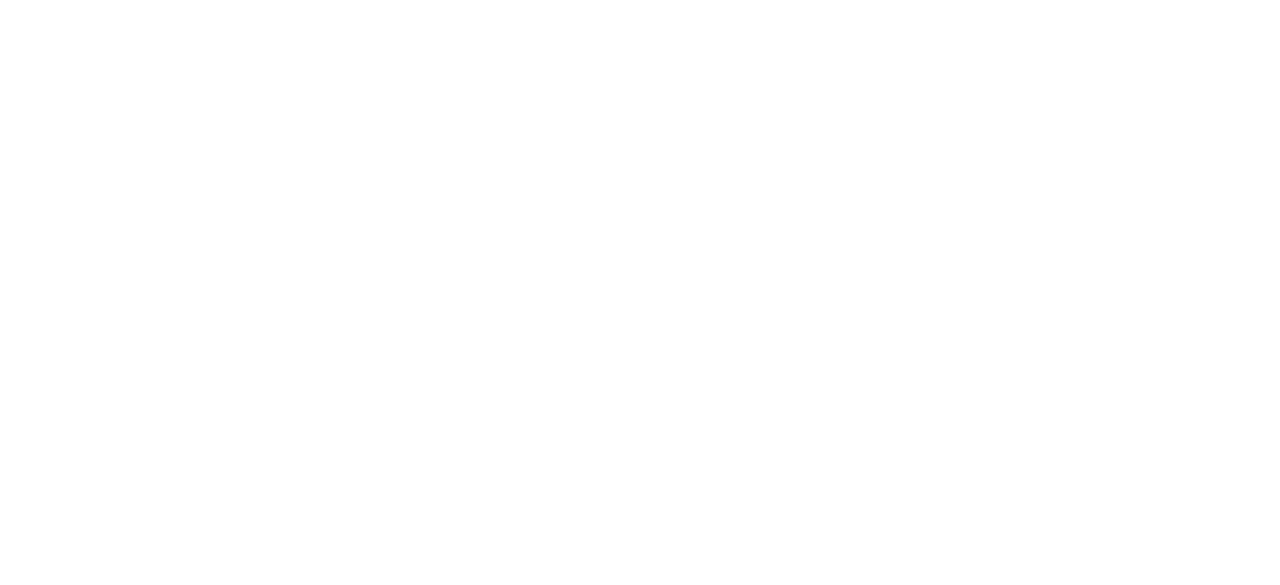 scroll, scrollTop: 0, scrollLeft: 0, axis: both 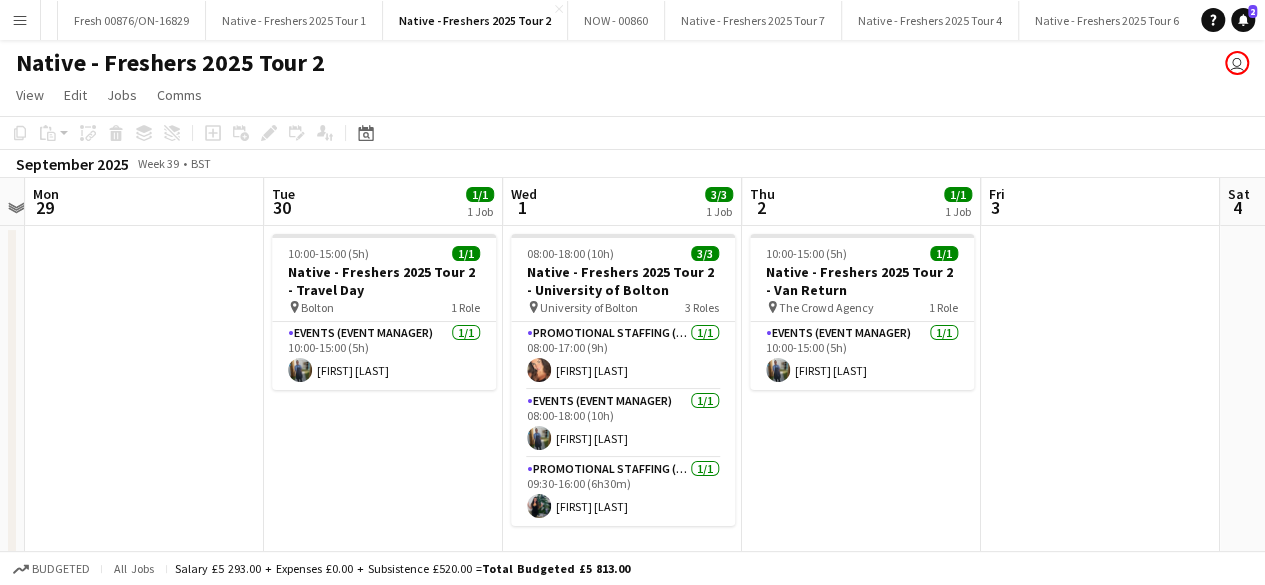 click on "Beauty Bay - ON 16405 - 00880
Close" at bounding box center [1289, 20] 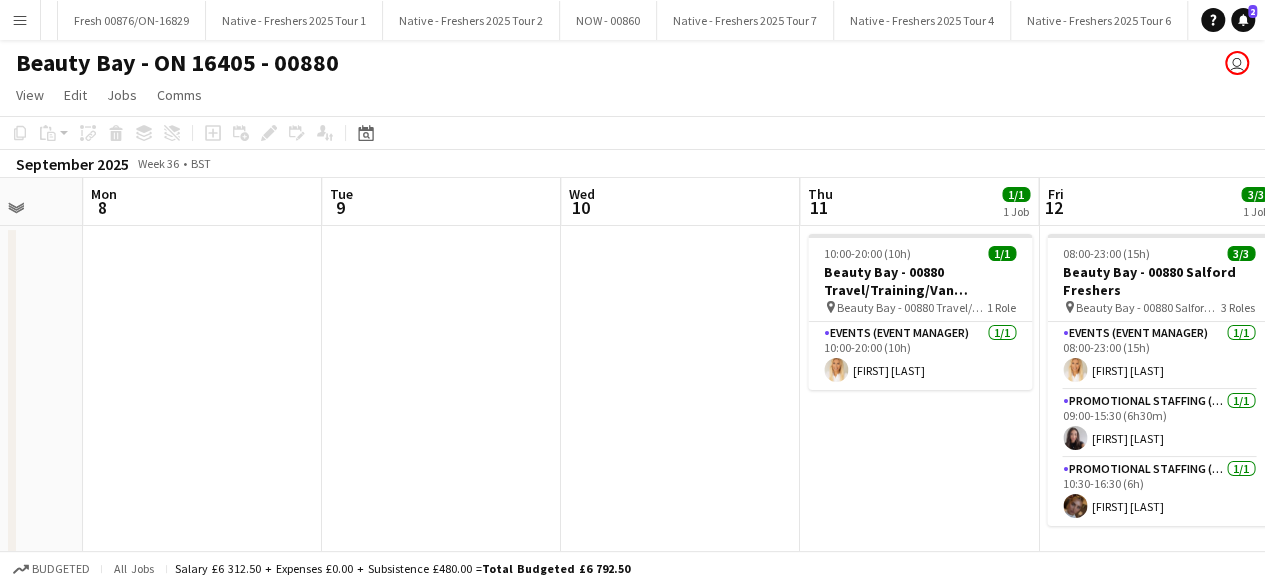scroll, scrollTop: 0, scrollLeft: 874, axis: horizontal 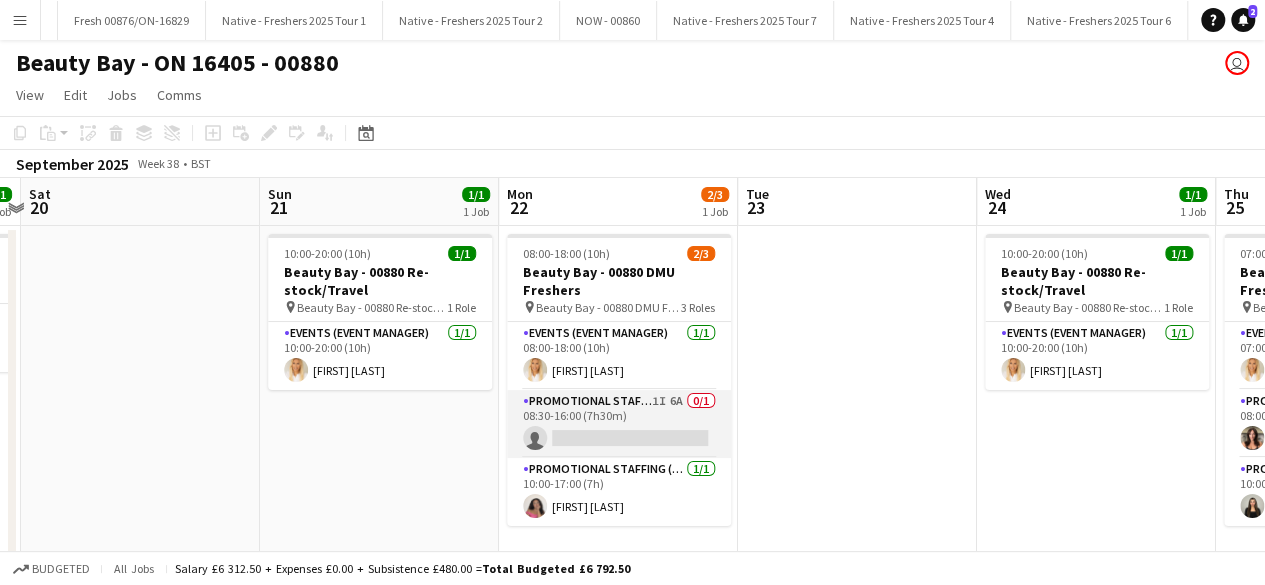 click on "Promotional Staffing (Brand Ambassadors)   1I   6A   0/1   08:30-16:00 (7h30m)
single-neutral-actions" at bounding box center (619, 424) 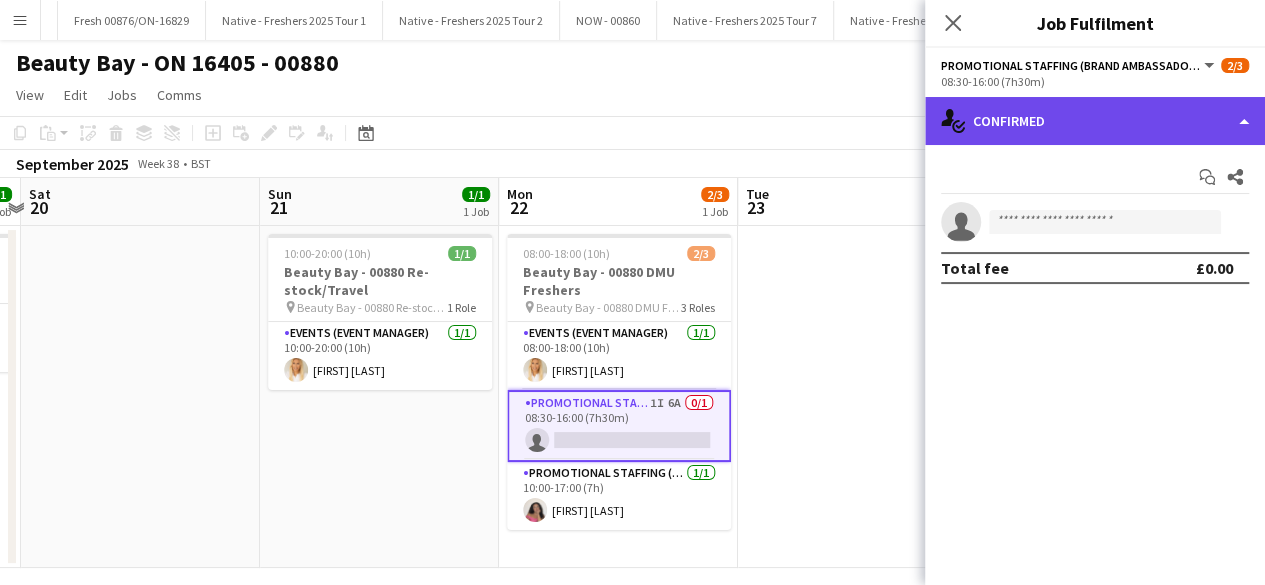 click on "single-neutral-actions-check-2
Confirmed" 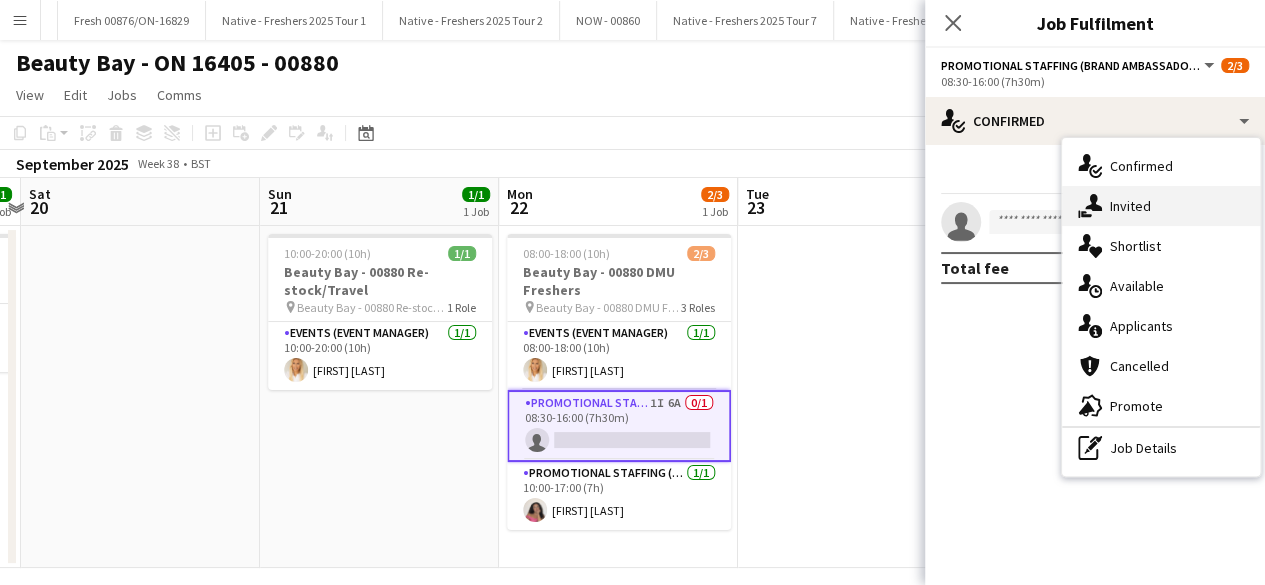 click on "single-neutral-actions-share-1
Invited" at bounding box center [1161, 206] 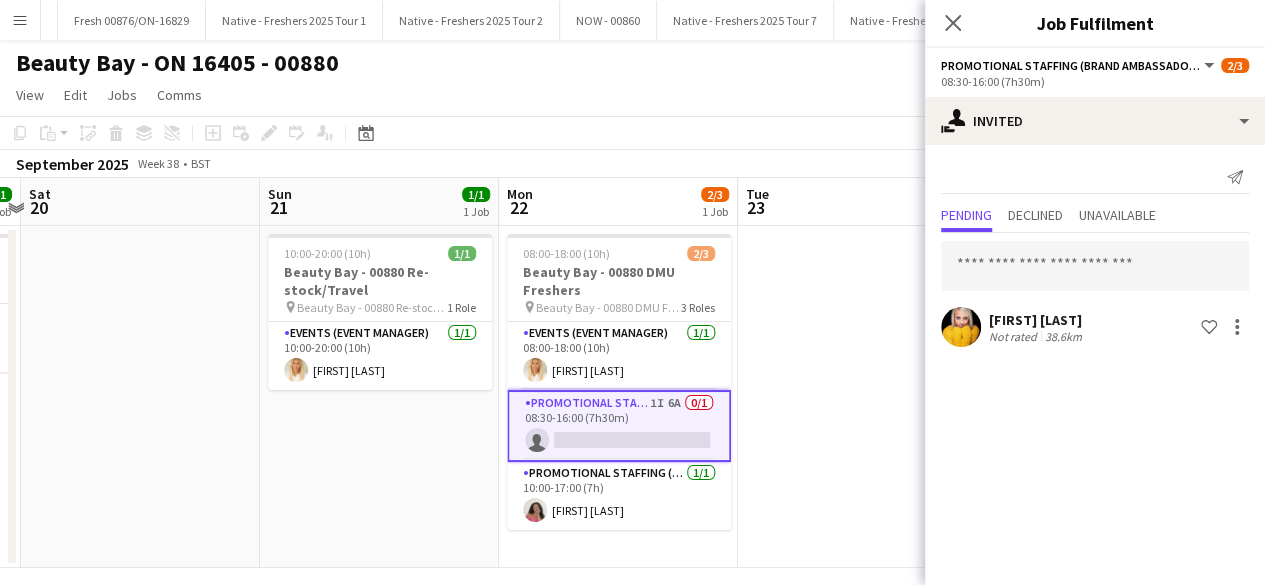 click on "[FIRST] [LAST]  Not rated   38.6km
Shortlist crew" 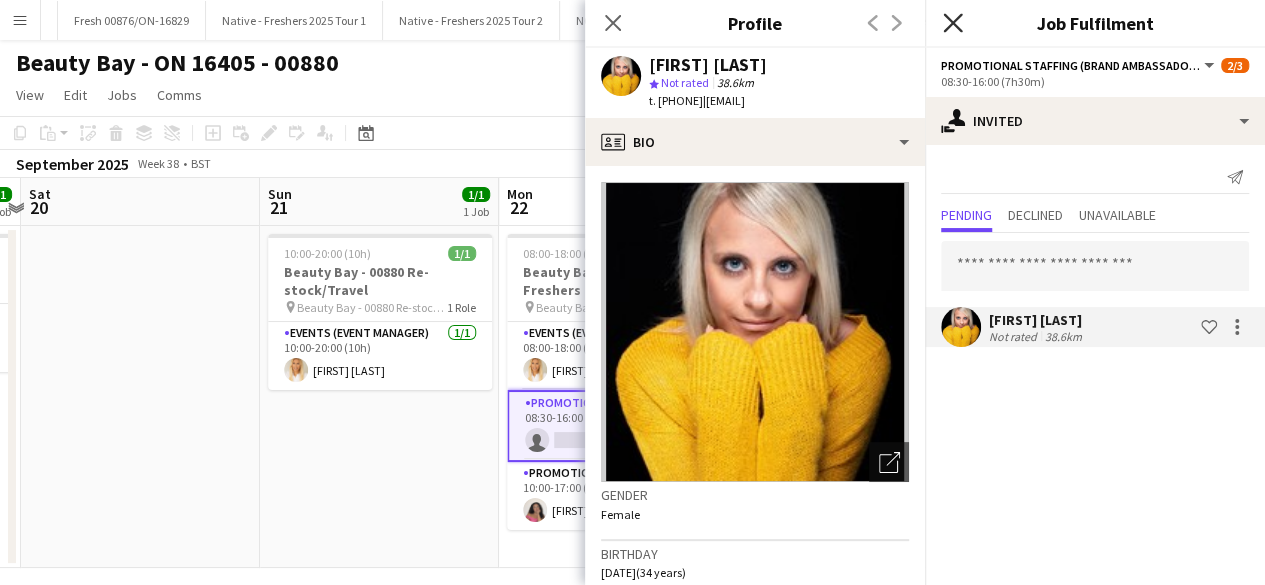 click on "Close pop-in" 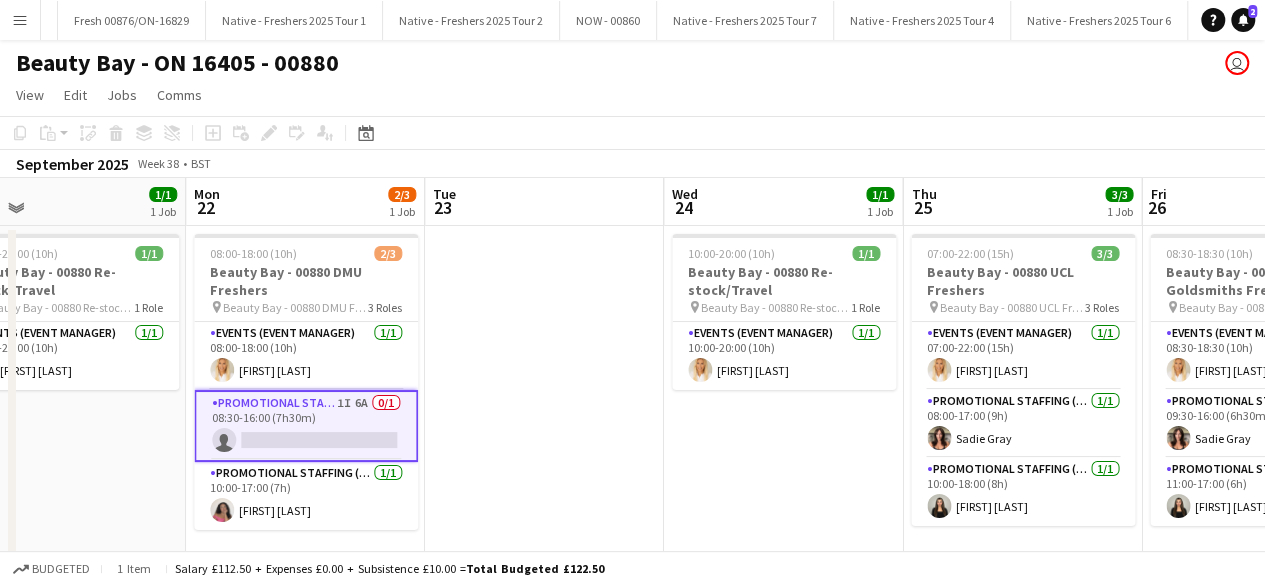 scroll, scrollTop: 0, scrollLeft: 720, axis: horizontal 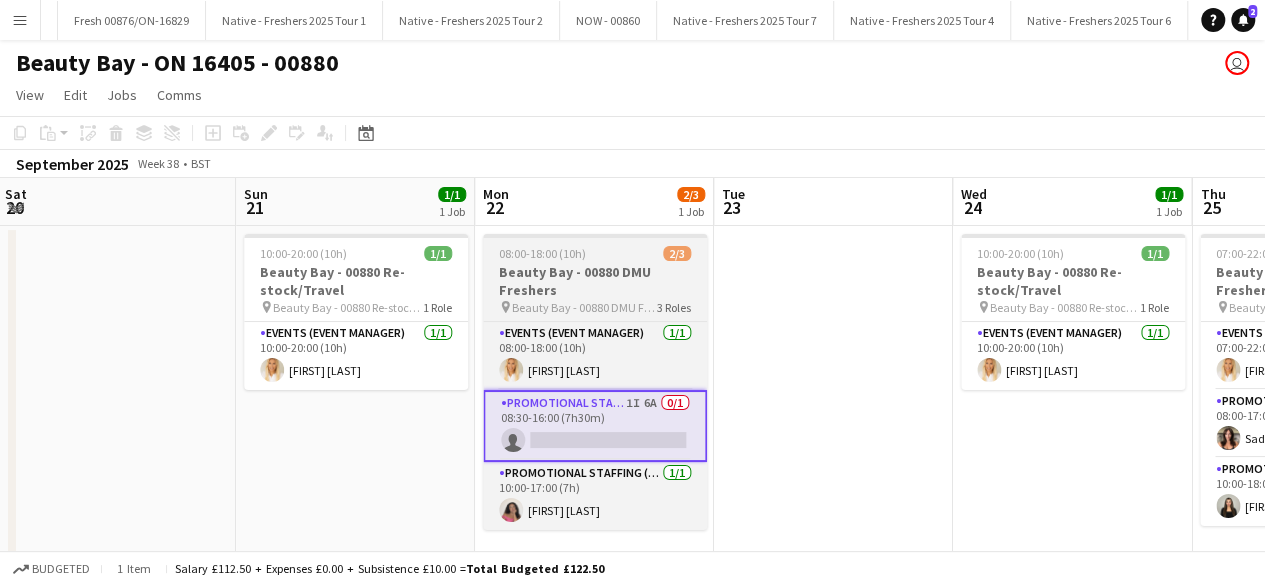 click on "Beauty Bay - 00880 DMU Freshers" at bounding box center [595, 281] 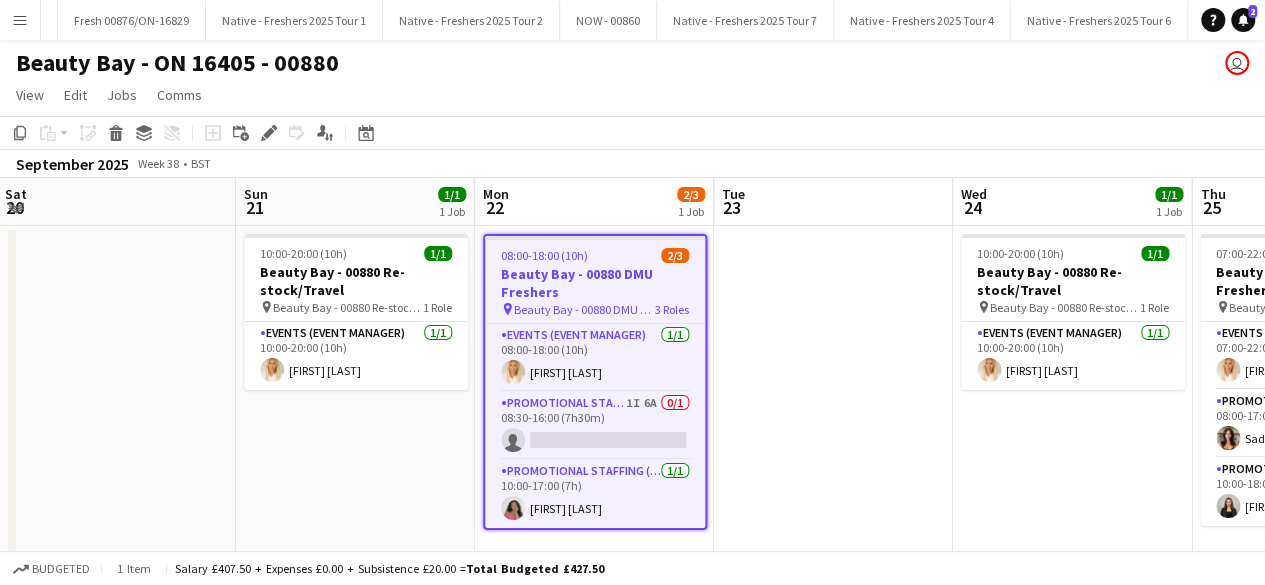 click on "Beauty Bay - 00880 DMU Freshers" at bounding box center (595, 283) 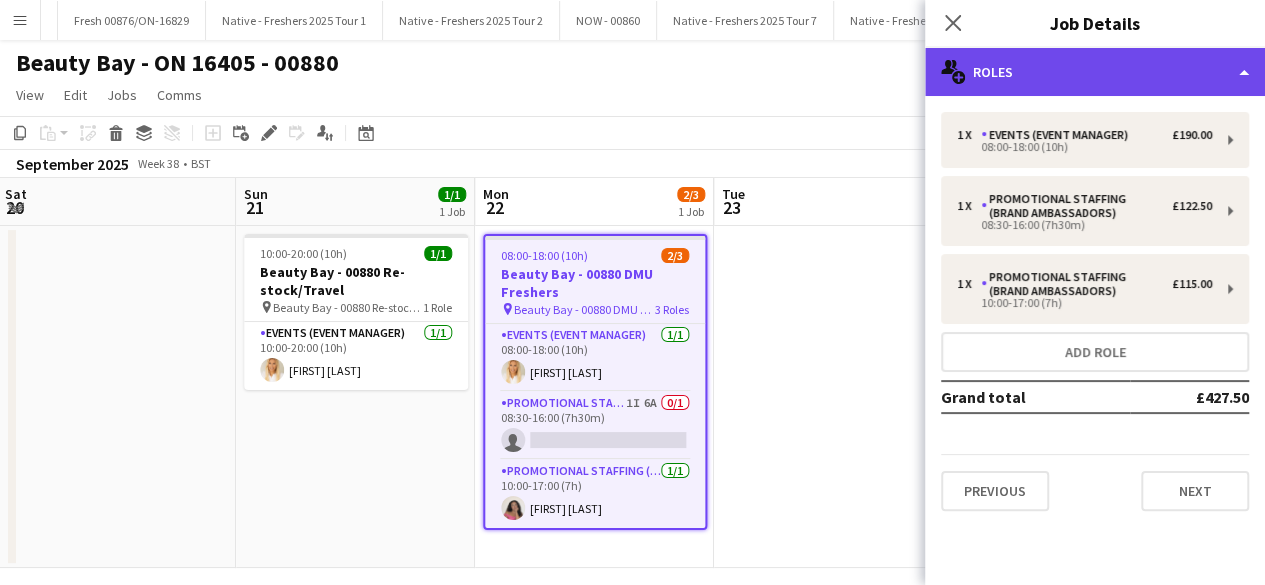 click on "multiple-users-add
Roles" 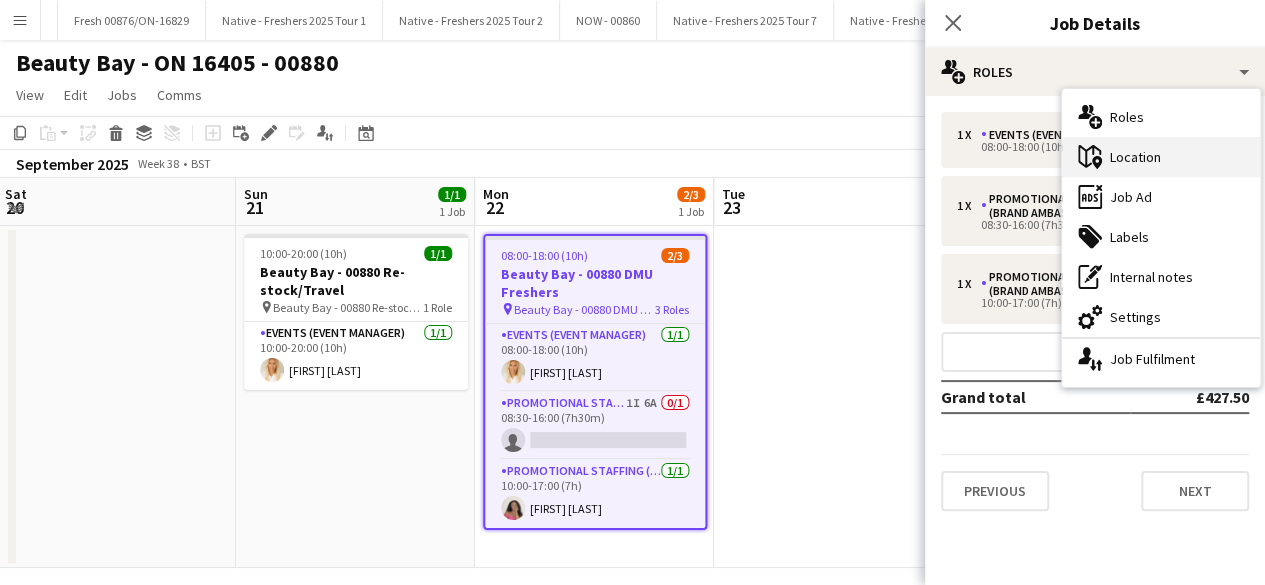 click on "maps-pin-1
Location" at bounding box center (1161, 157) 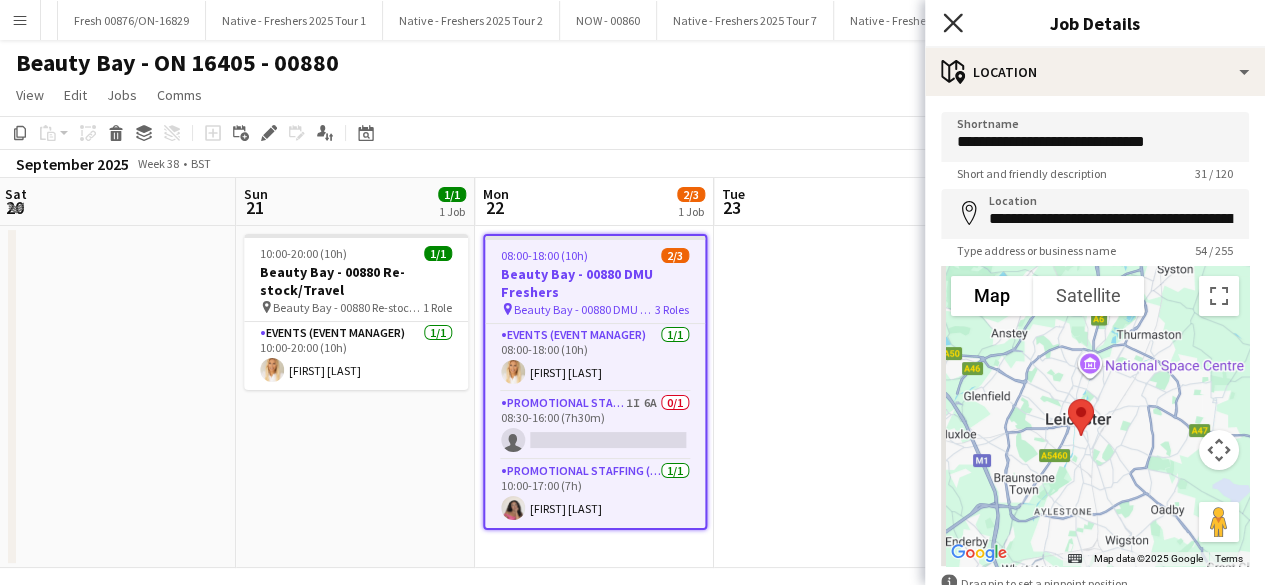 click on "Close pop-in" 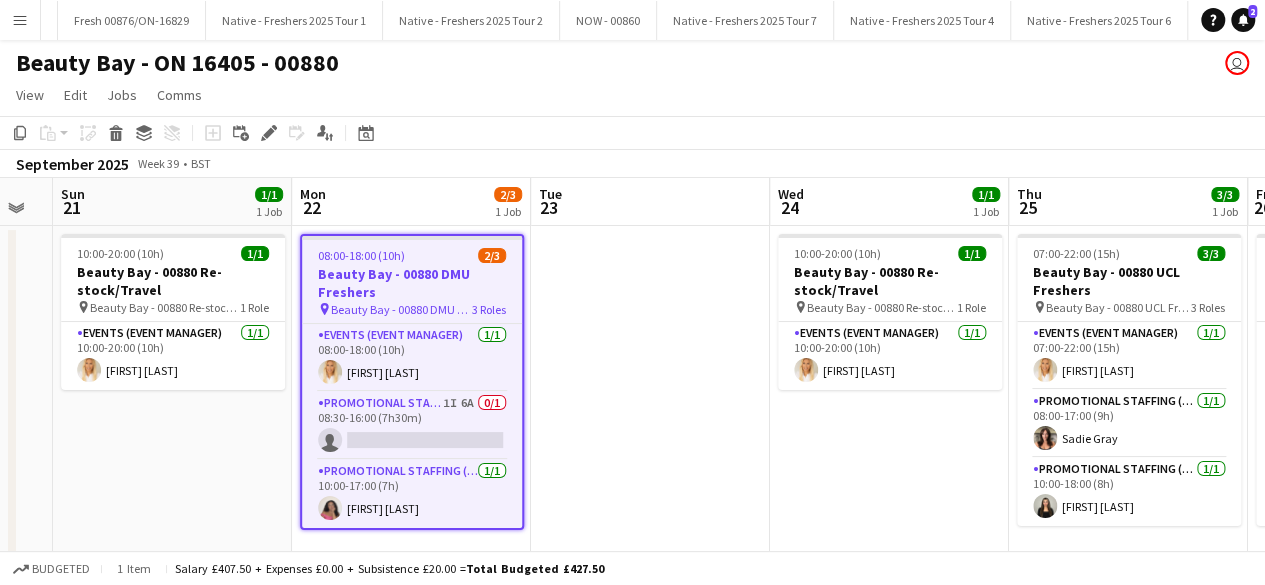 scroll, scrollTop: 0, scrollLeft: 626, axis: horizontal 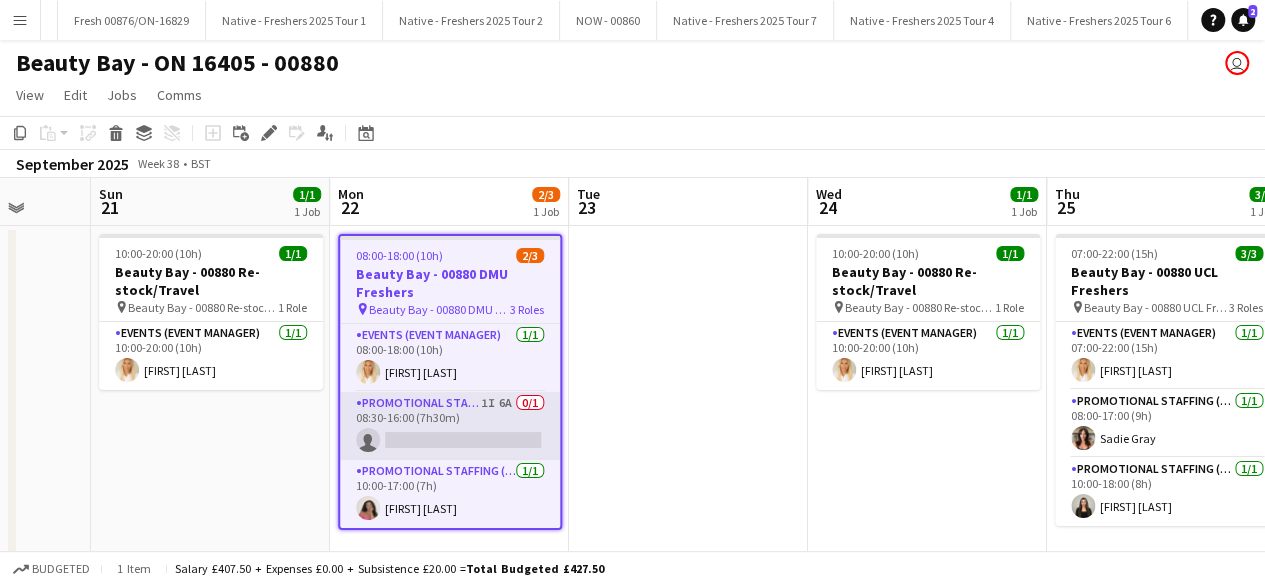 click on "Promotional Staffing (Brand Ambassadors)   1I   6A   0/1   08:30-16:00 (7h30m)
single-neutral-actions" at bounding box center (450, 426) 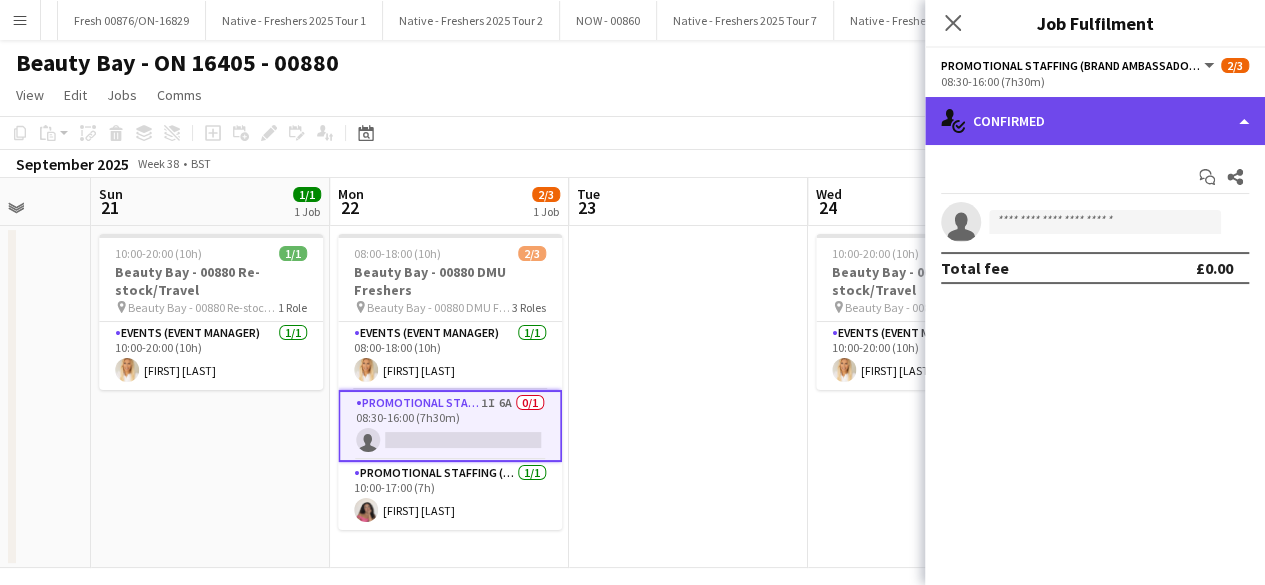 click on "single-neutral-actions-check-2
Confirmed" 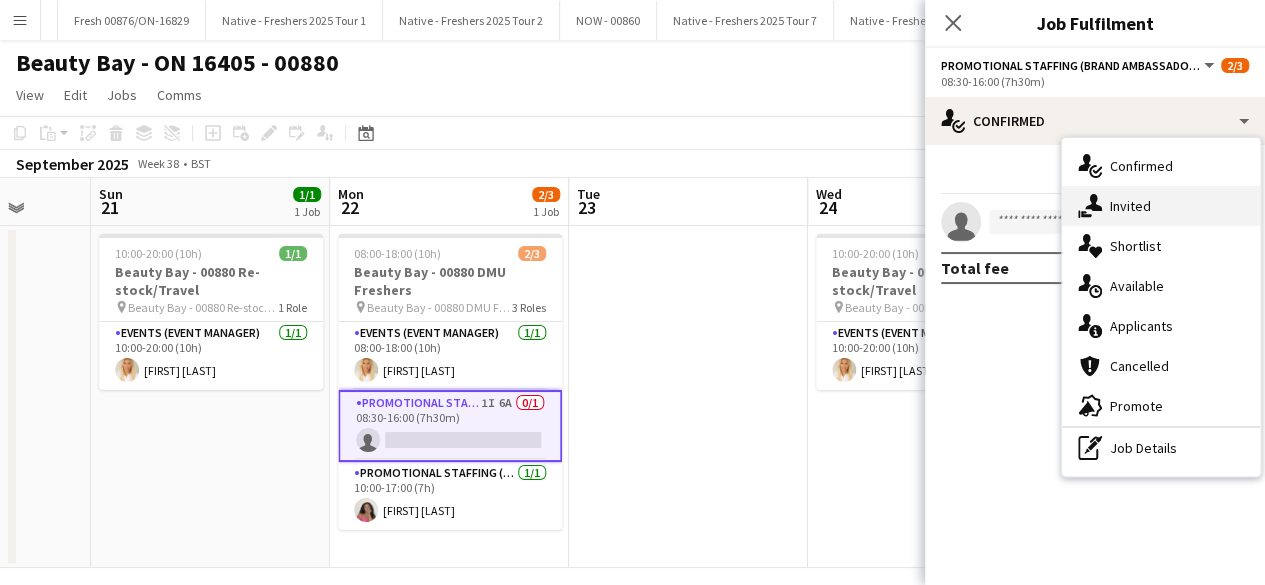 click on "single-neutral-actions-share-1
Invited" at bounding box center (1161, 206) 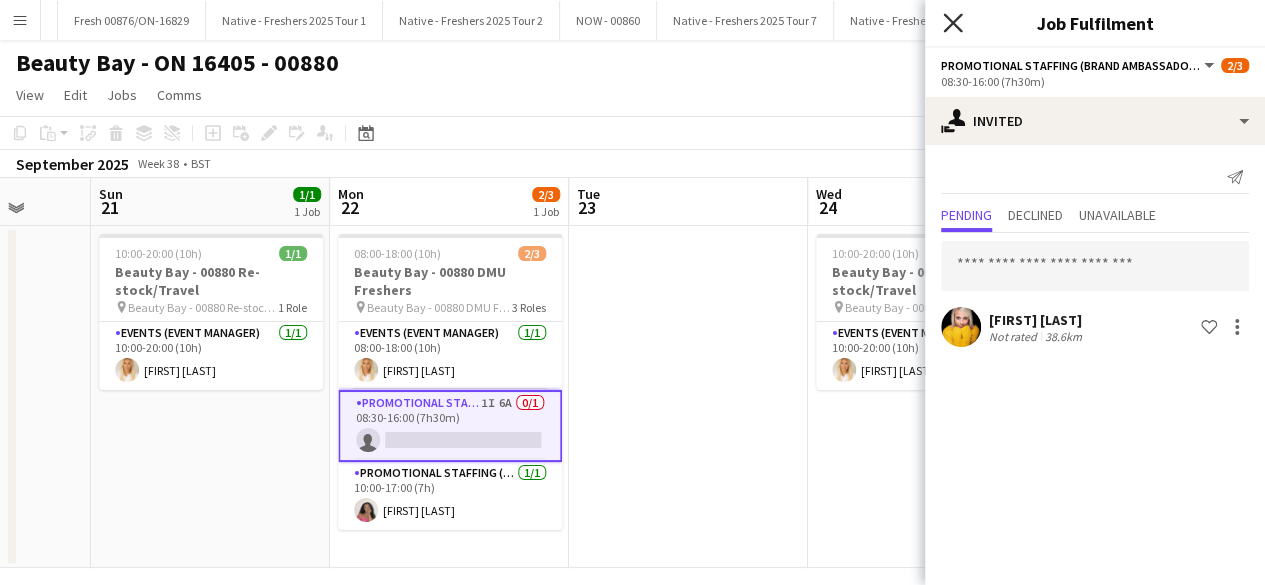 click on "Close pop-in" 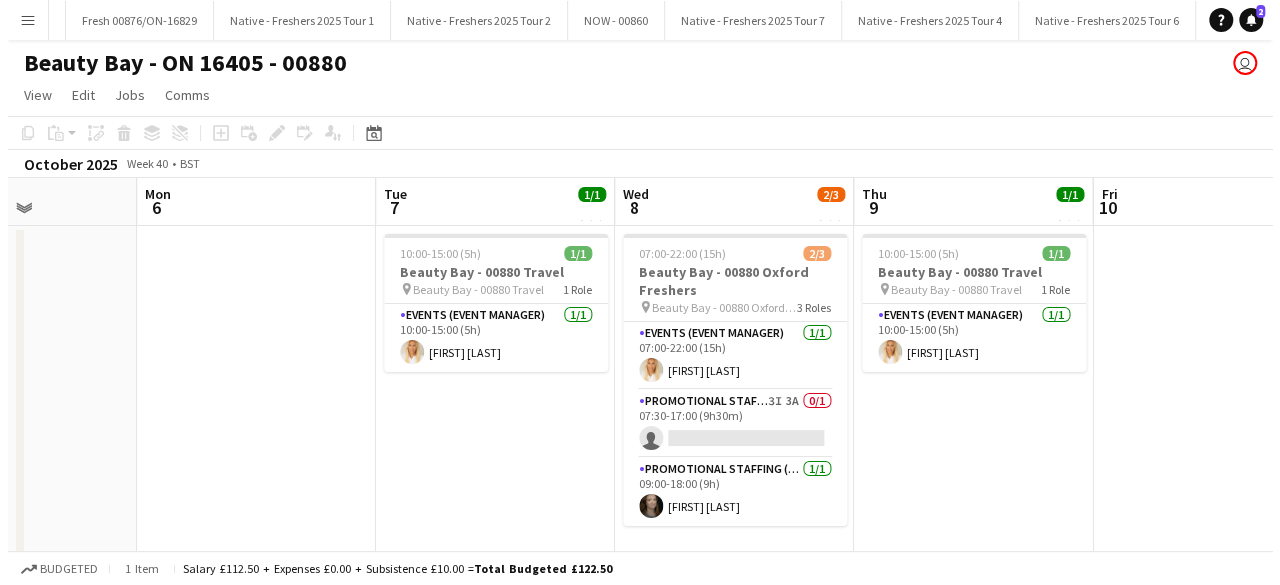 scroll, scrollTop: 0, scrollLeft: 546, axis: horizontal 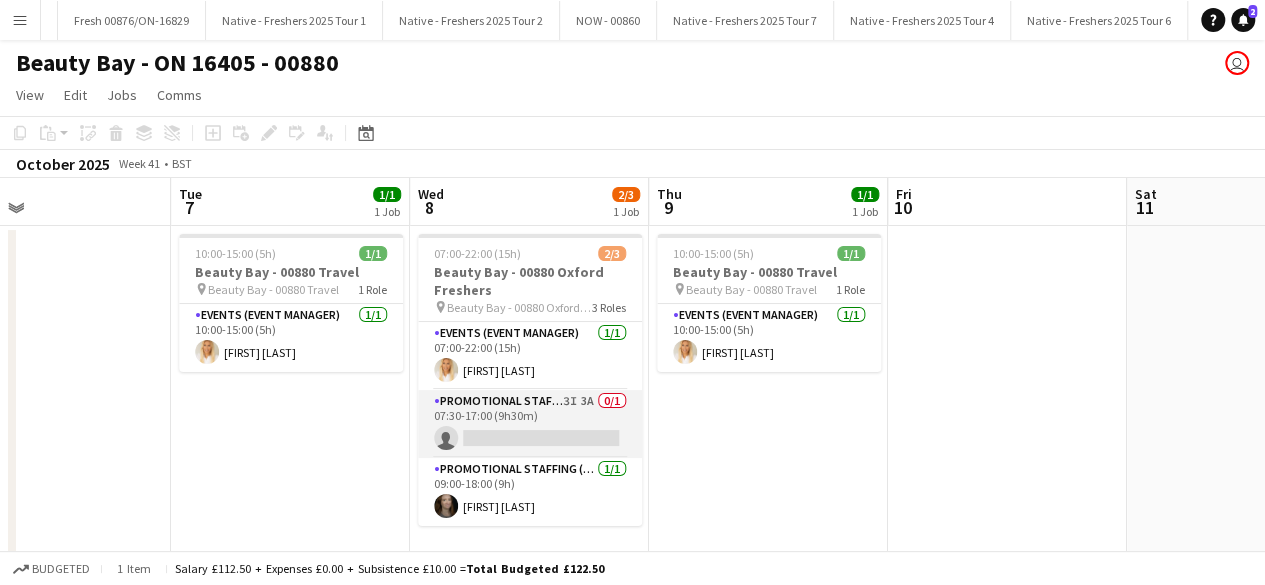 click on "Promotional Staffing (Brand Ambassadors)   3I   3A   0/1   07:30-17:00 (9h30m)
single-neutral-actions" at bounding box center (530, 424) 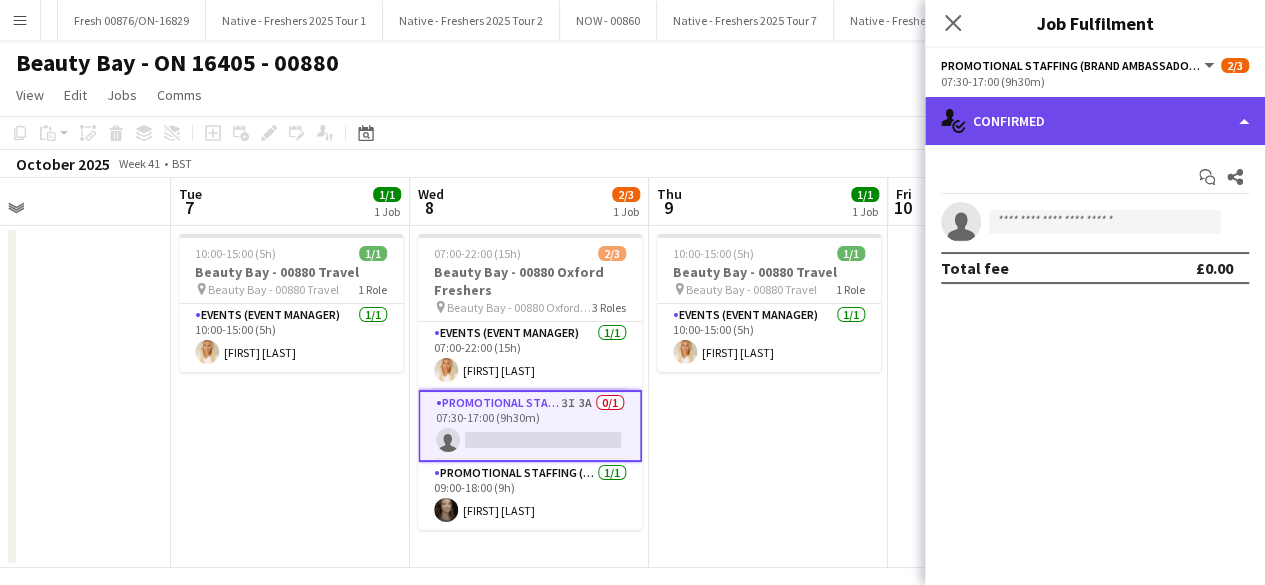 click on "single-neutral-actions-check-2
Confirmed" 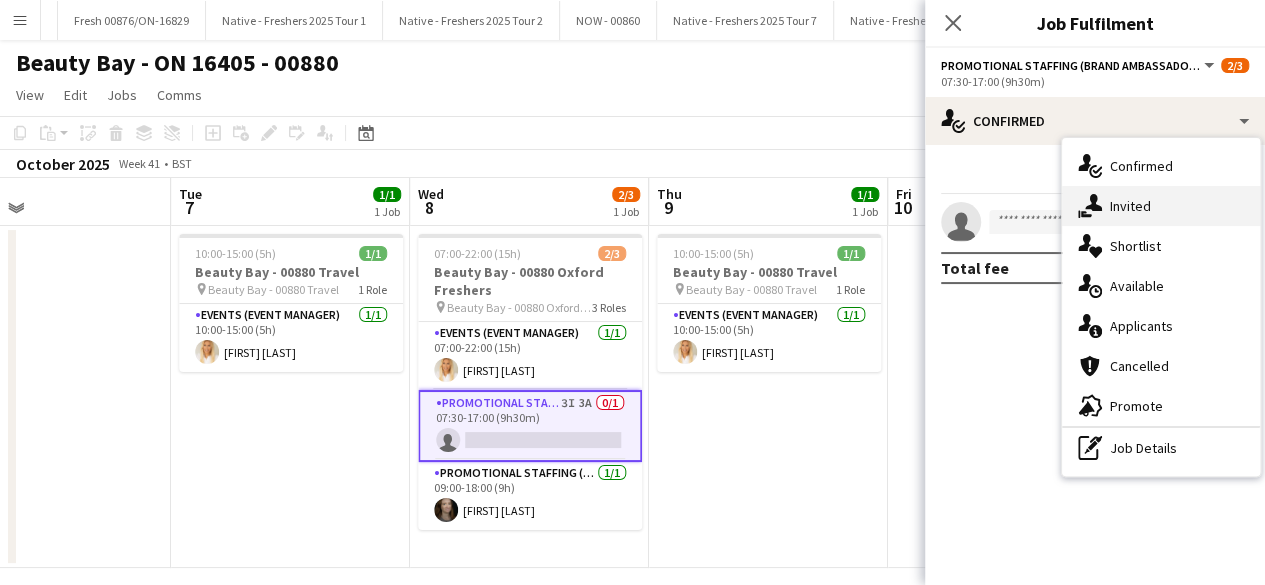 click on "single-neutral-actions-share-1
Invited" at bounding box center (1161, 206) 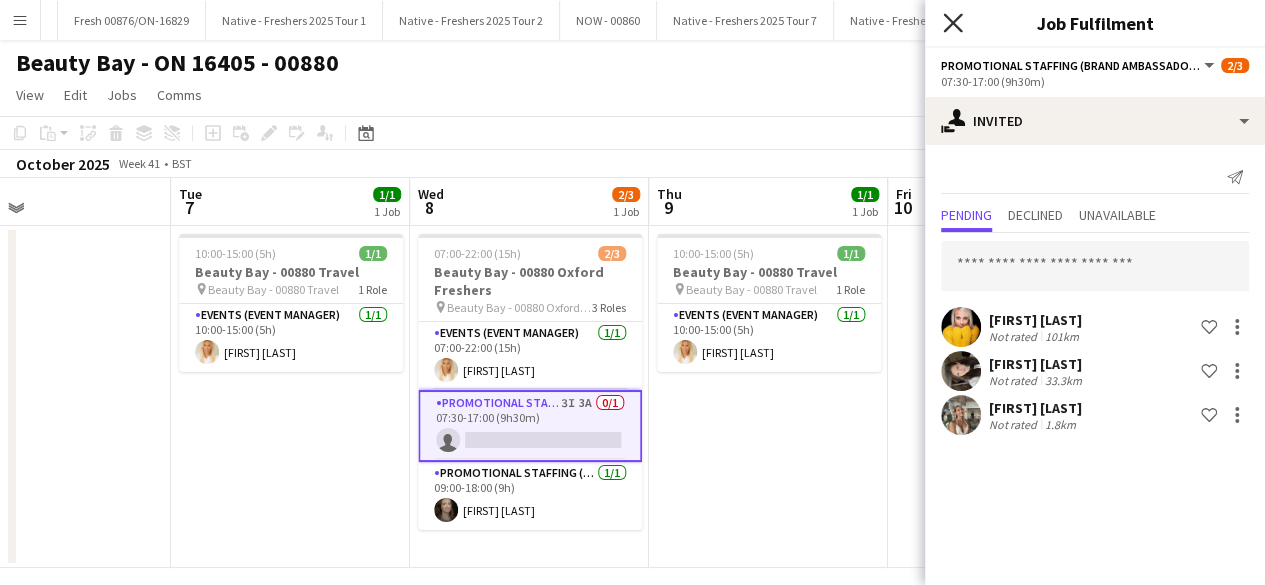 click 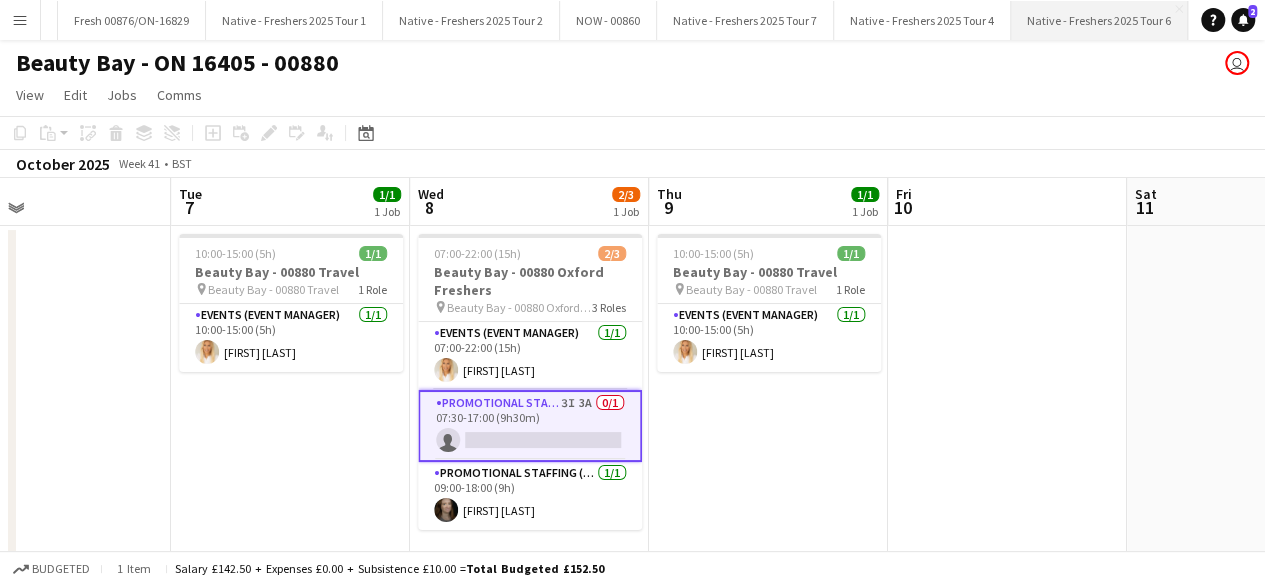 click on "Native - Freshers 2025 Tour 6
Close" at bounding box center [1099, 20] 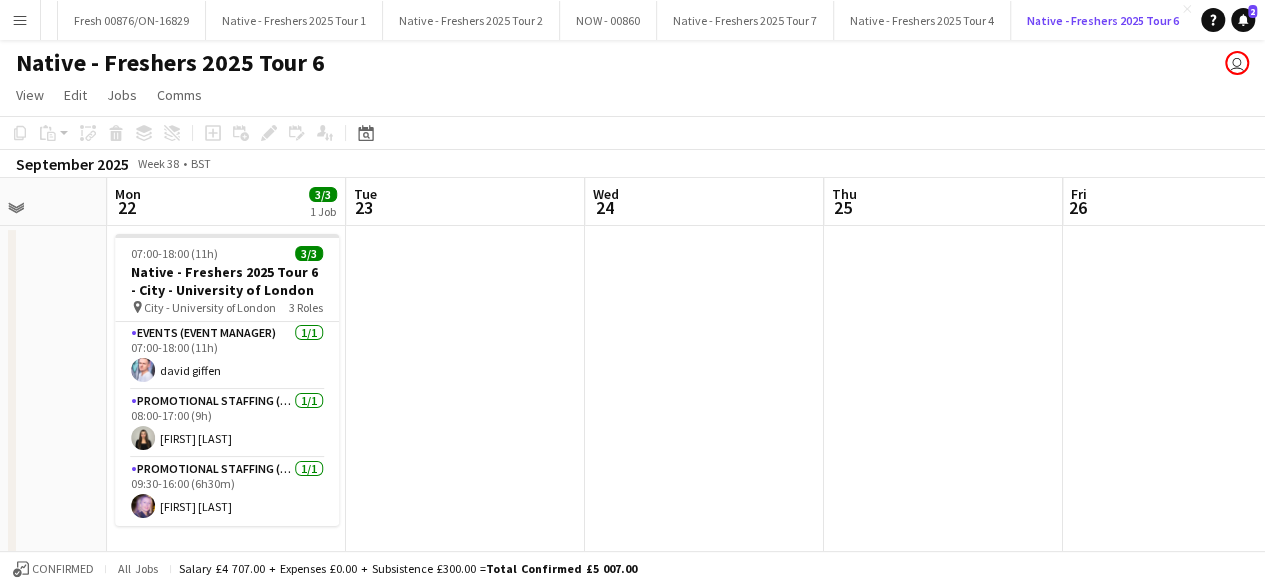 scroll, scrollTop: 0, scrollLeft: 552, axis: horizontal 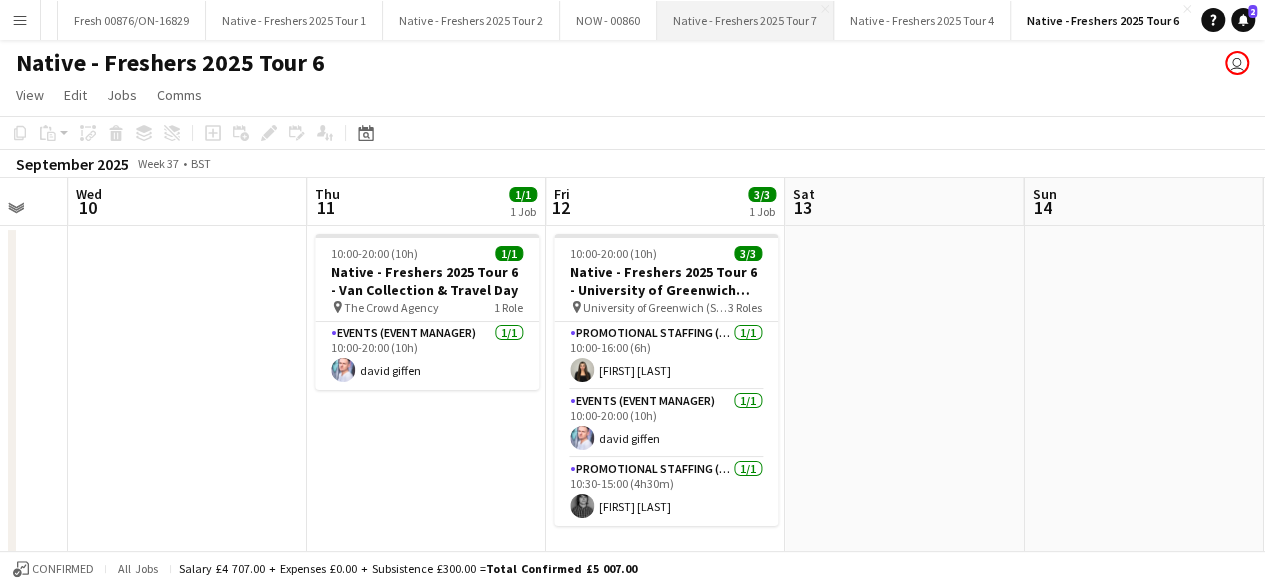 click on "Native - Freshers 2025 Tour 7
Close" at bounding box center (745, 20) 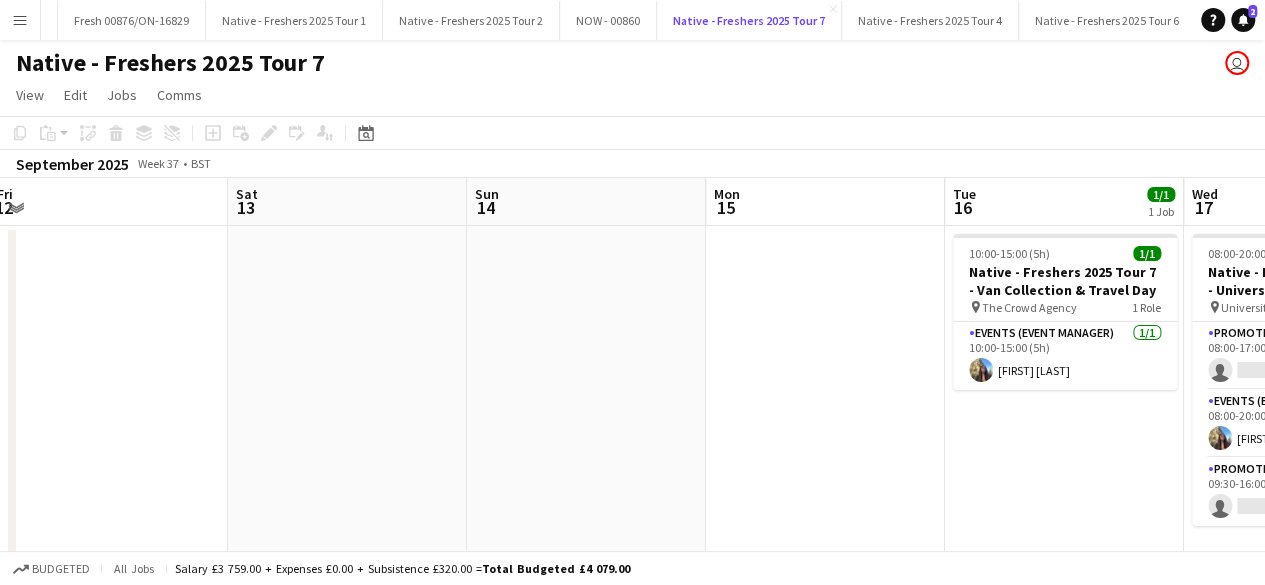 scroll, scrollTop: 0, scrollLeft: 494, axis: horizontal 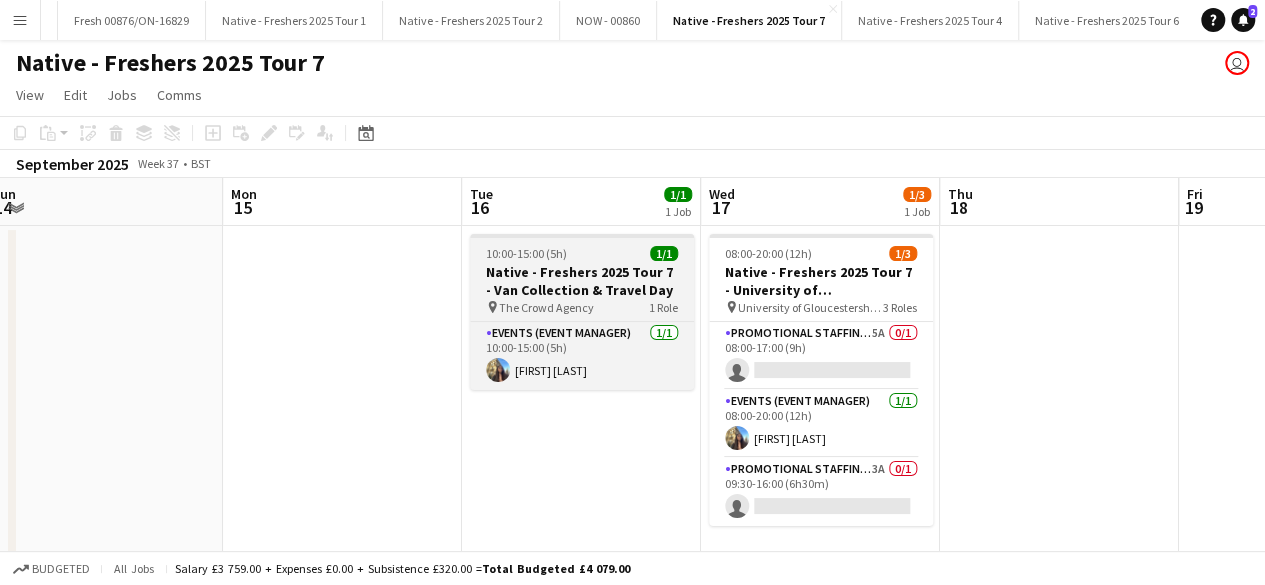 click on "10:00-15:00 (5h)    1/1" at bounding box center (582, 253) 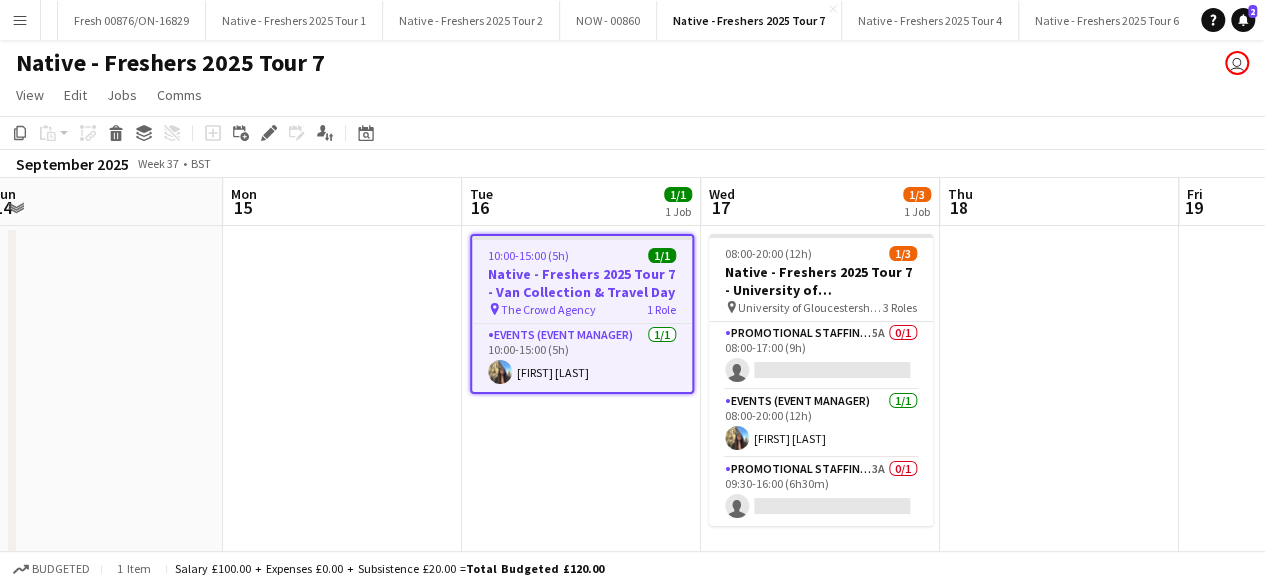 click on "10:00-15:00 (5h)    1/1" at bounding box center (582, 255) 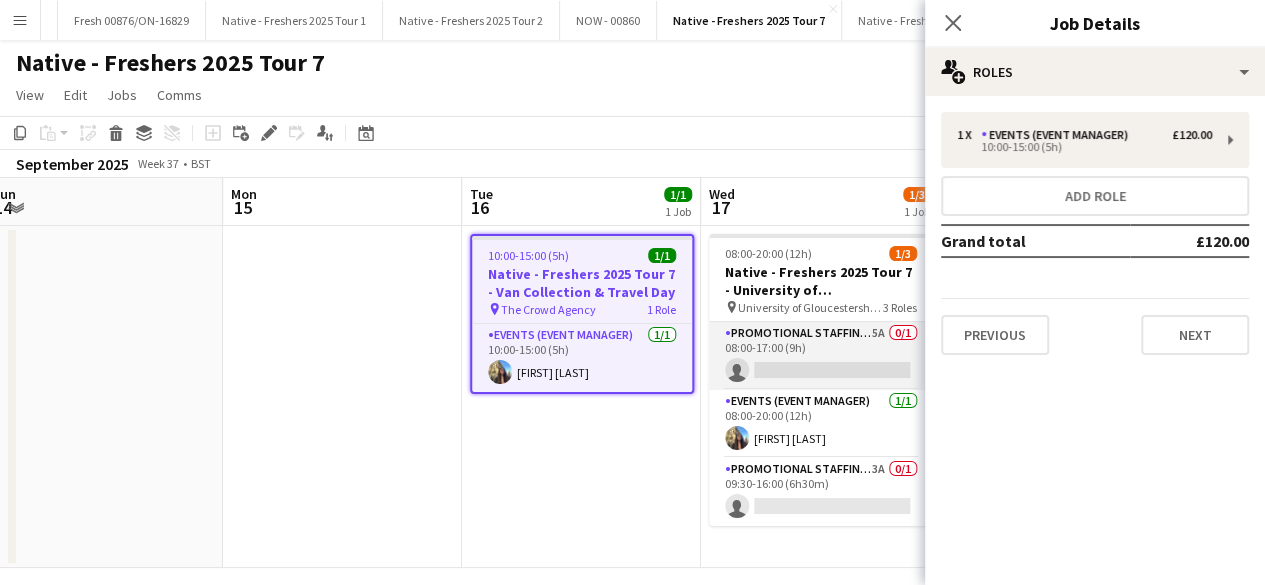 click on "Promotional Staffing (Brand Ambassadors)   5A   0/1   08:00-17:00 (9h)
single-neutral-actions" at bounding box center [821, 356] 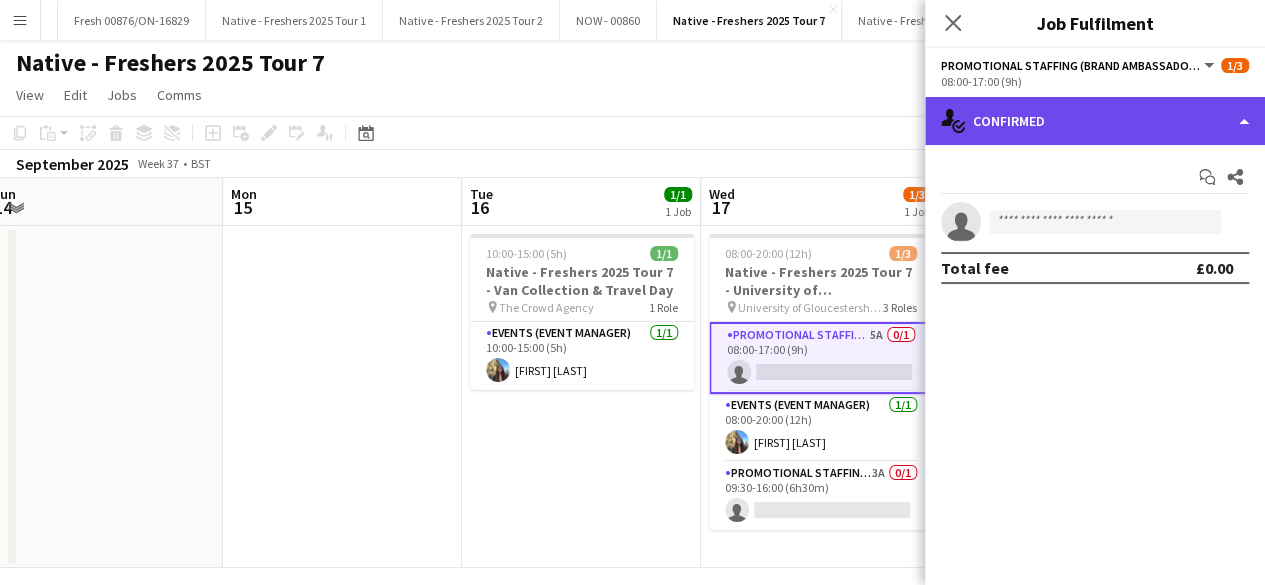 click on "single-neutral-actions-check-2
Confirmed" 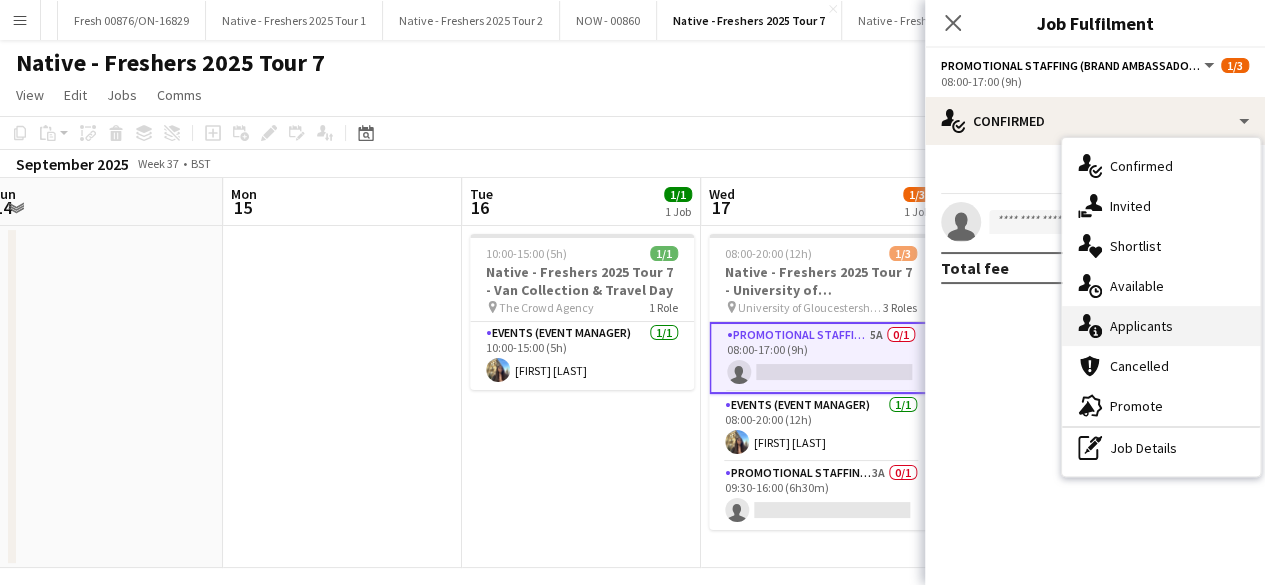 click on "single-neutral-actions-information
Applicants" at bounding box center (1161, 326) 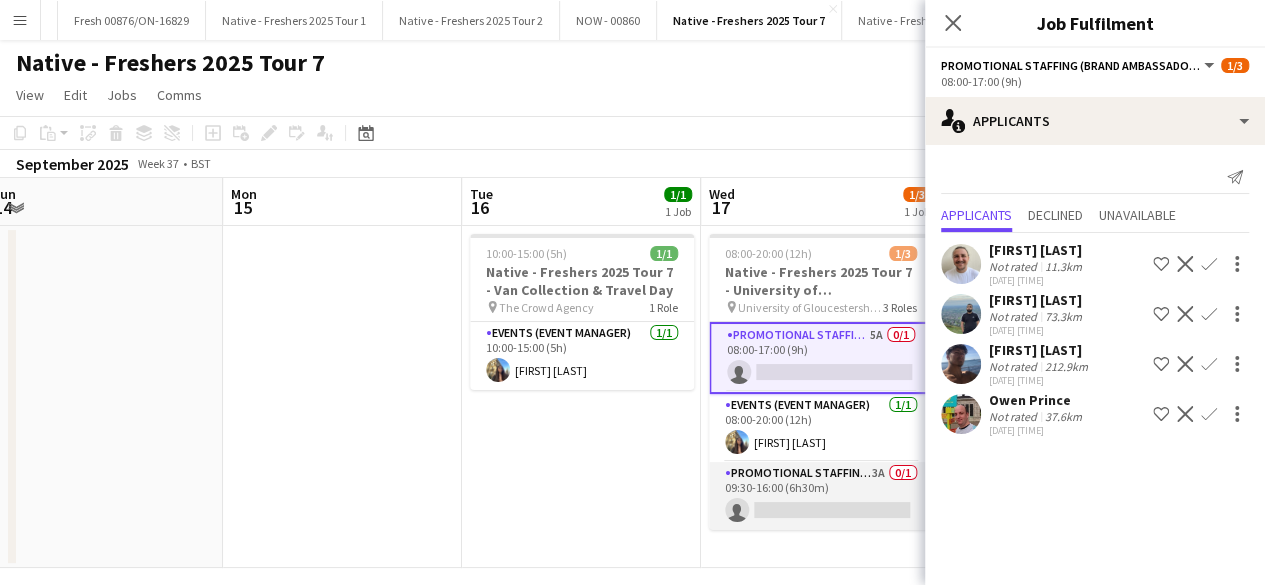 click on "Promotional Staffing (Brand Ambassadors)   3A   0/1   09:30-16:00 (6h30m)
single-neutral-actions" at bounding box center [821, 496] 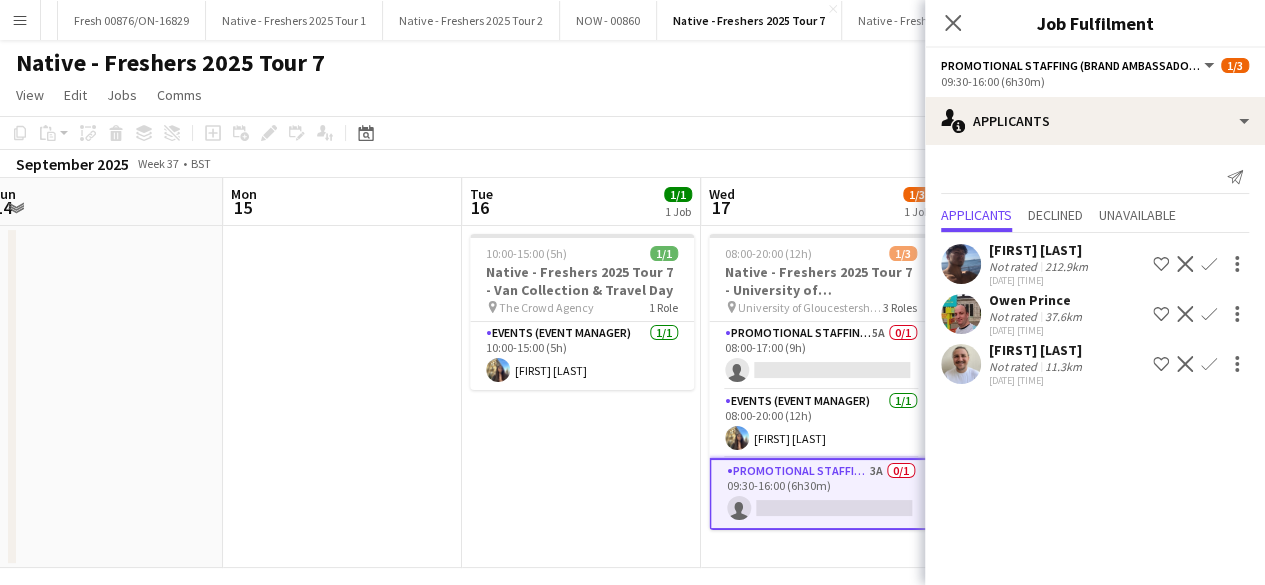 click on "Confirm" 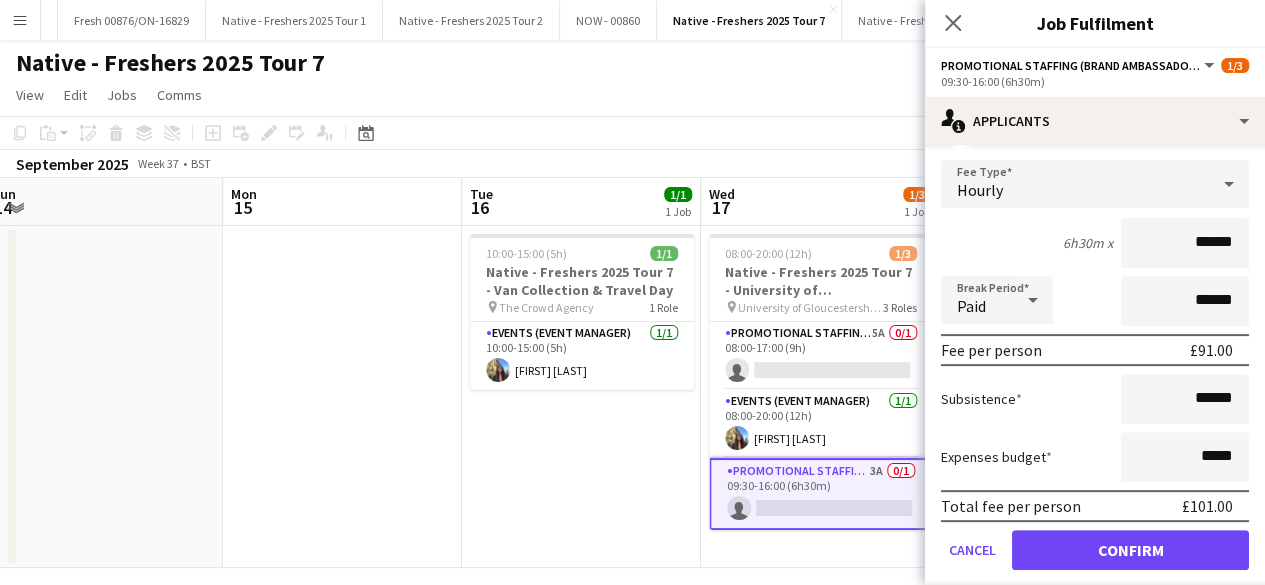 scroll, scrollTop: 274, scrollLeft: 0, axis: vertical 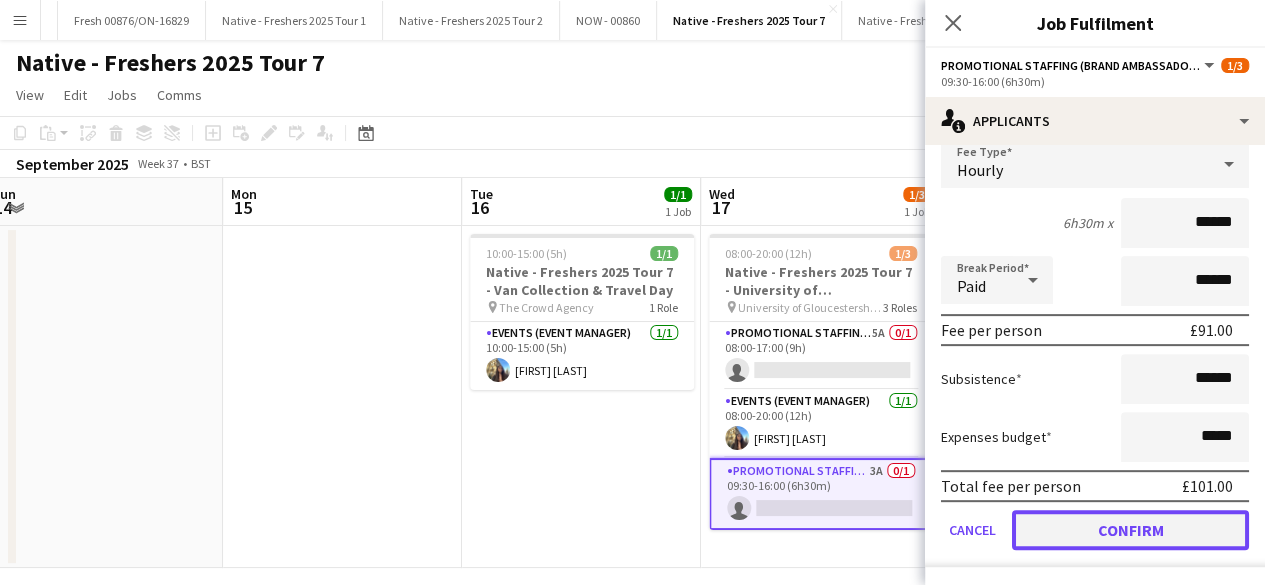 click on "Confirm" 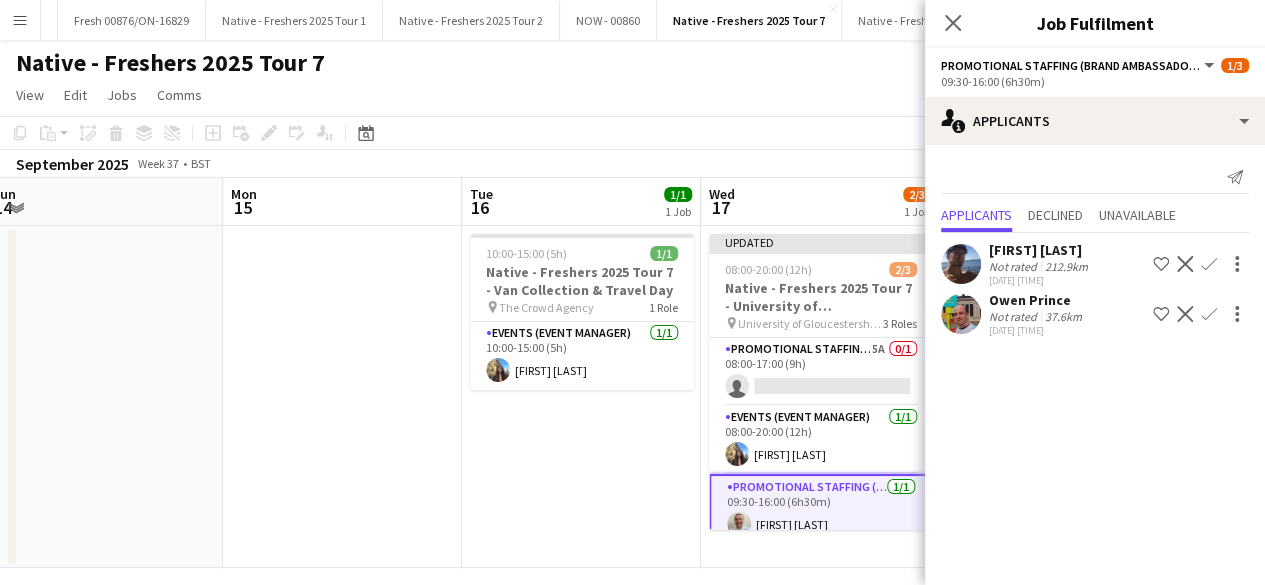 scroll, scrollTop: 0, scrollLeft: 0, axis: both 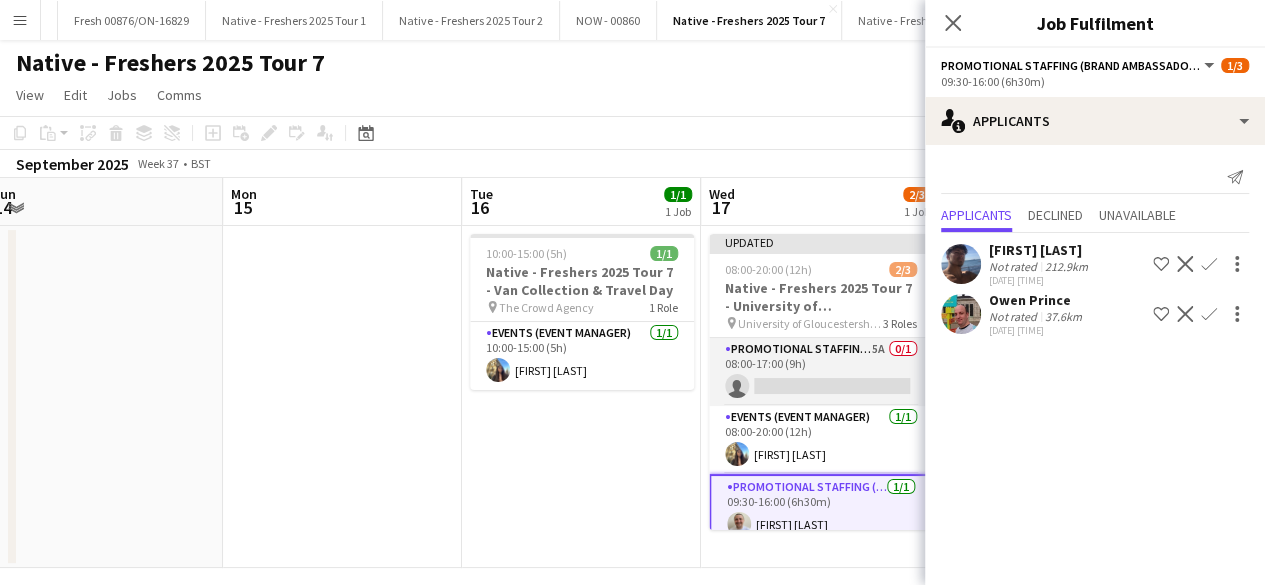 click on "Promotional Staffing (Brand Ambassadors)   5A   0/1   08:00-17:00 (9h)
single-neutral-actions" at bounding box center [821, 372] 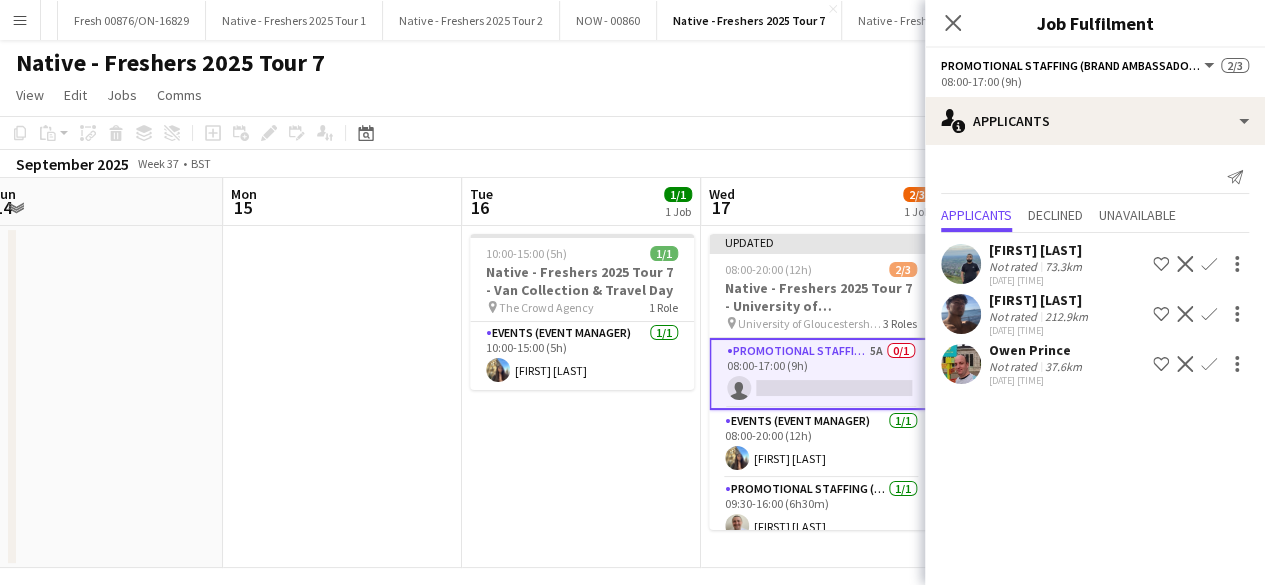 click at bounding box center (961, 314) 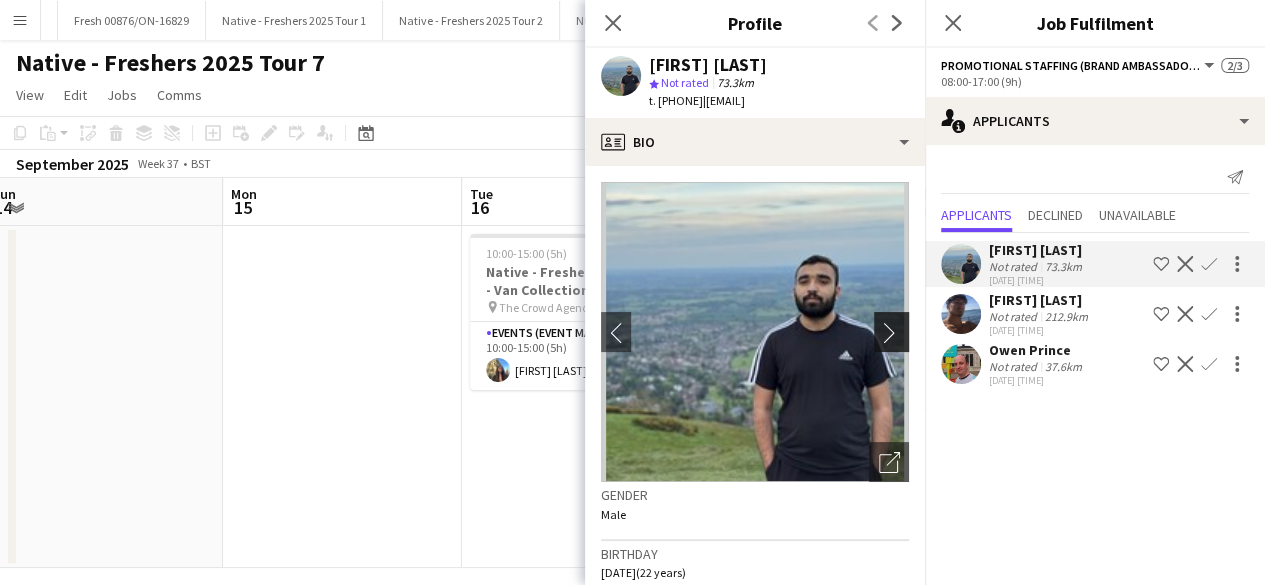 click on "chevron-right" 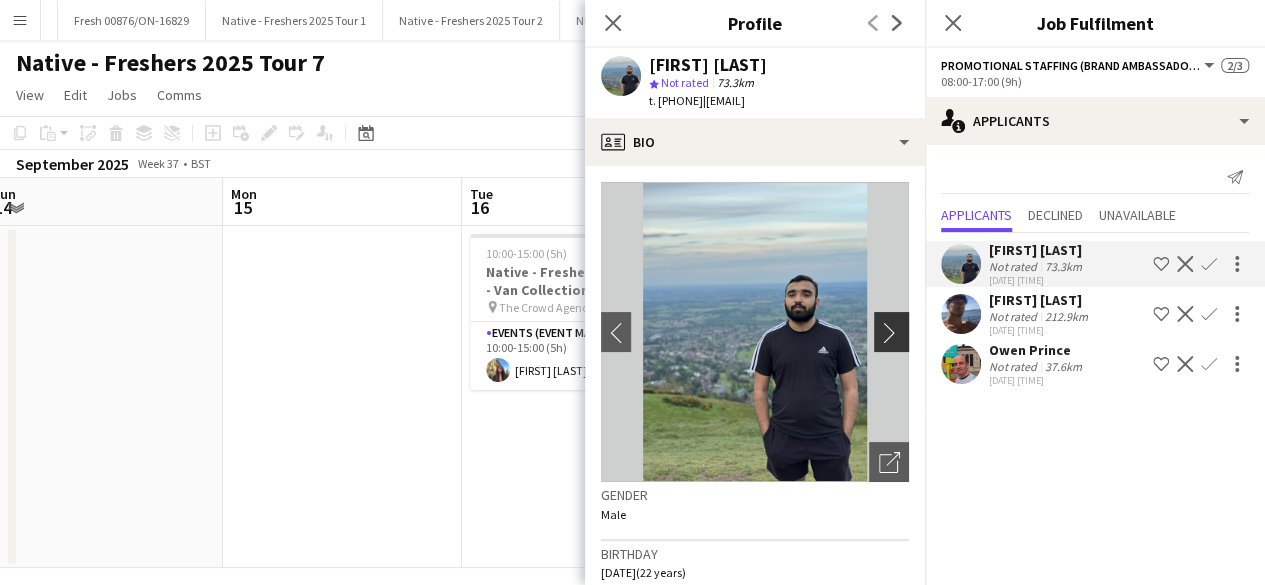 click on "chevron-right" 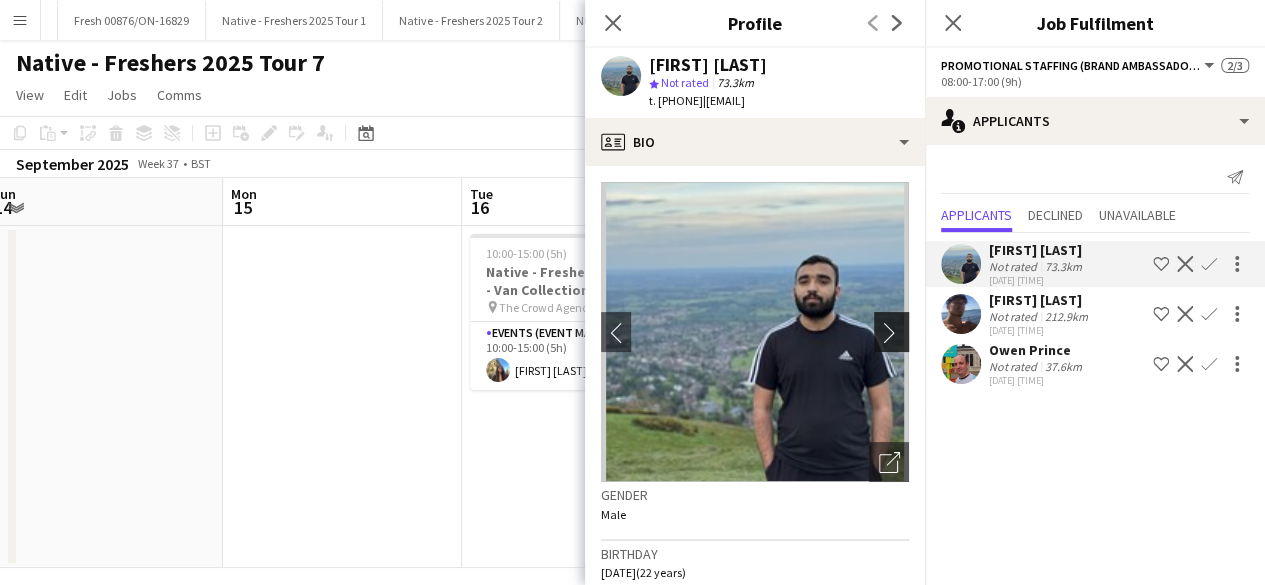 click on "chevron-right" 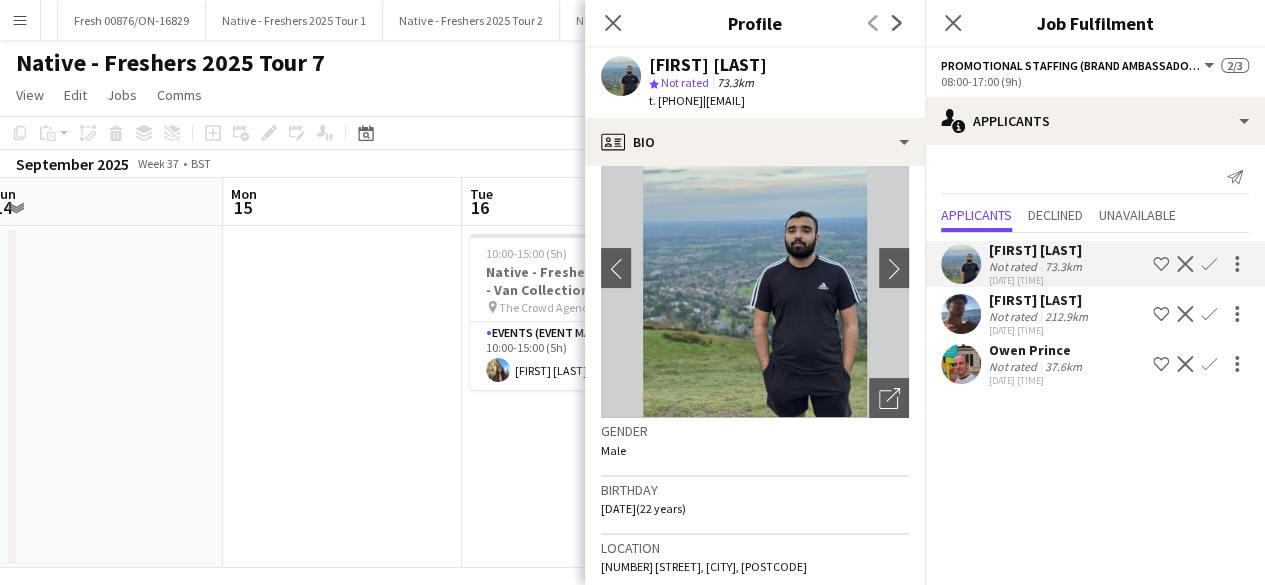 scroll, scrollTop: 0, scrollLeft: 0, axis: both 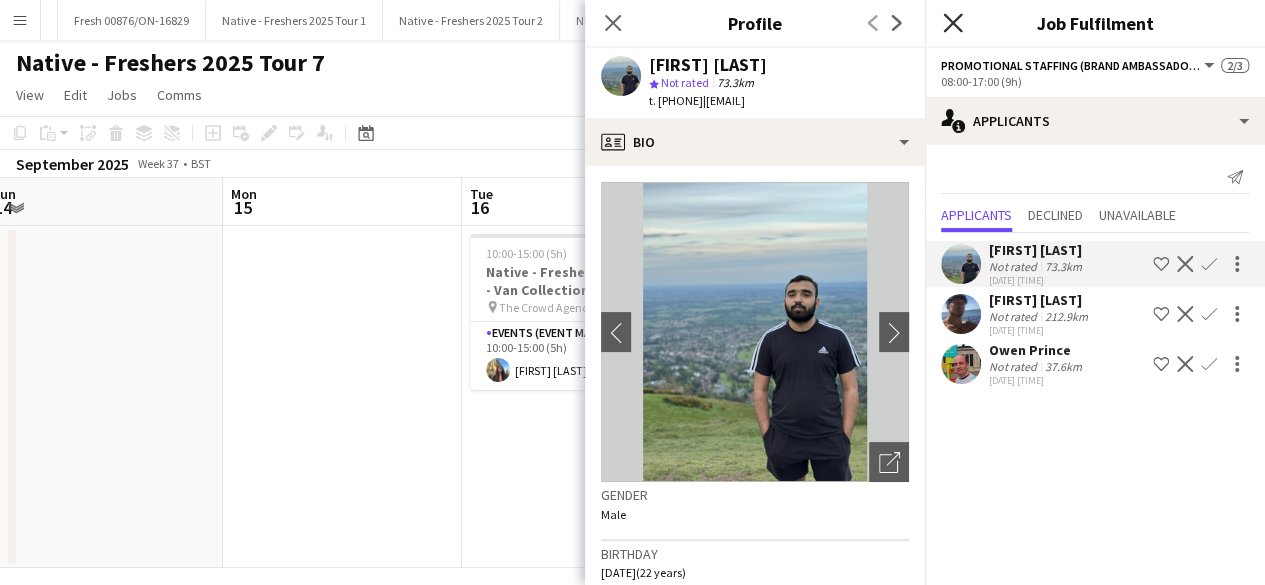 click on "Close pop-in" 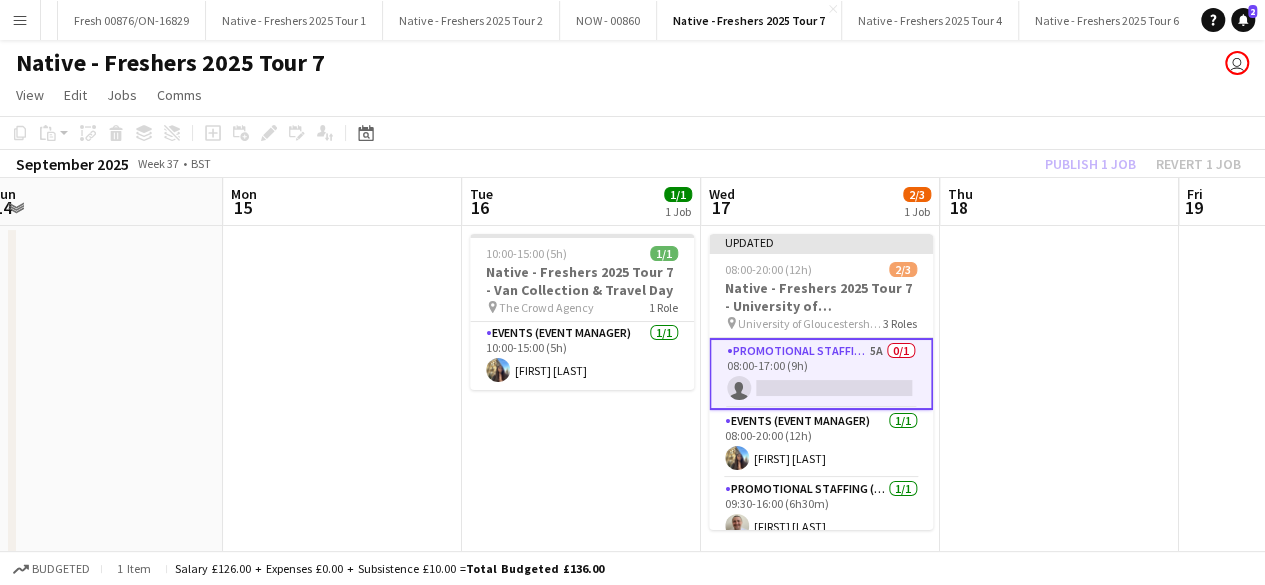 click on "10:00-15:00 (5h)    1/1   Native - Freshers 2025 Tour 7 - Van Collection & Travel Day
pin
The Crowd Agency   1 Role   Events (Event Manager)   1/1   10:00-15:00 (5h)
[FIRST] [LAST]" at bounding box center (581, 397) 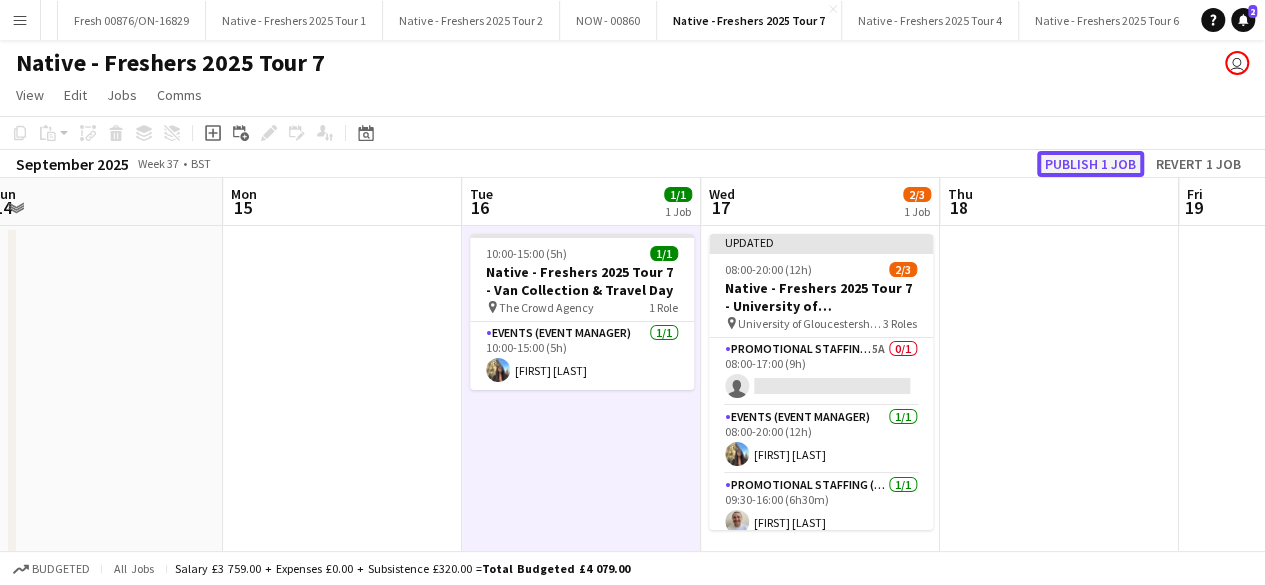 click on "Publish 1 job" 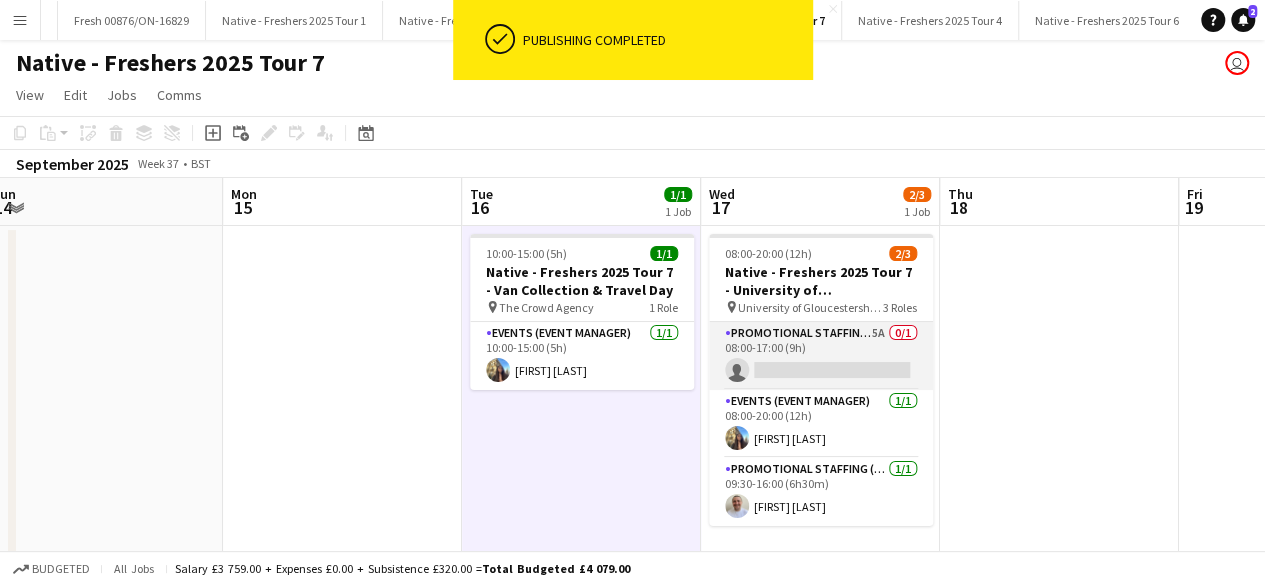 click on "Promotional Staffing (Brand Ambassadors)   5A   0/1   08:00-17:00 (9h)
single-neutral-actions" at bounding box center [821, 356] 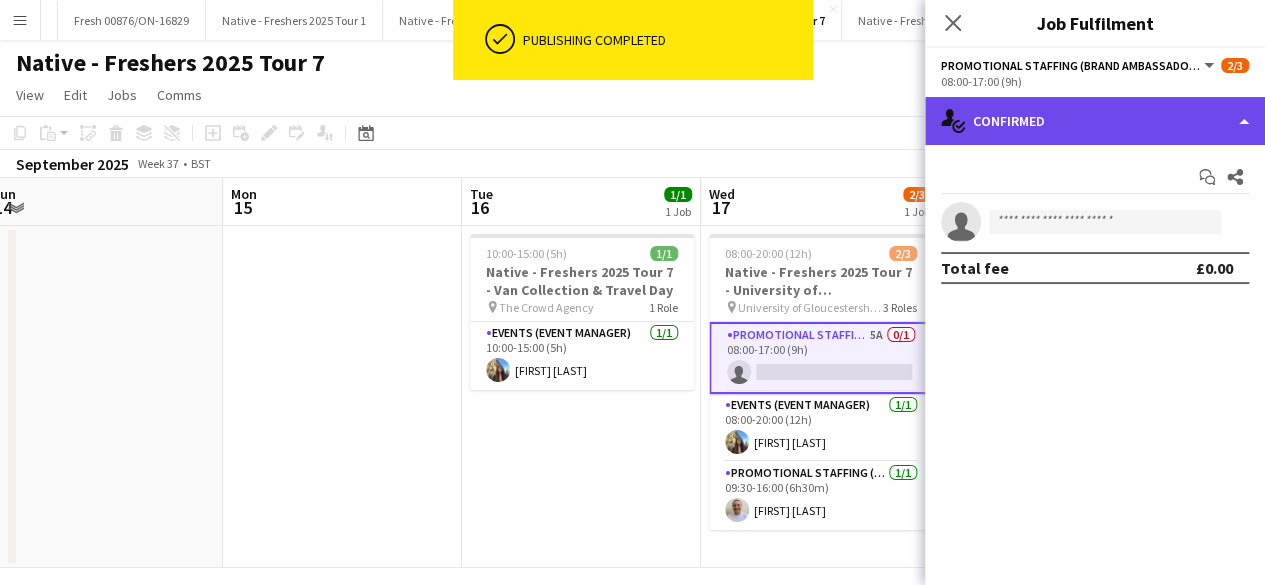 click on "single-neutral-actions-check-2
Confirmed" 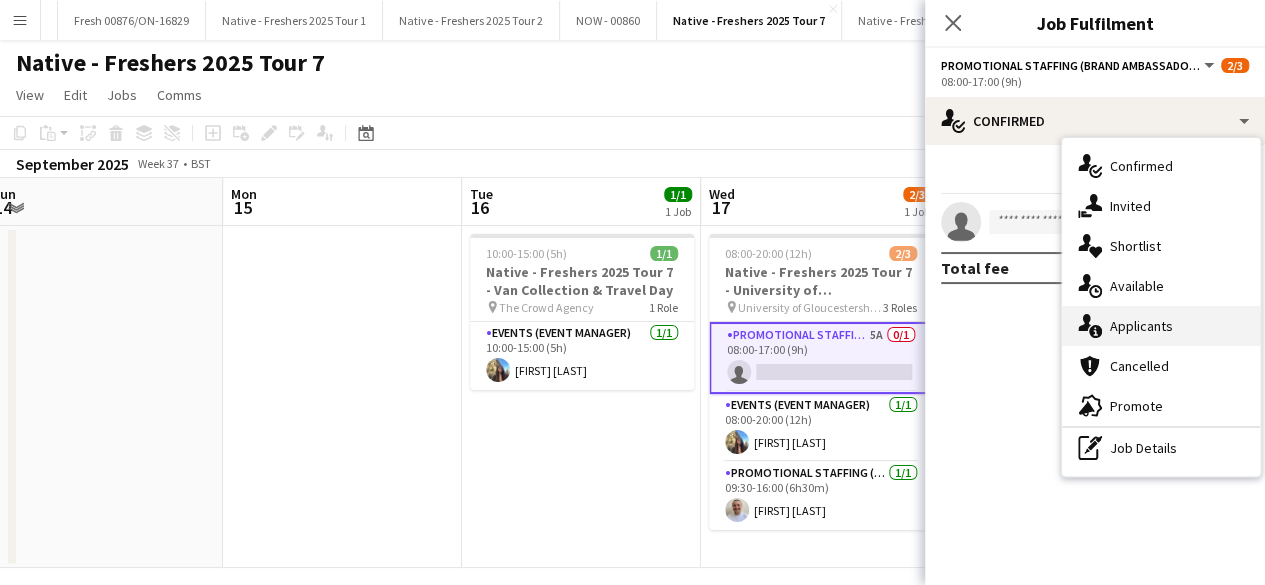 click on "single-neutral-actions-information
Applicants" at bounding box center [1161, 326] 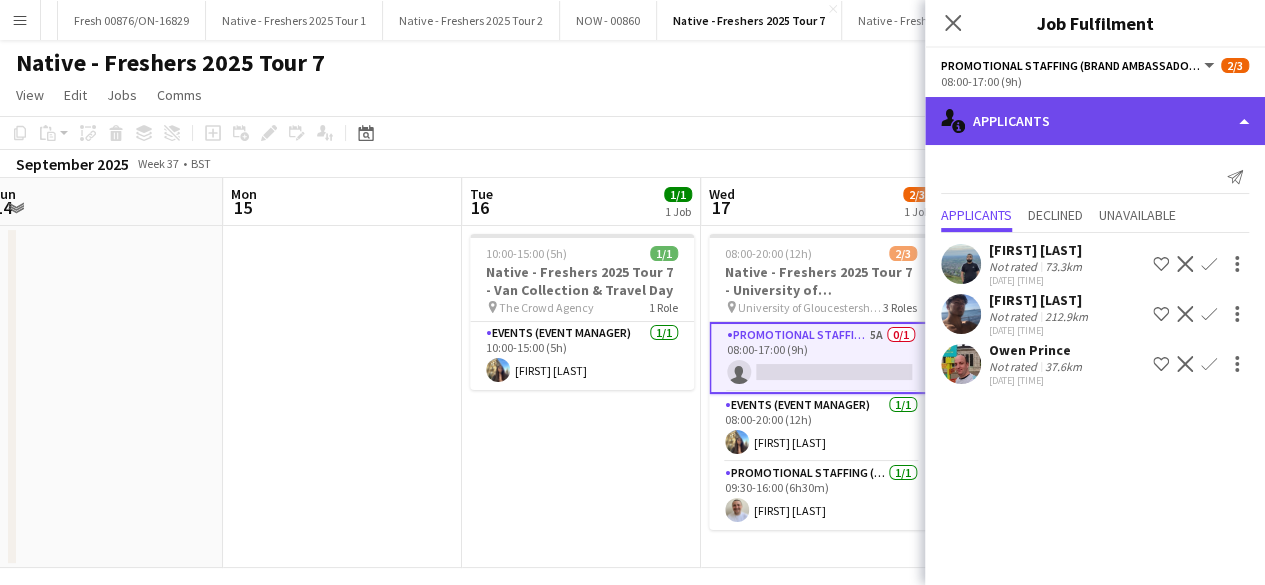 click on "single-neutral-actions-information
Applicants" 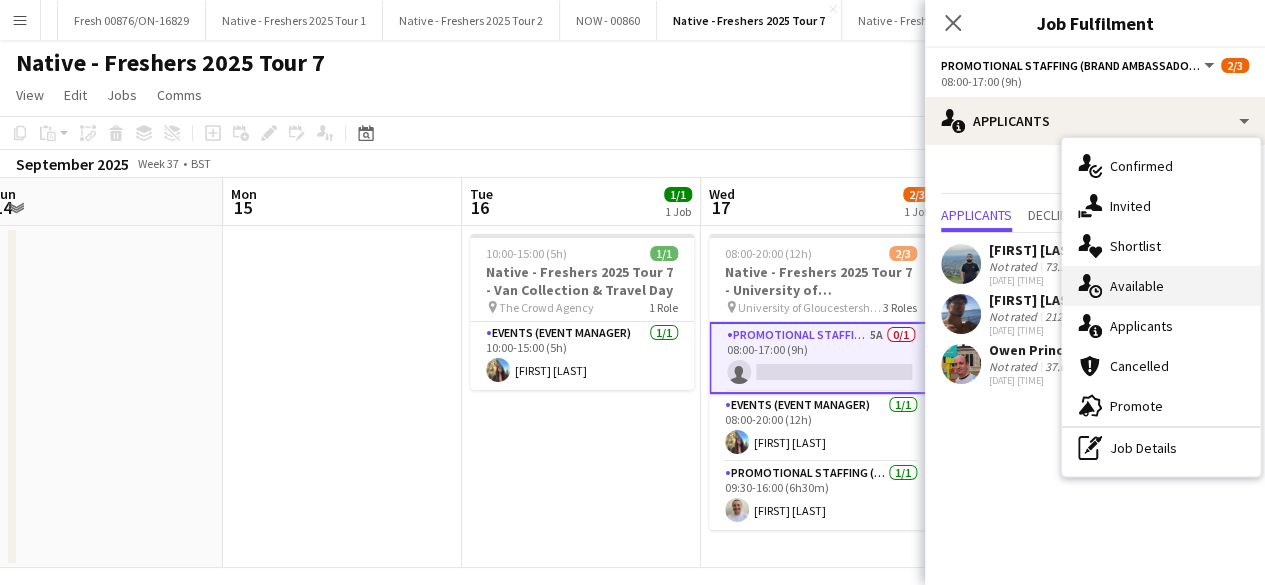 click on "single-neutral-actions-upload
Available" at bounding box center (1161, 286) 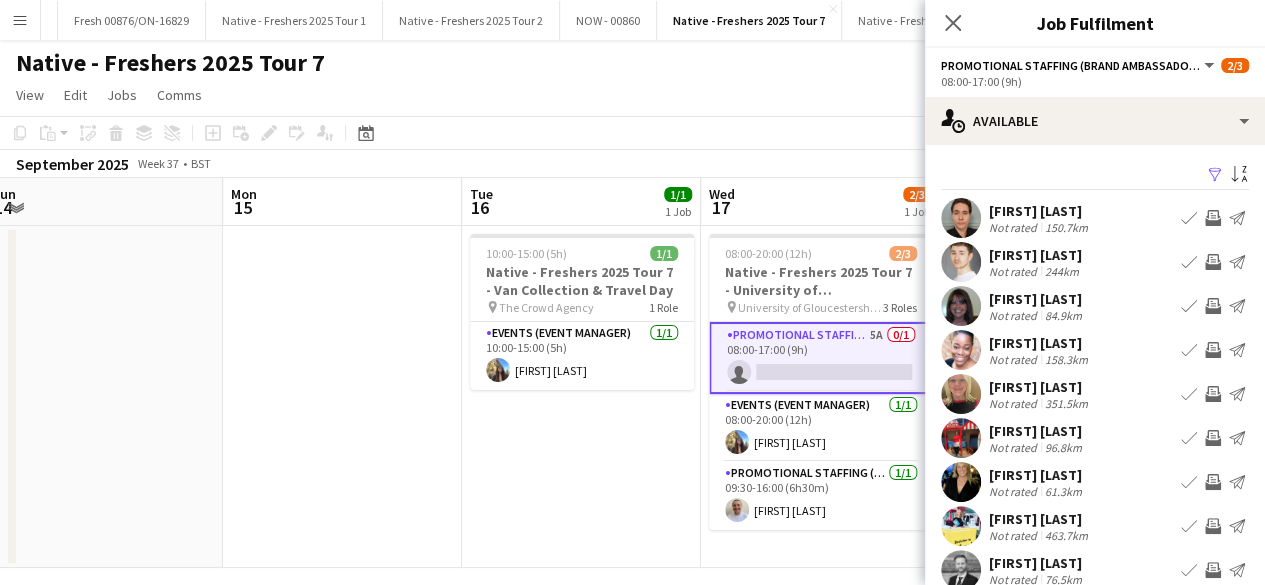 click on "Filter" at bounding box center [1215, 175] 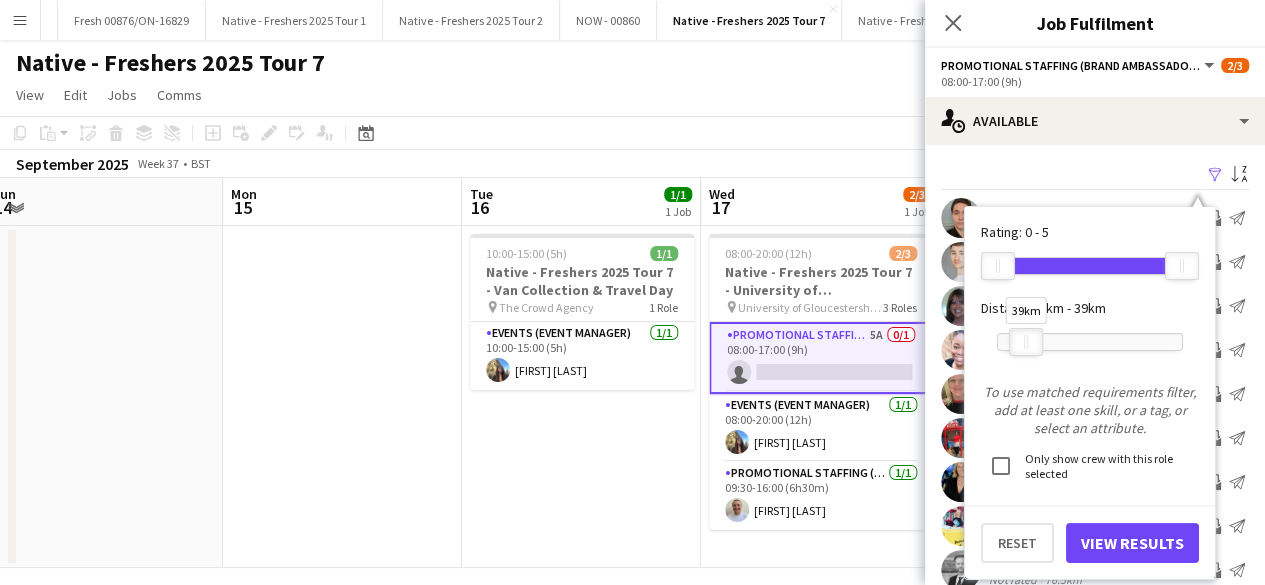 drag, startPoint x: 1184, startPoint y: 341, endPoint x: 1028, endPoint y: 342, distance: 156.0032 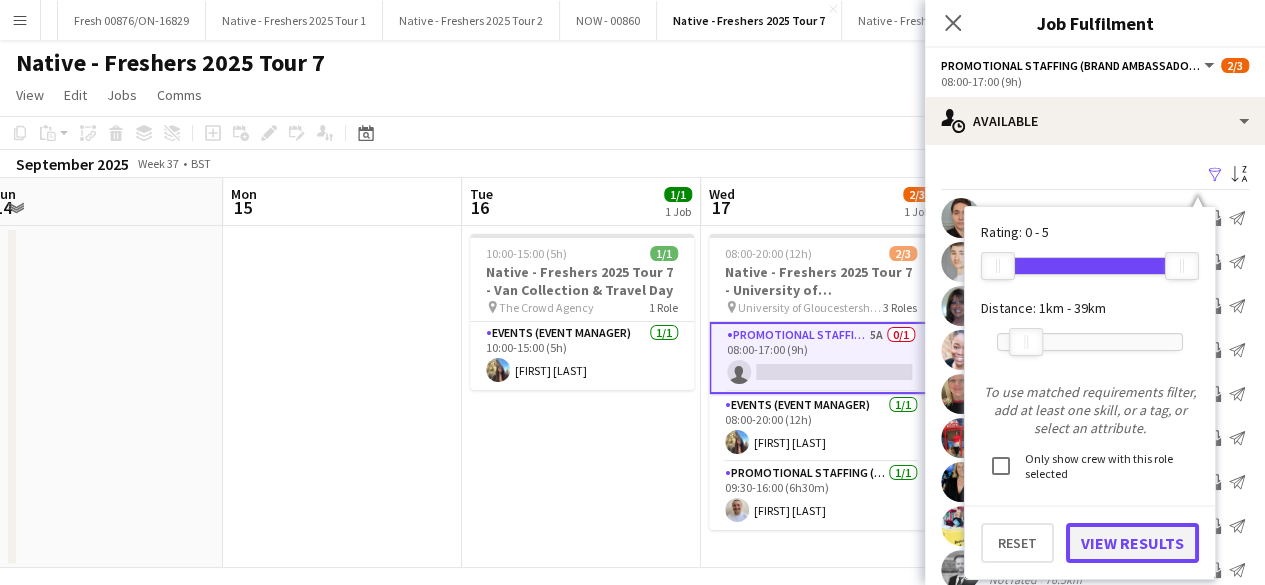 click on "View Results" at bounding box center (1132, 543) 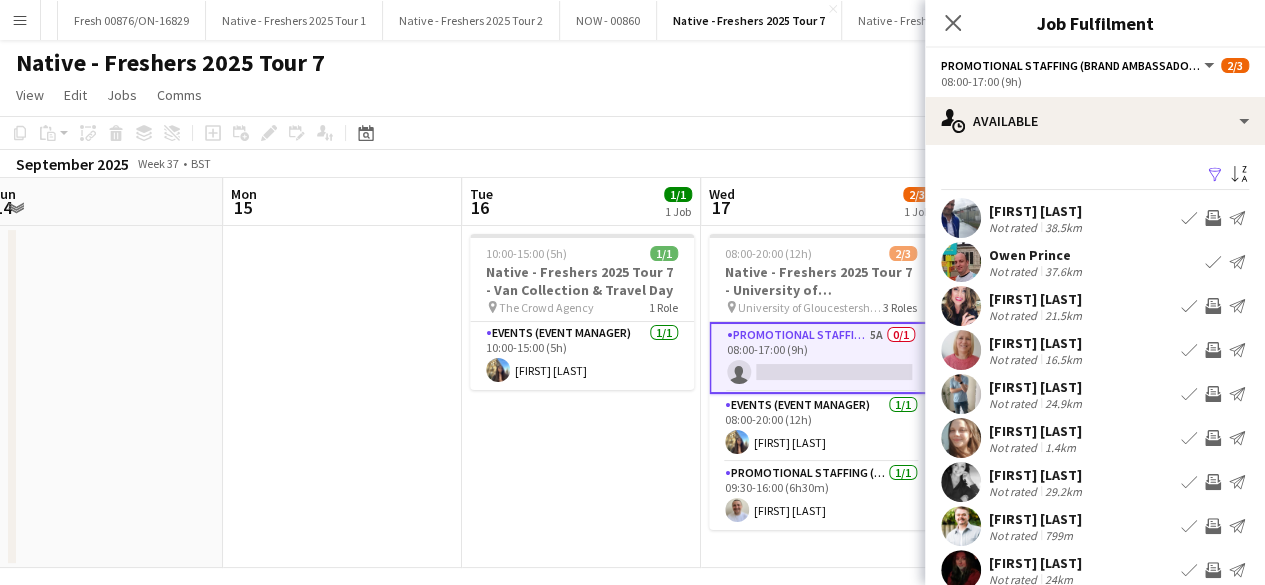 click on "[FIRST] [LAST]" at bounding box center (1037, 211) 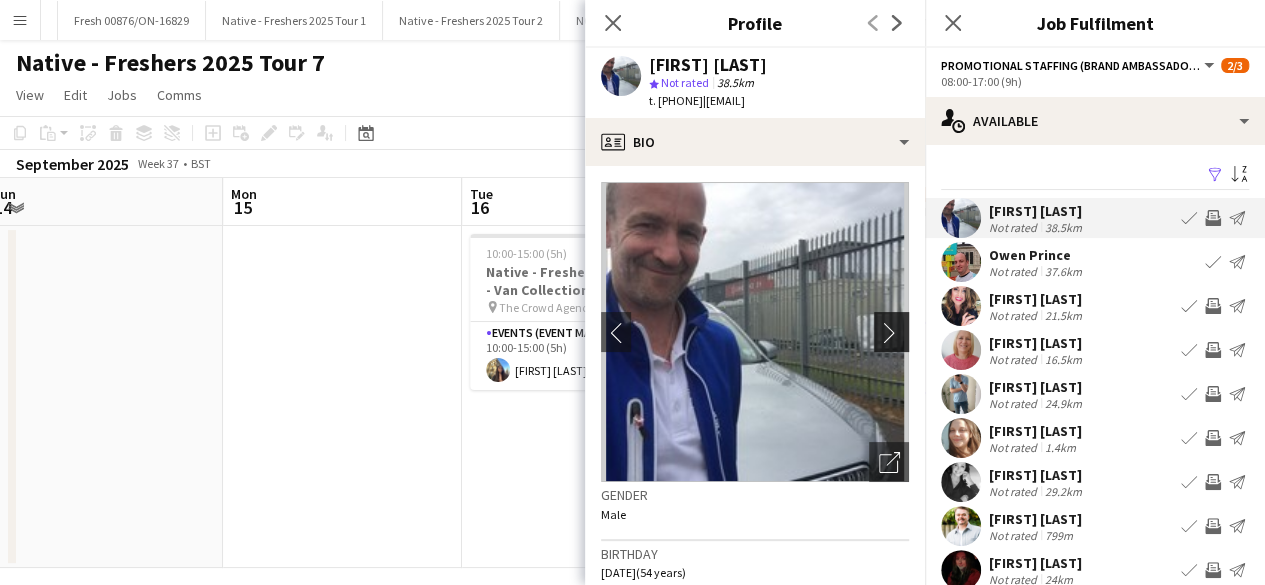 click on "chevron-right" 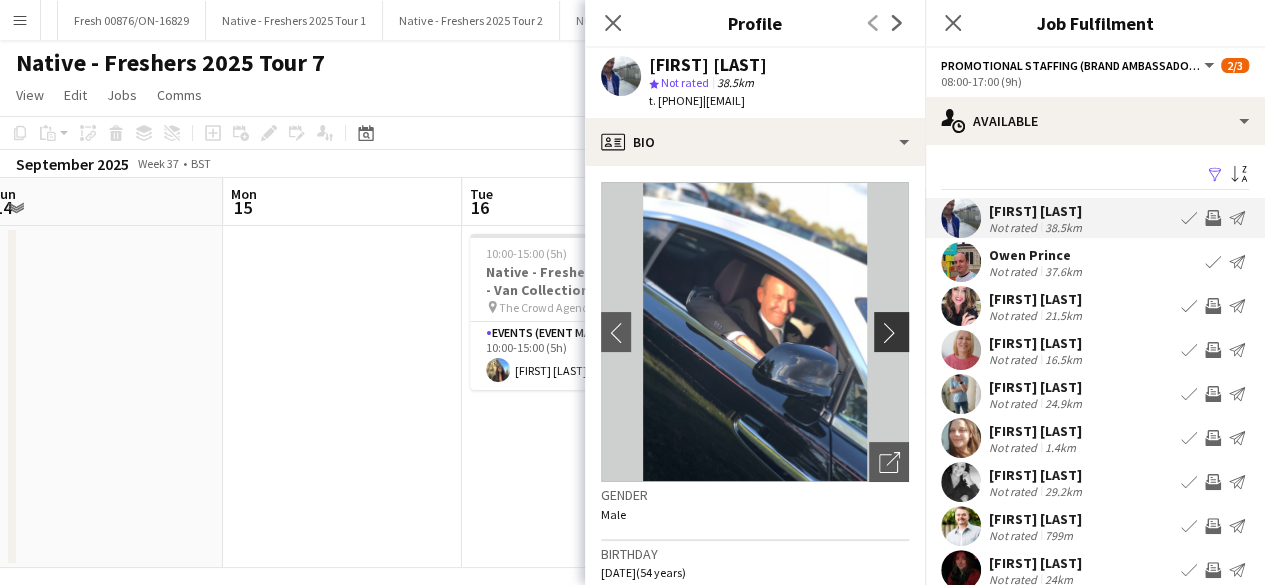 click on "chevron-right" 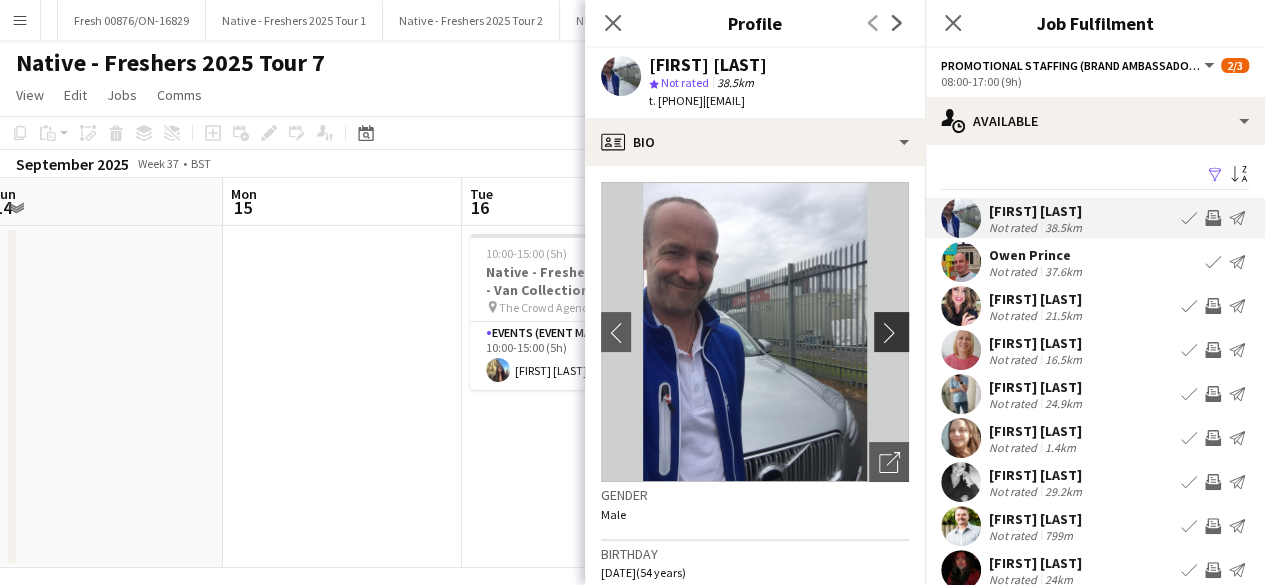click on "chevron-right" 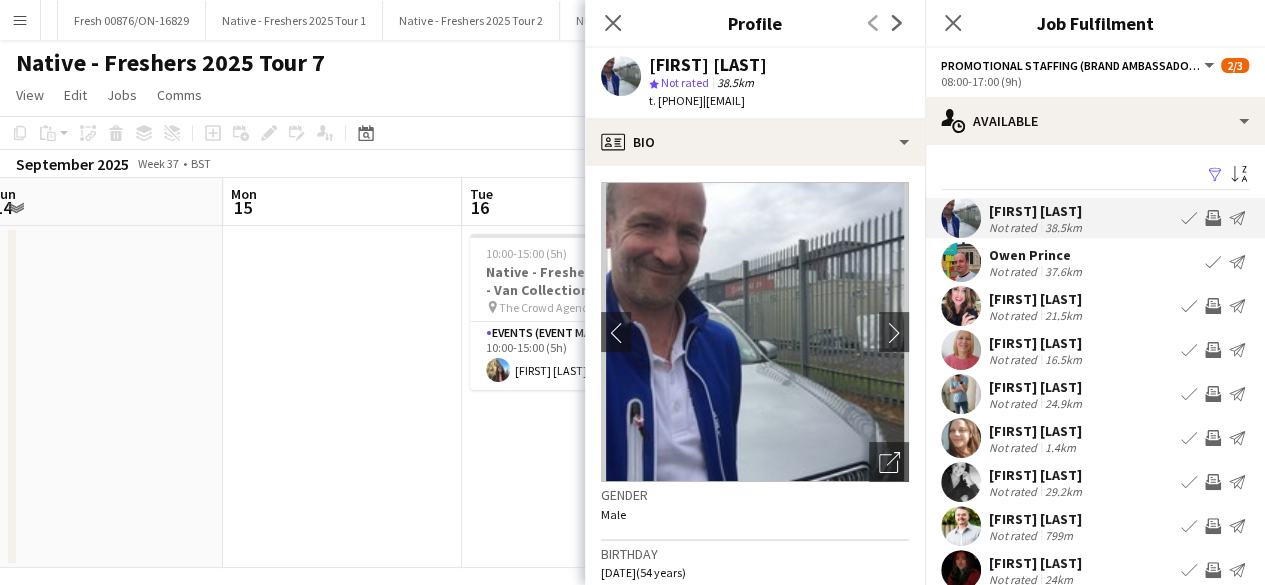 click 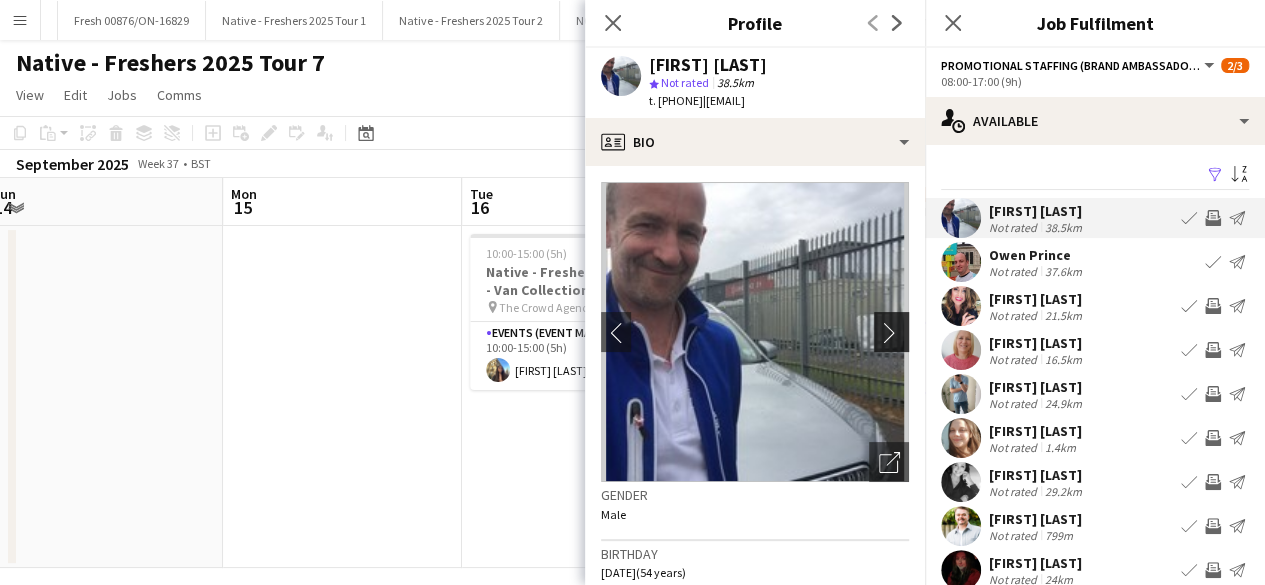 click on "chevron-right" 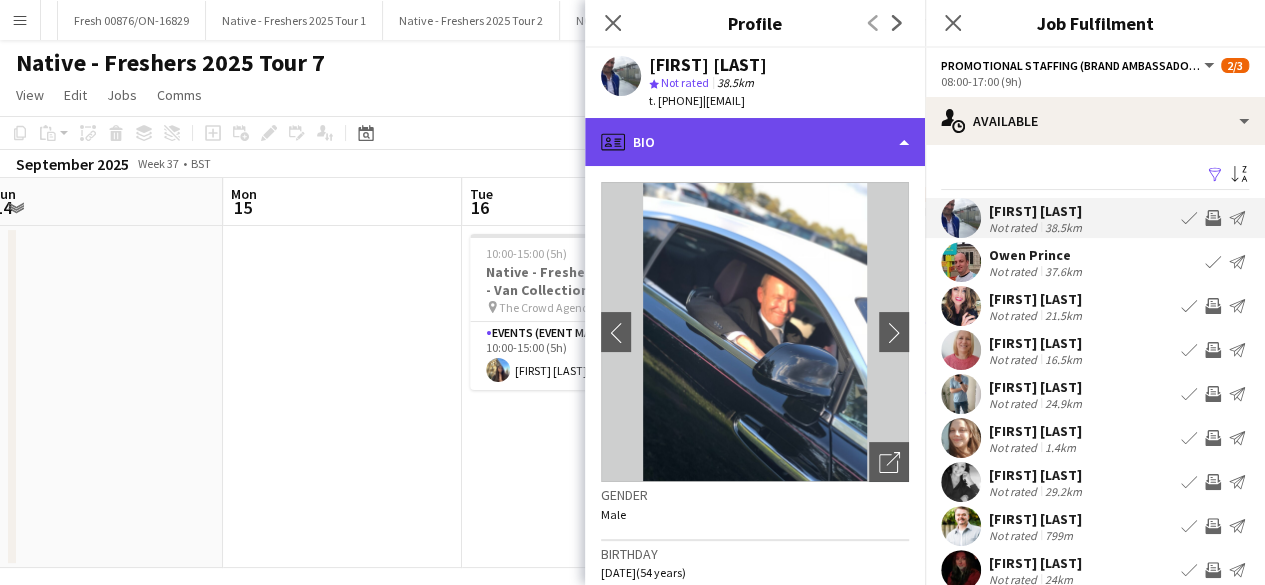 click on "profile
Bio" 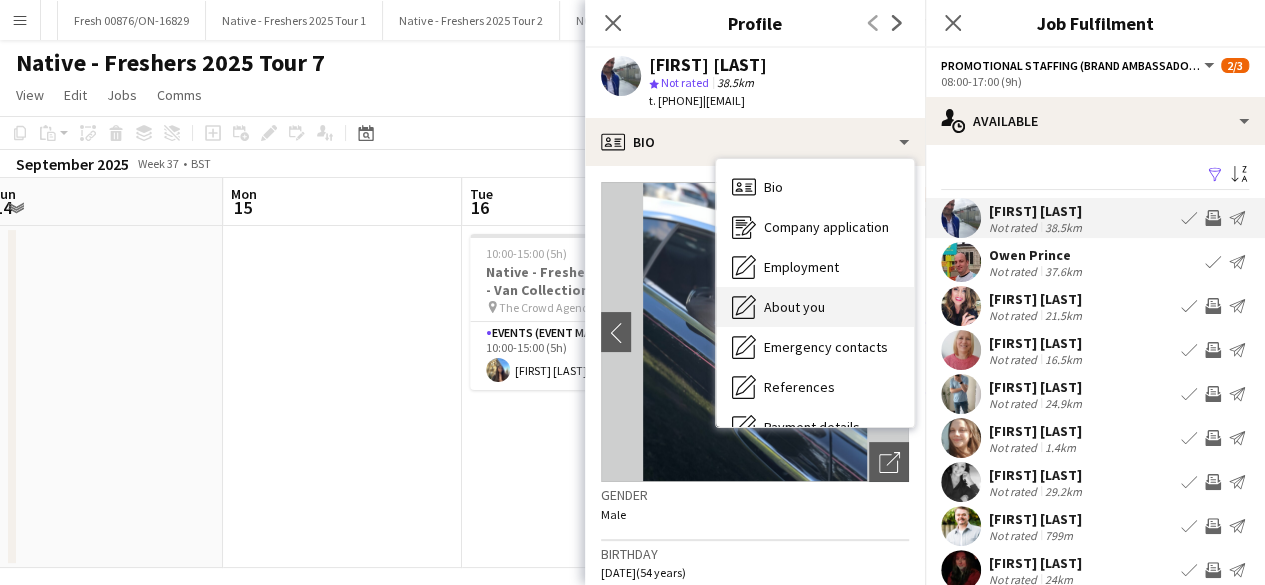 click on "About you" at bounding box center [794, 307] 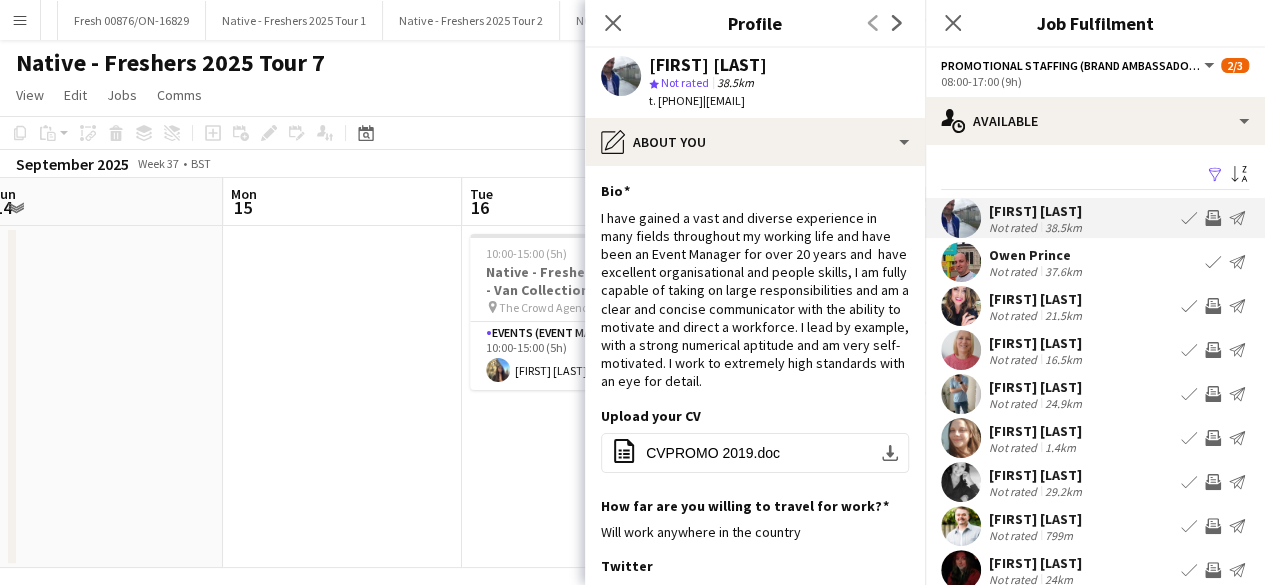 click at bounding box center (961, 306) 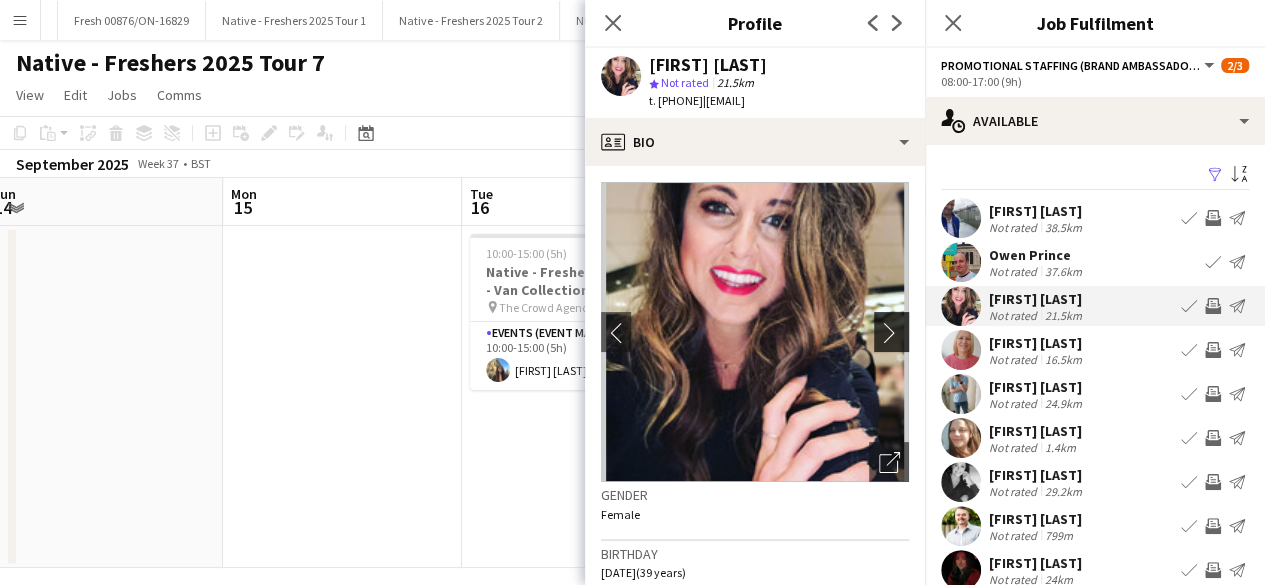 click on "chevron-right" 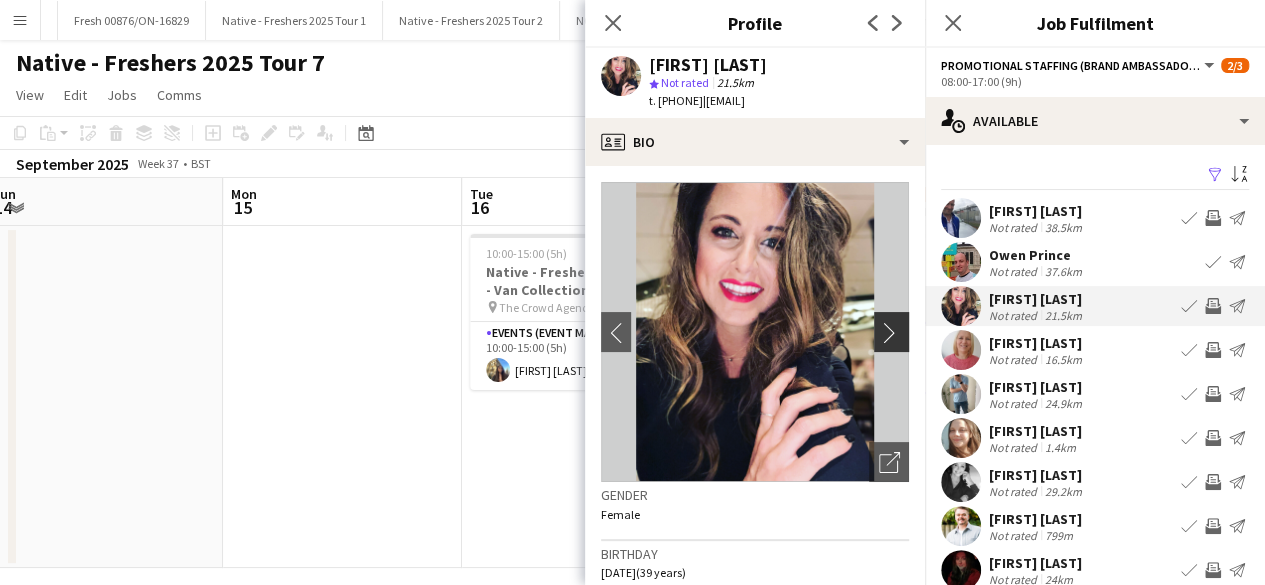 click on "chevron-right" 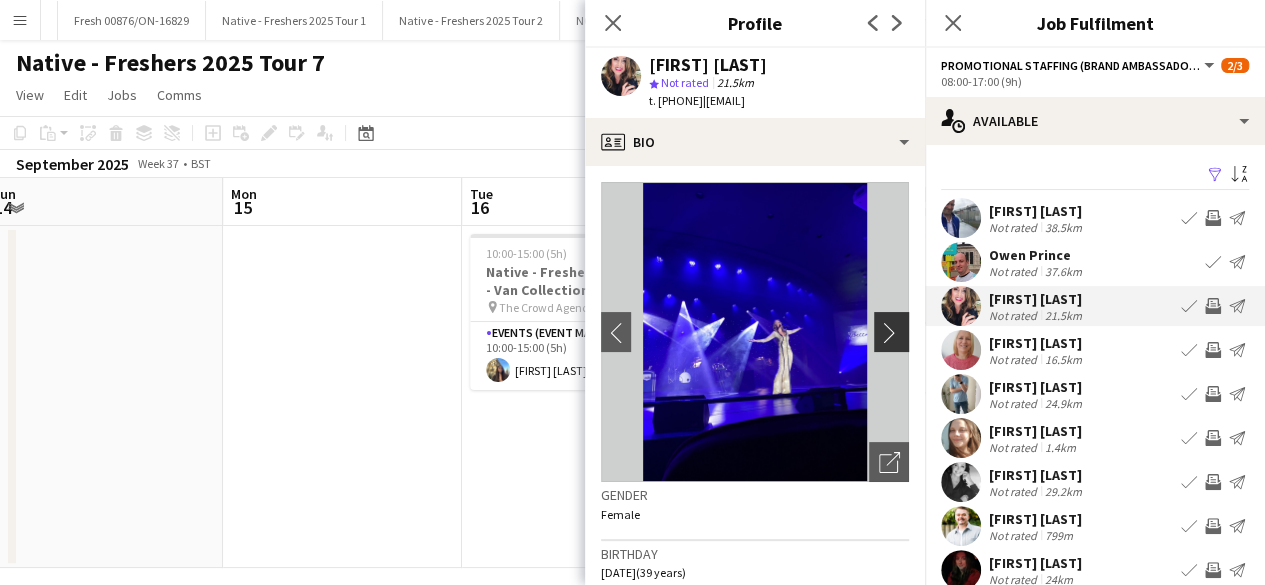 click on "chevron-right" 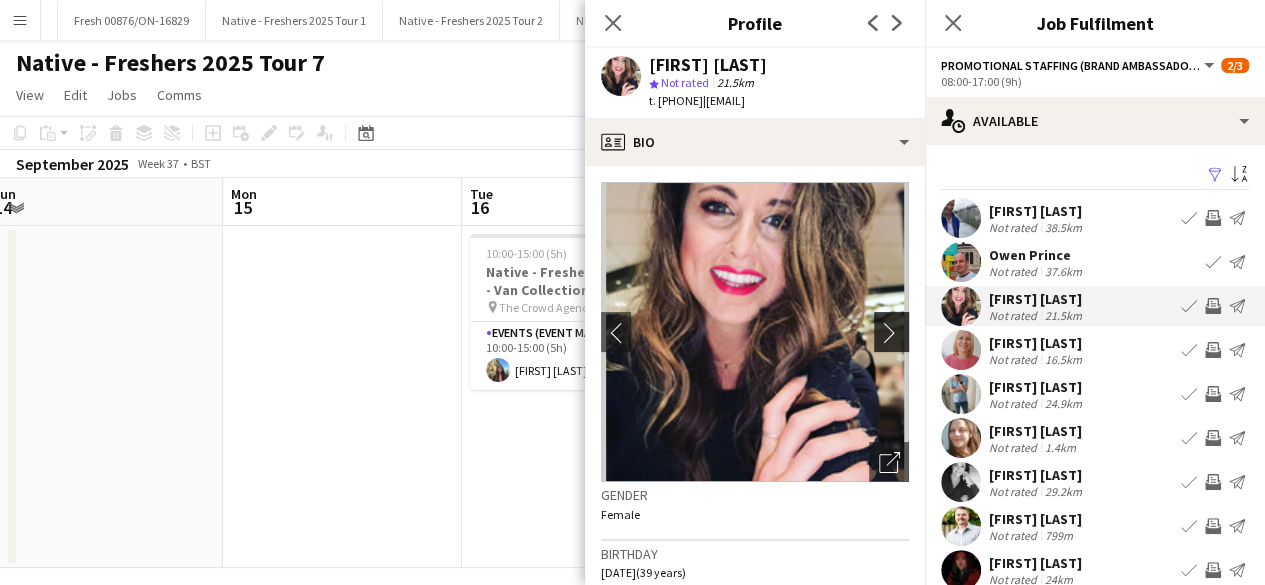 click on "chevron-right" 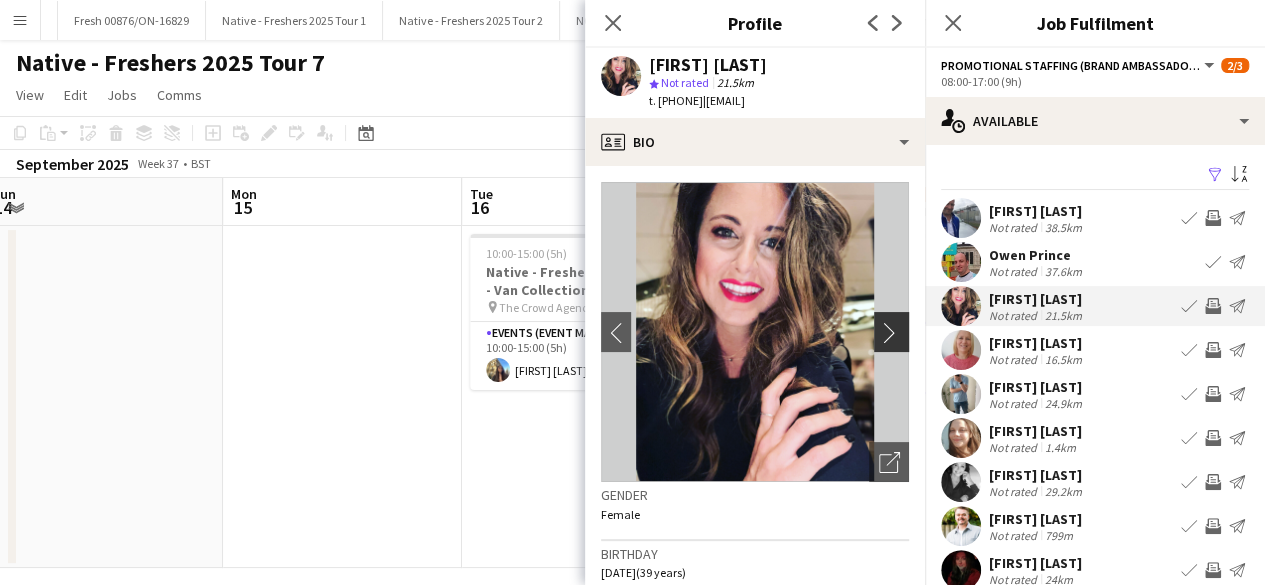 click on "chevron-right" 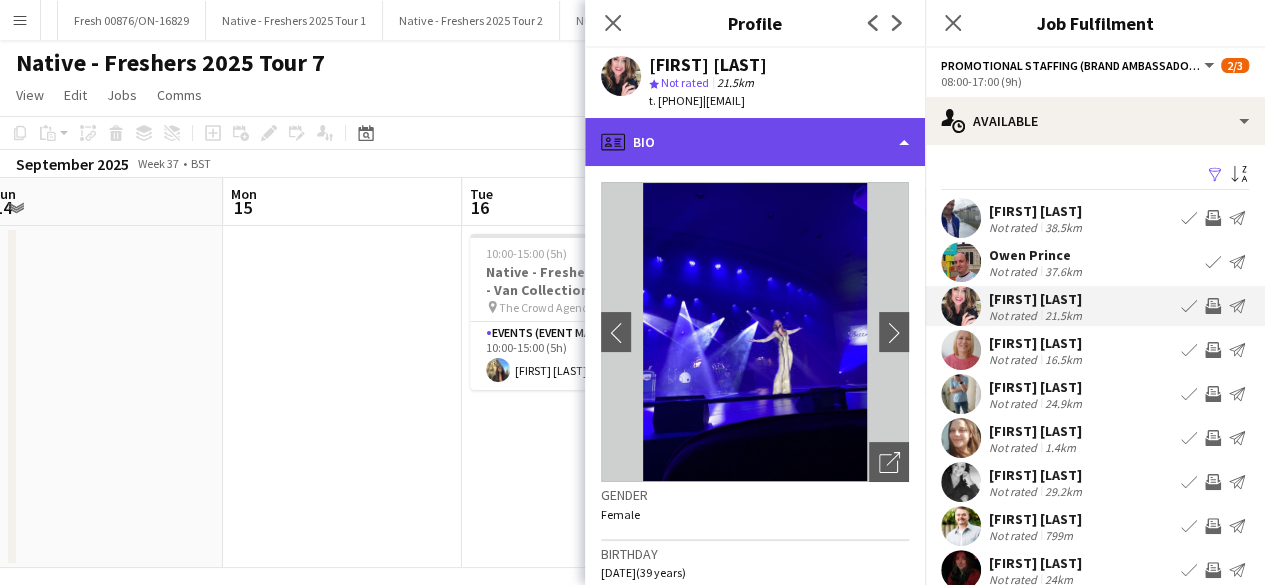 click on "profile
Bio" 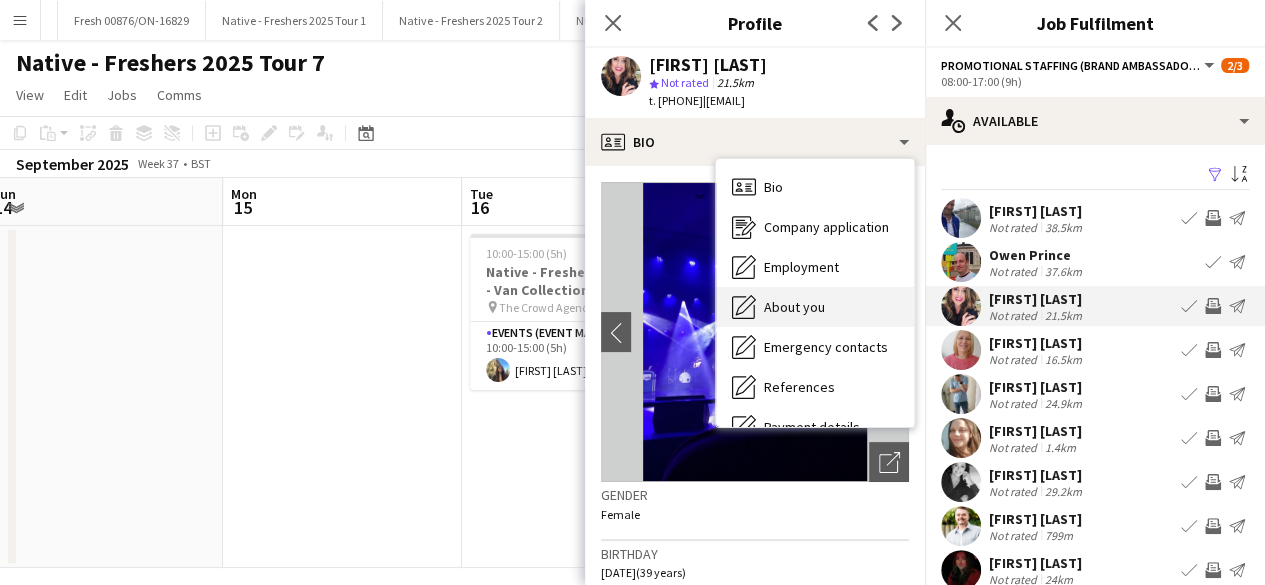 click on "About you
About you" at bounding box center [815, 307] 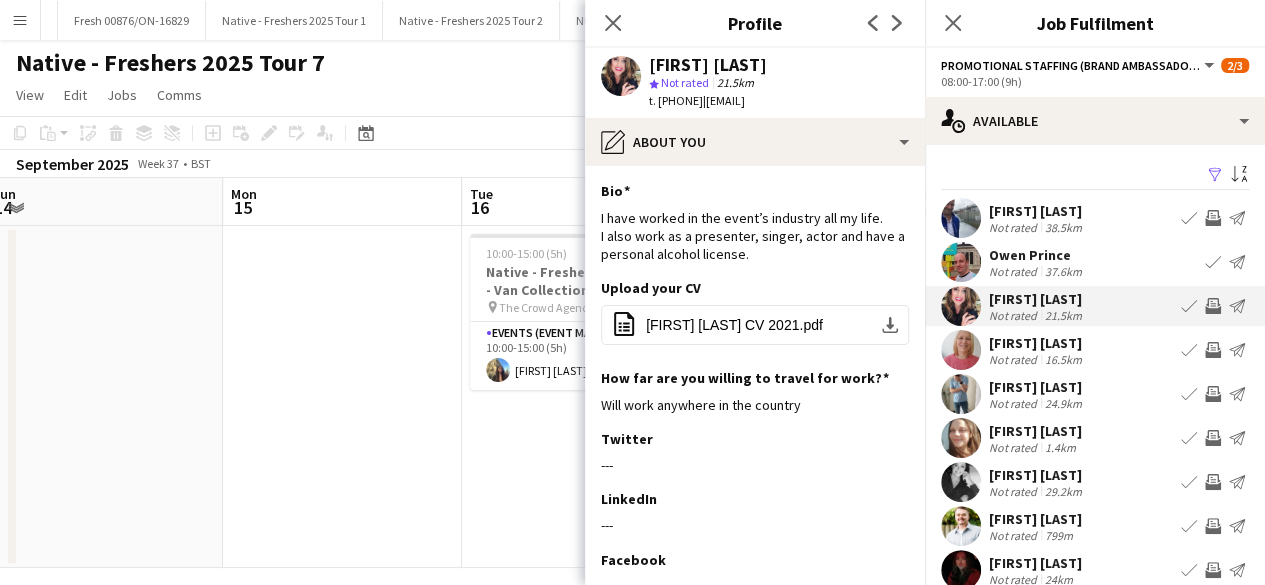 click at bounding box center [961, 350] 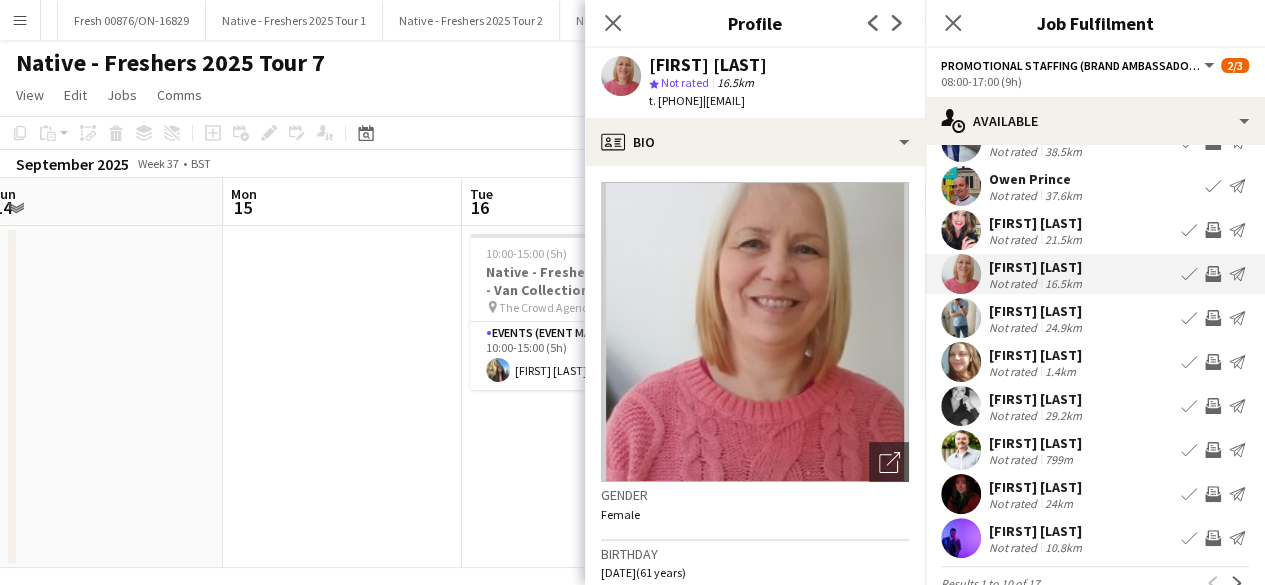 scroll, scrollTop: 77, scrollLeft: 0, axis: vertical 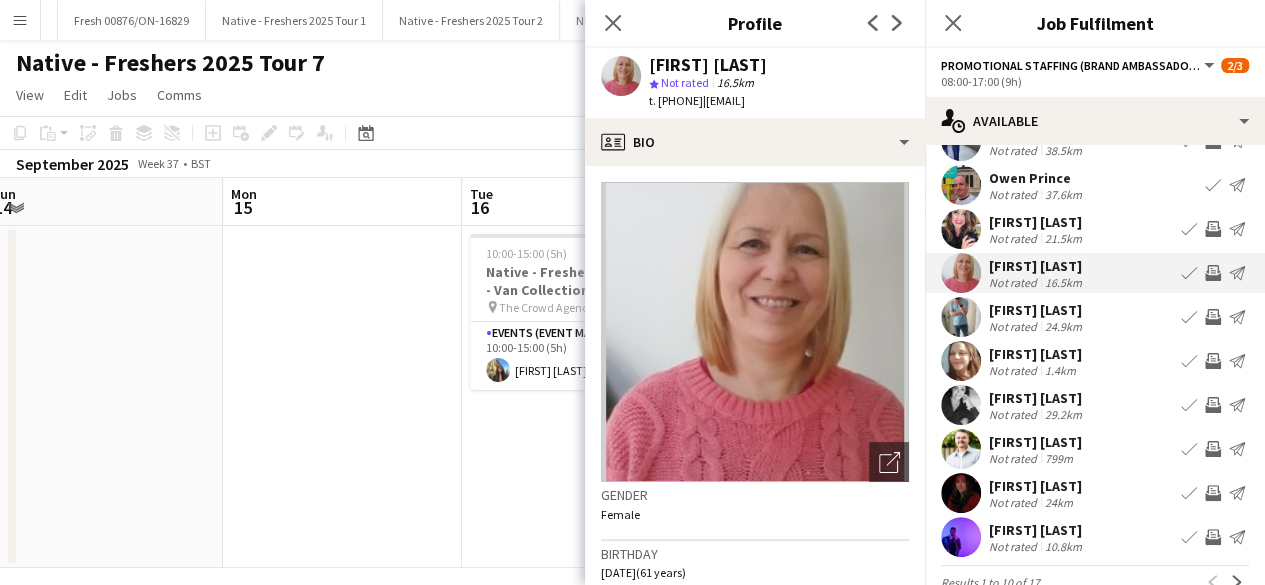 click at bounding box center [961, 361] 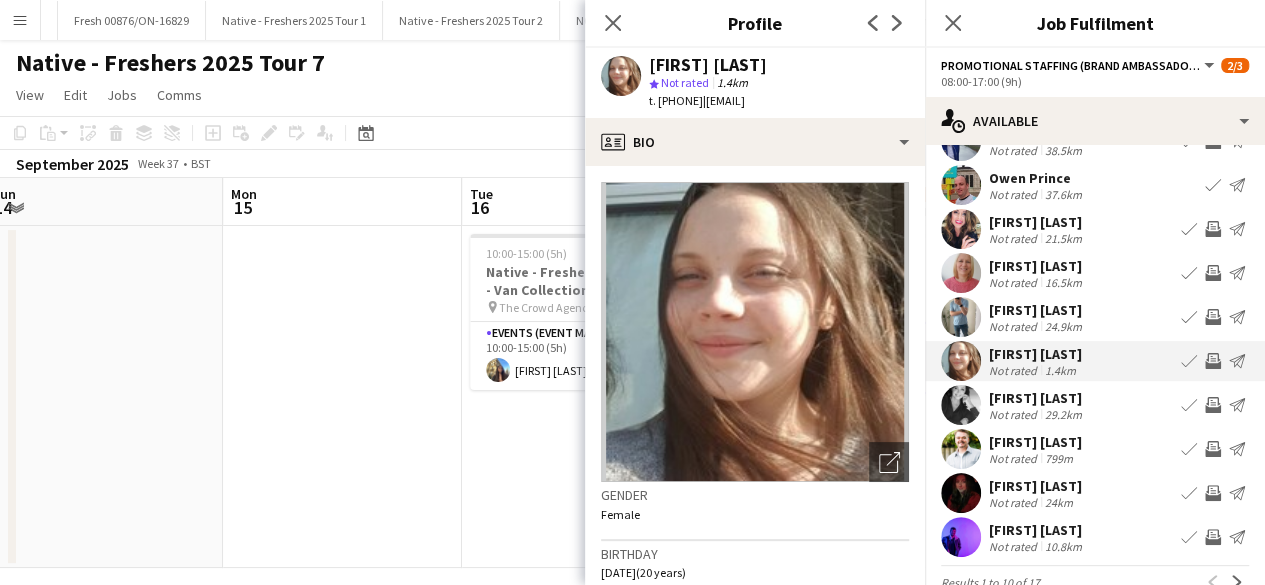 click at bounding box center [961, 405] 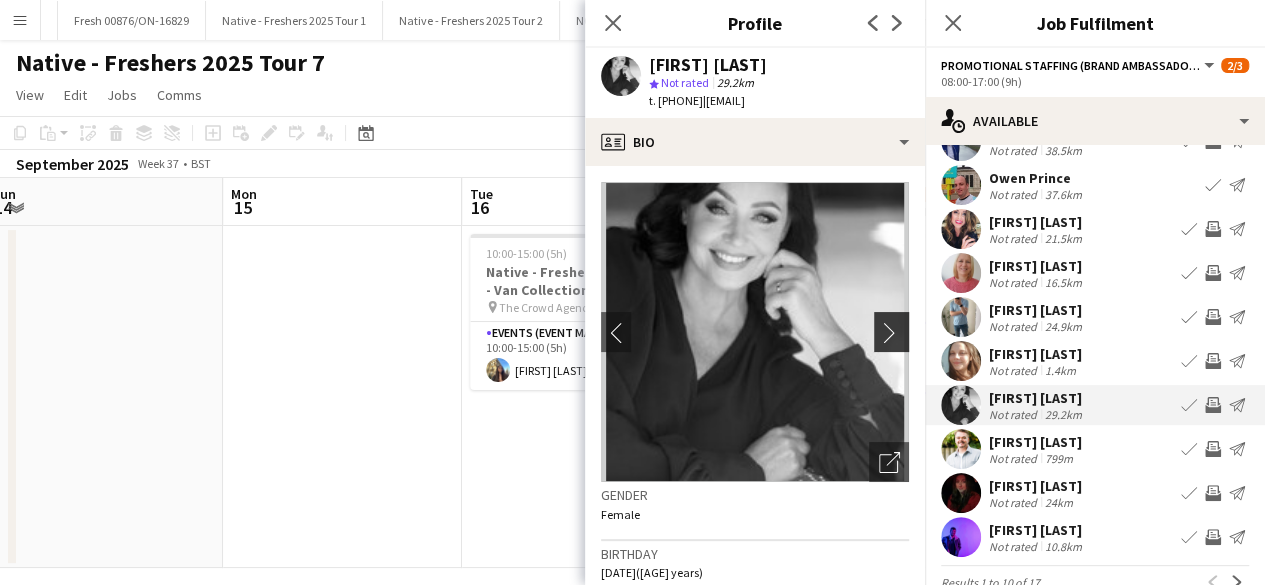 click on "chevron-right" 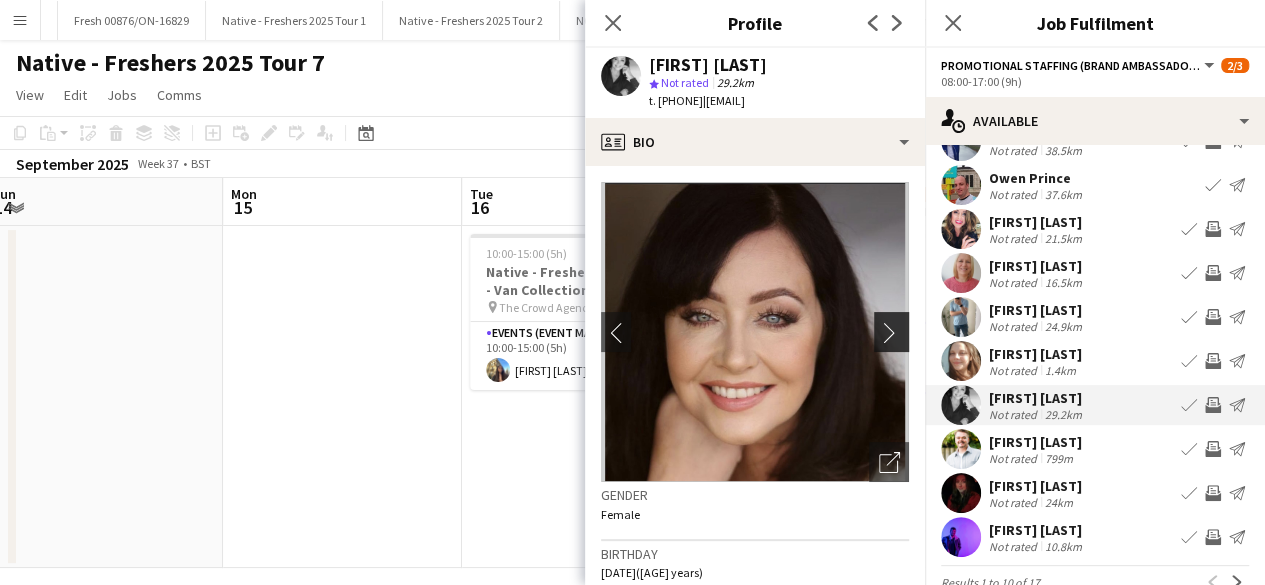 click on "chevron-right" 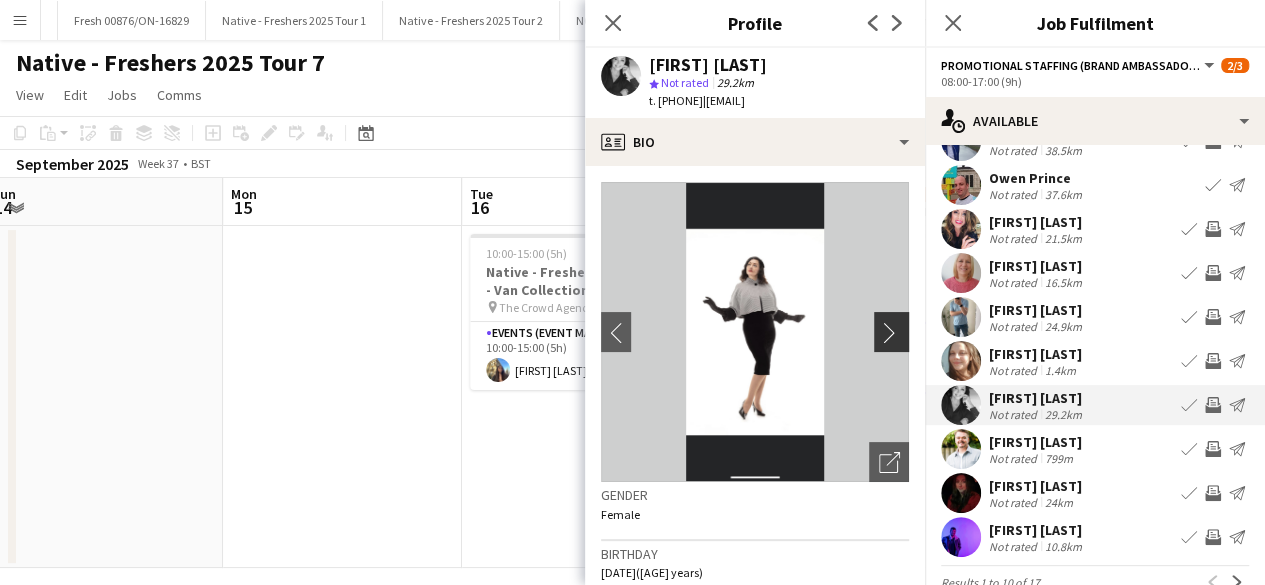 click on "chevron-right" 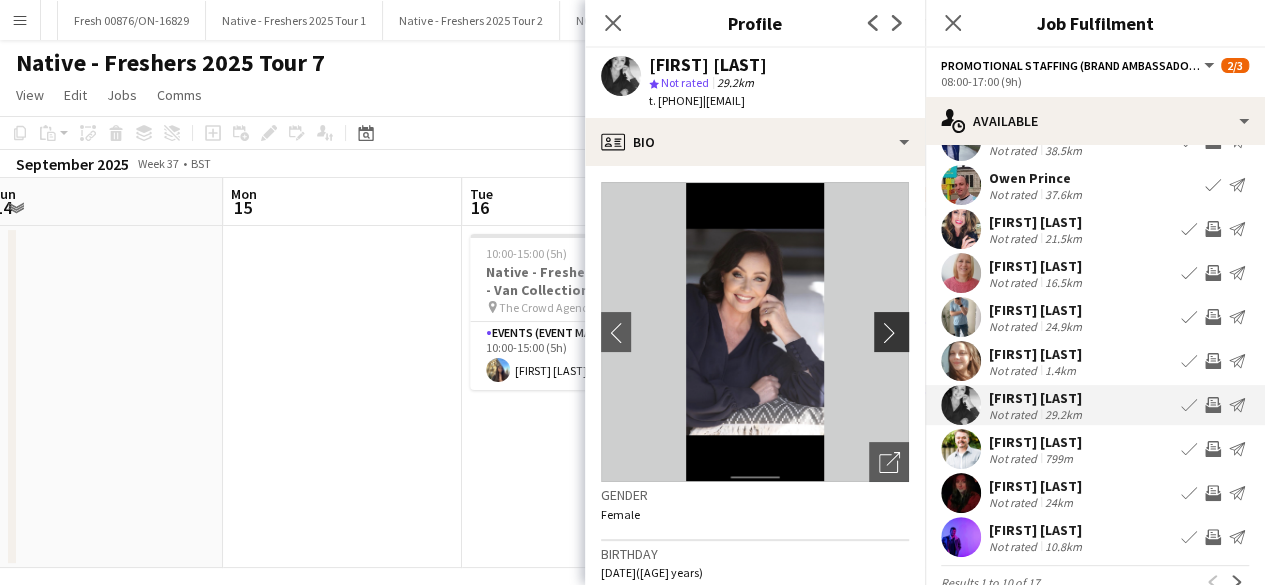 click on "chevron-right" 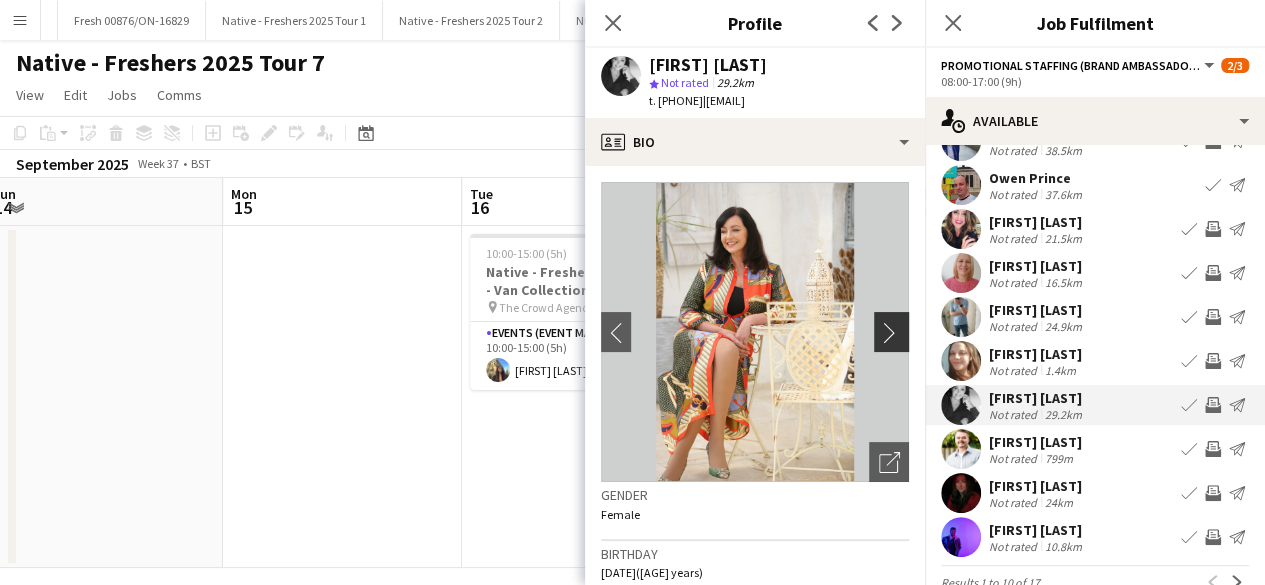 click on "chevron-right" 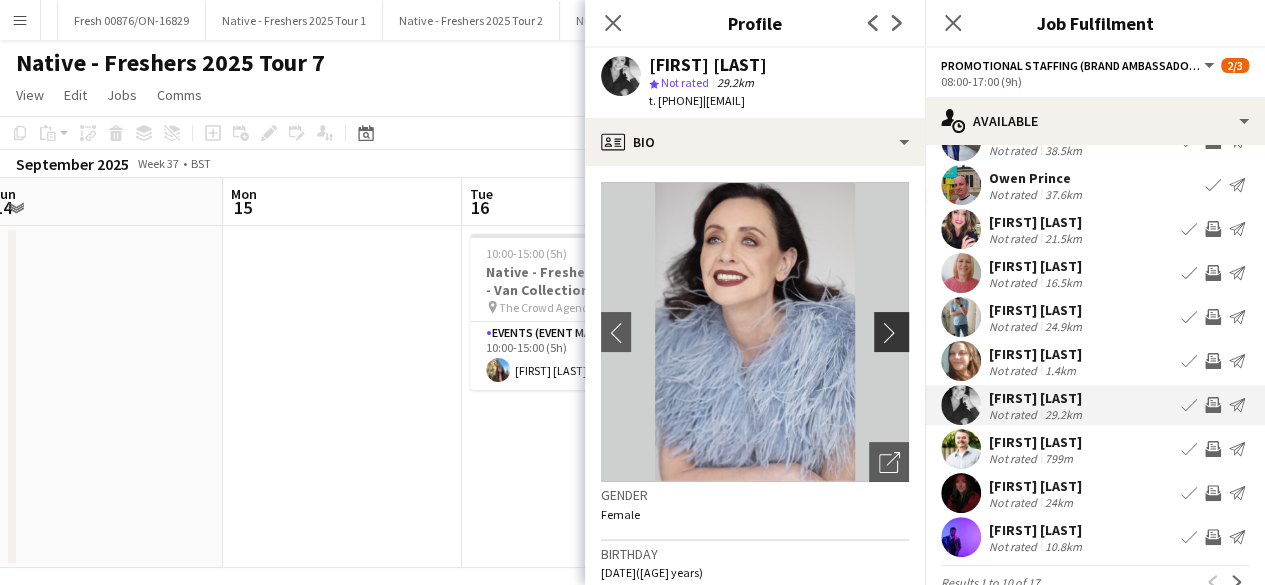 click on "chevron-right" 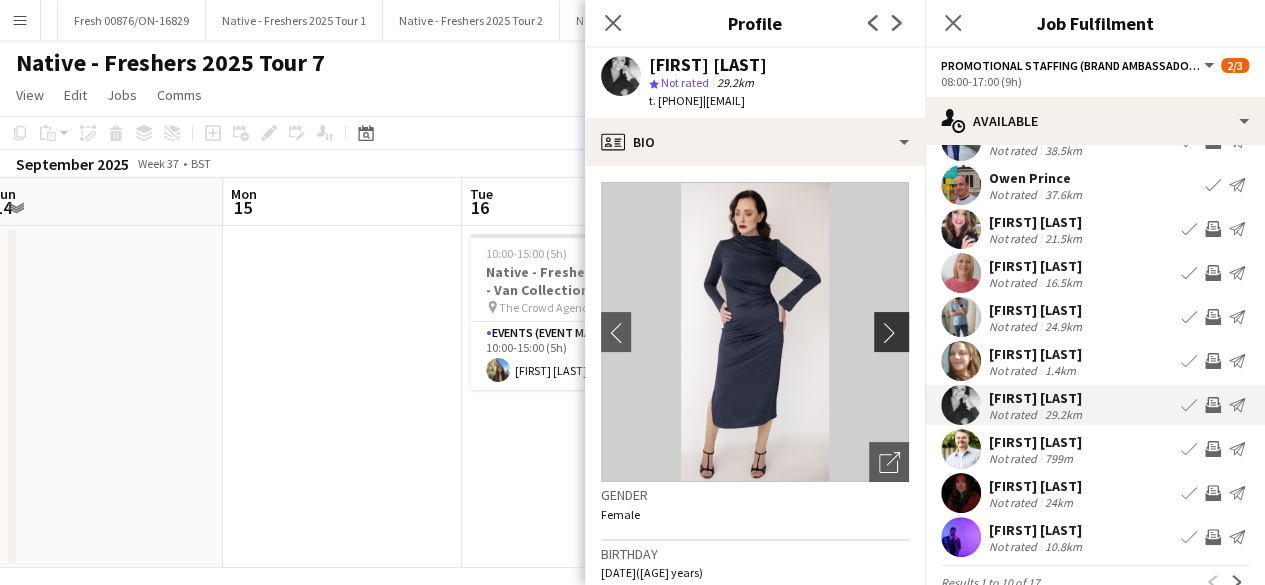click on "chevron-right" 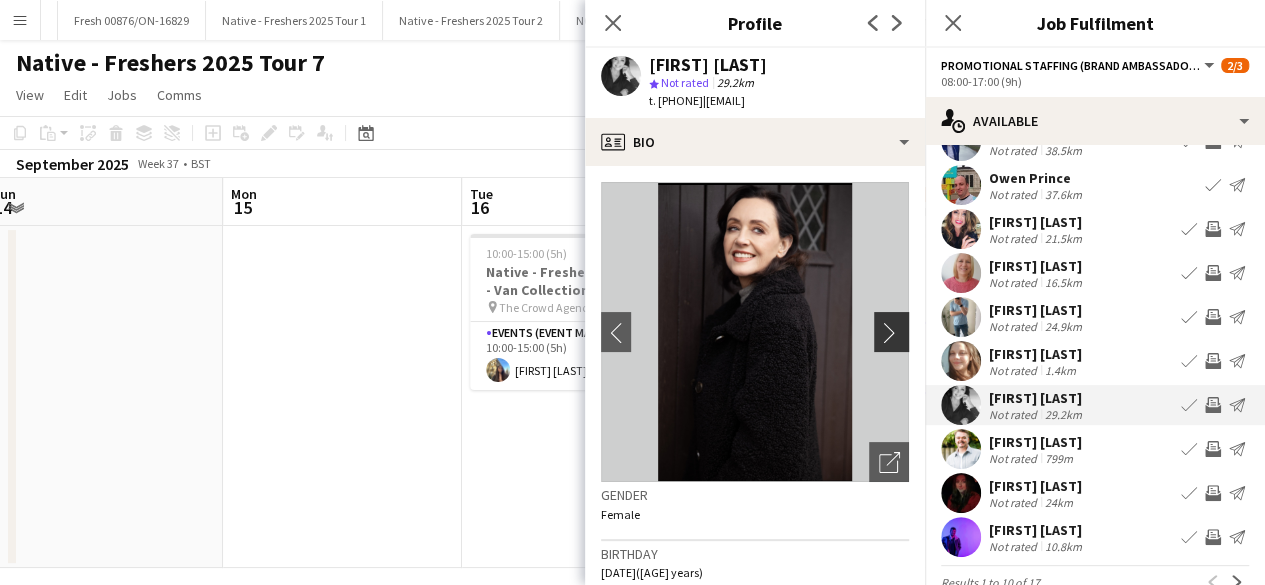 click on "chevron-right" 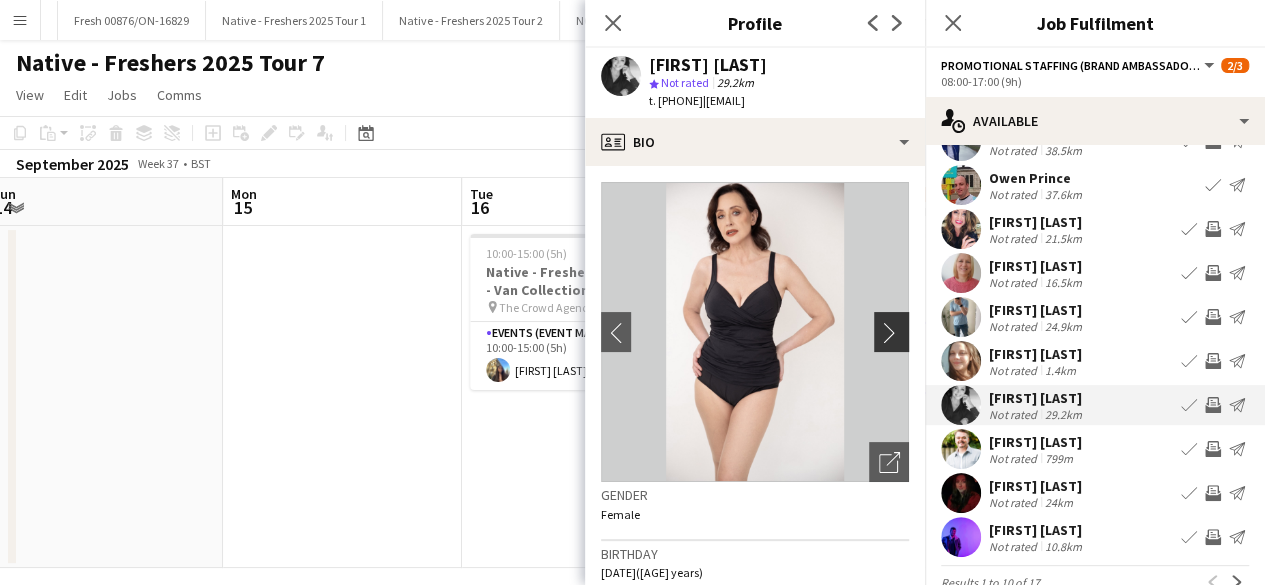 click on "chevron-right" 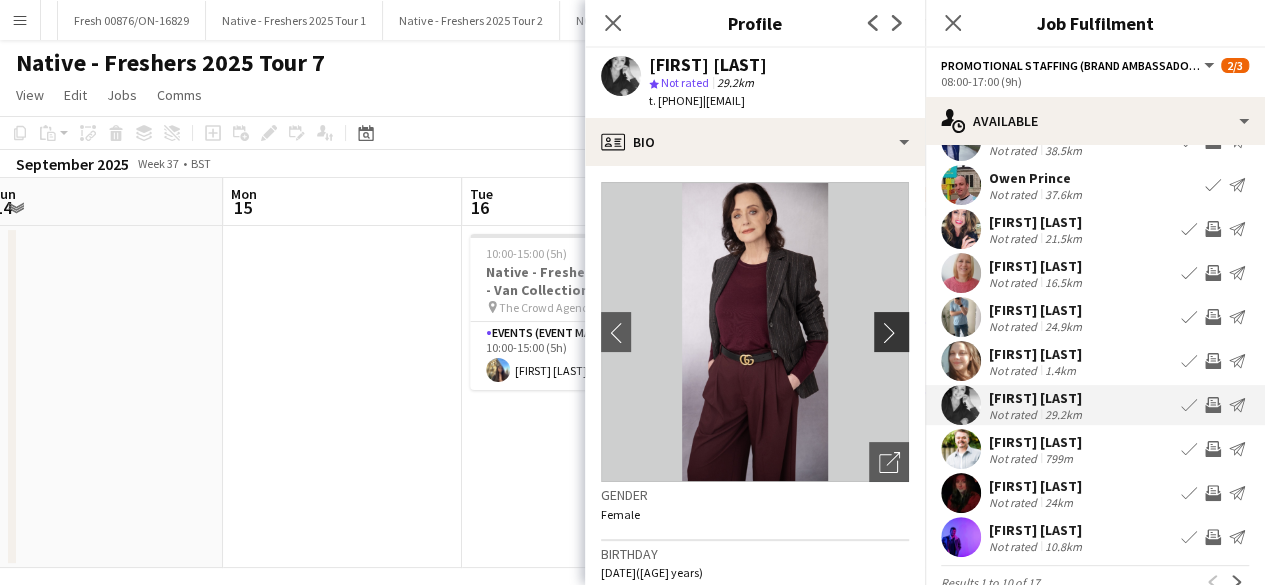 click on "chevron-right" 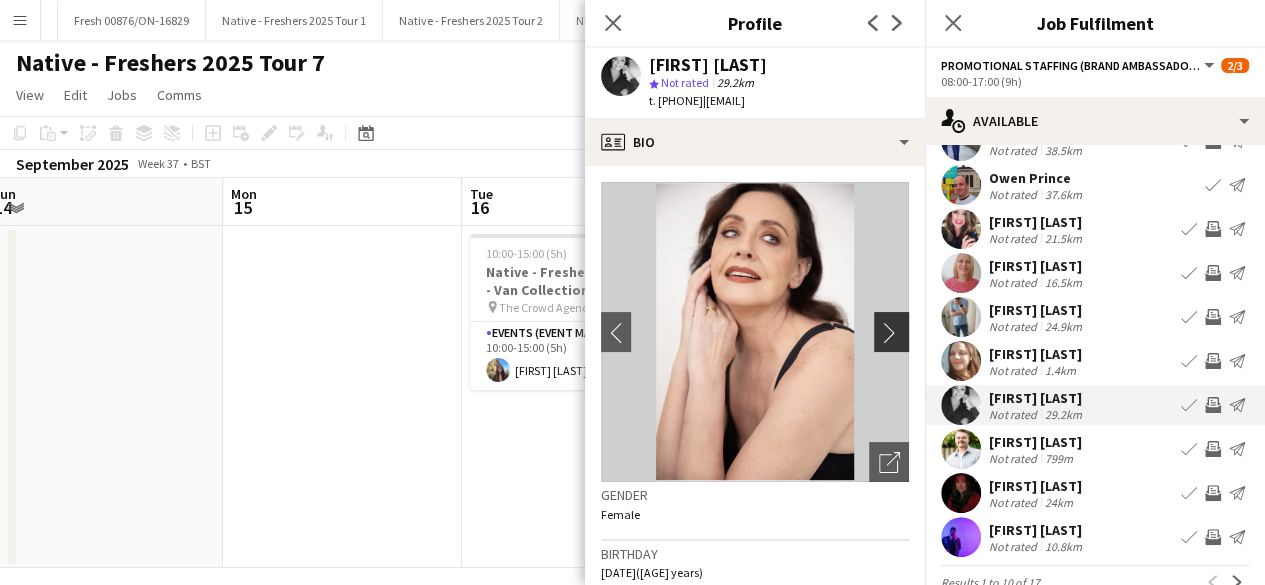 click on "chevron-right" 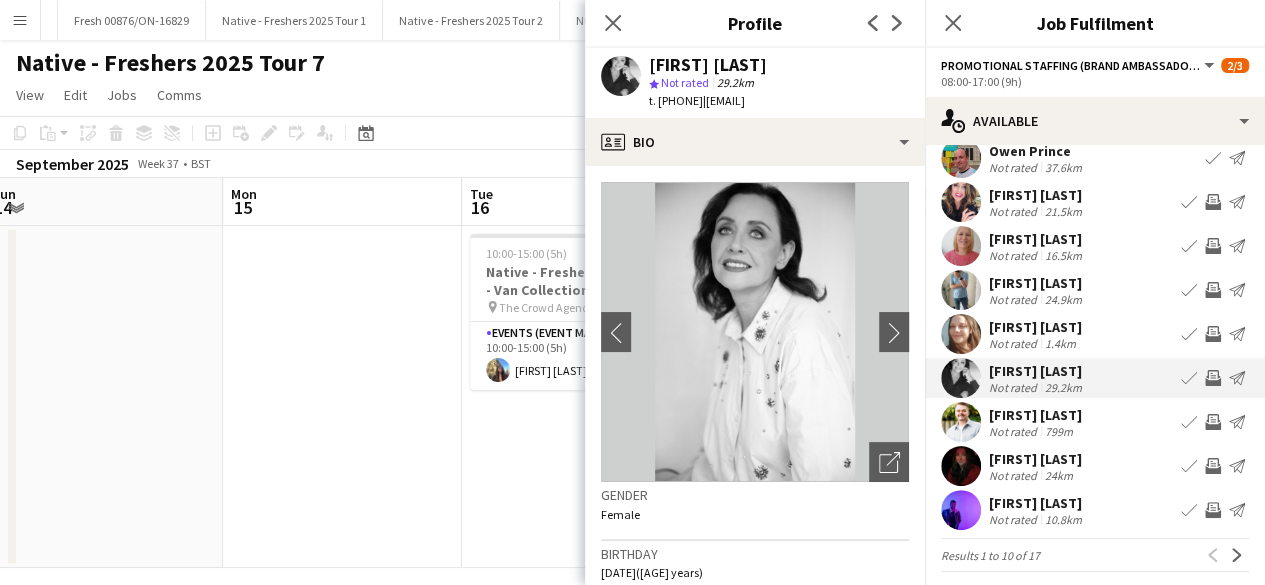 scroll, scrollTop: 105, scrollLeft: 0, axis: vertical 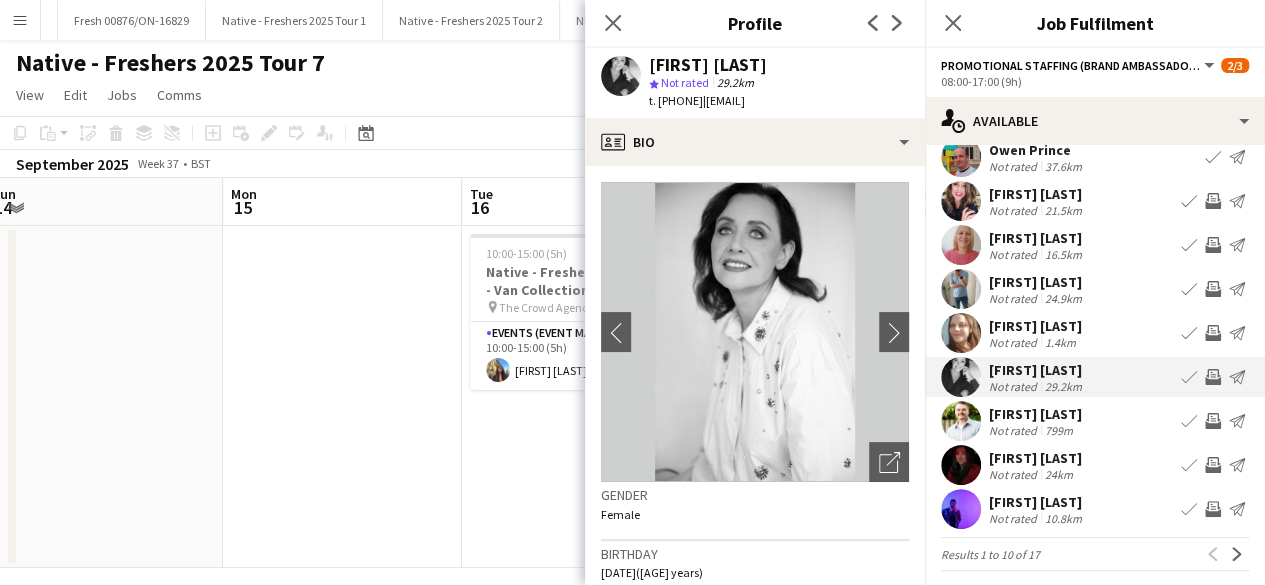 click at bounding box center (961, 465) 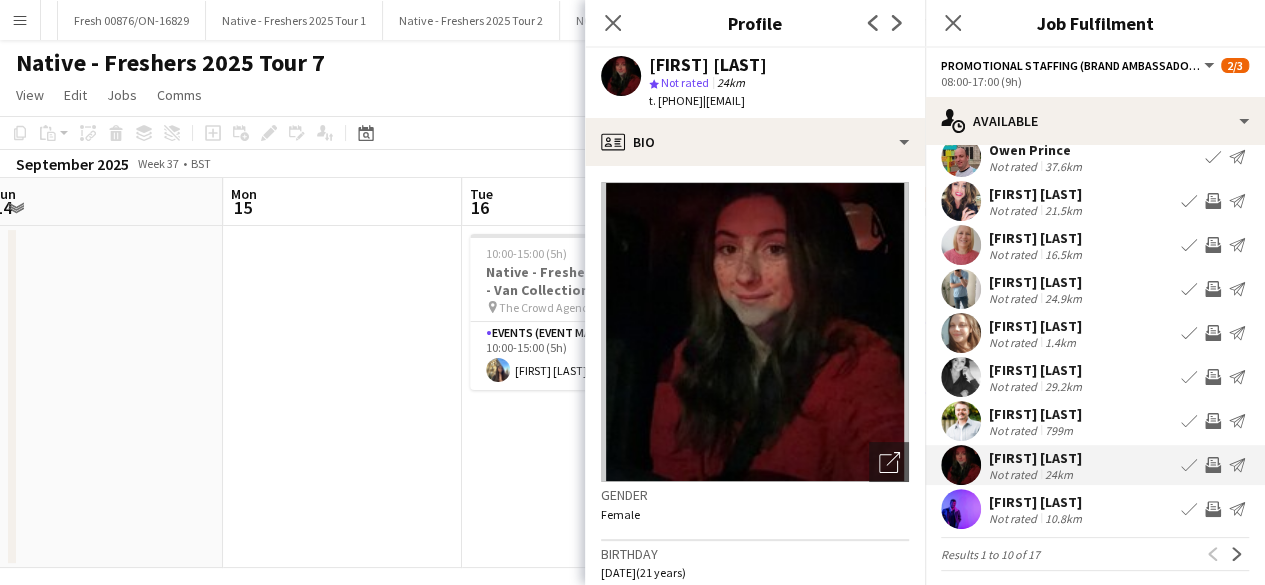 click at bounding box center [961, 509] 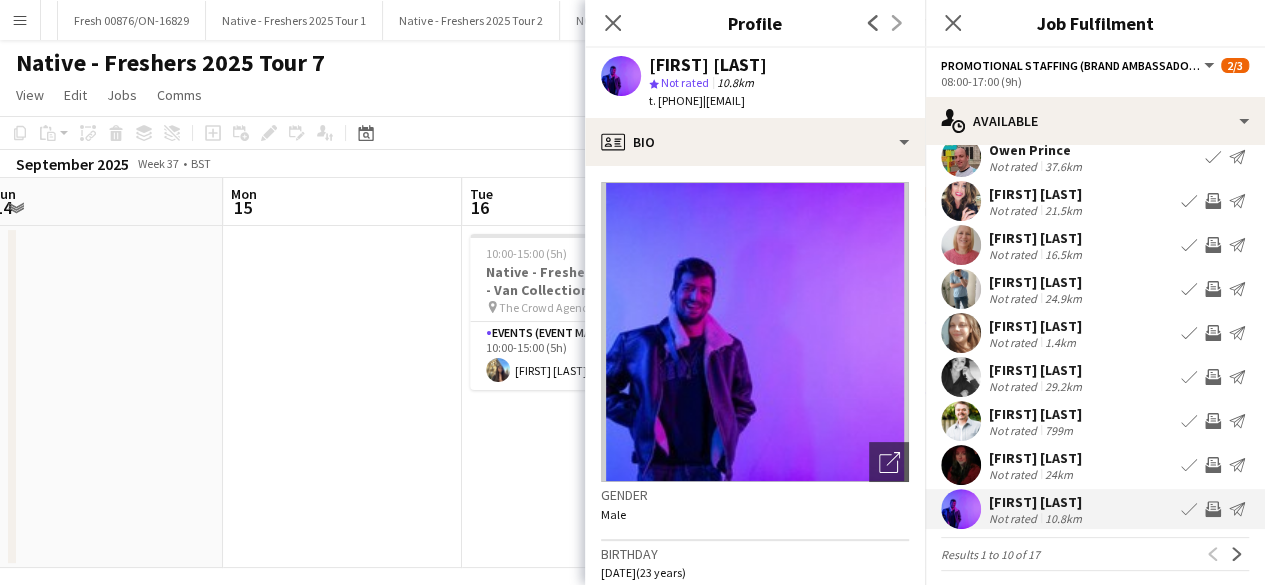 click at bounding box center (961, 421) 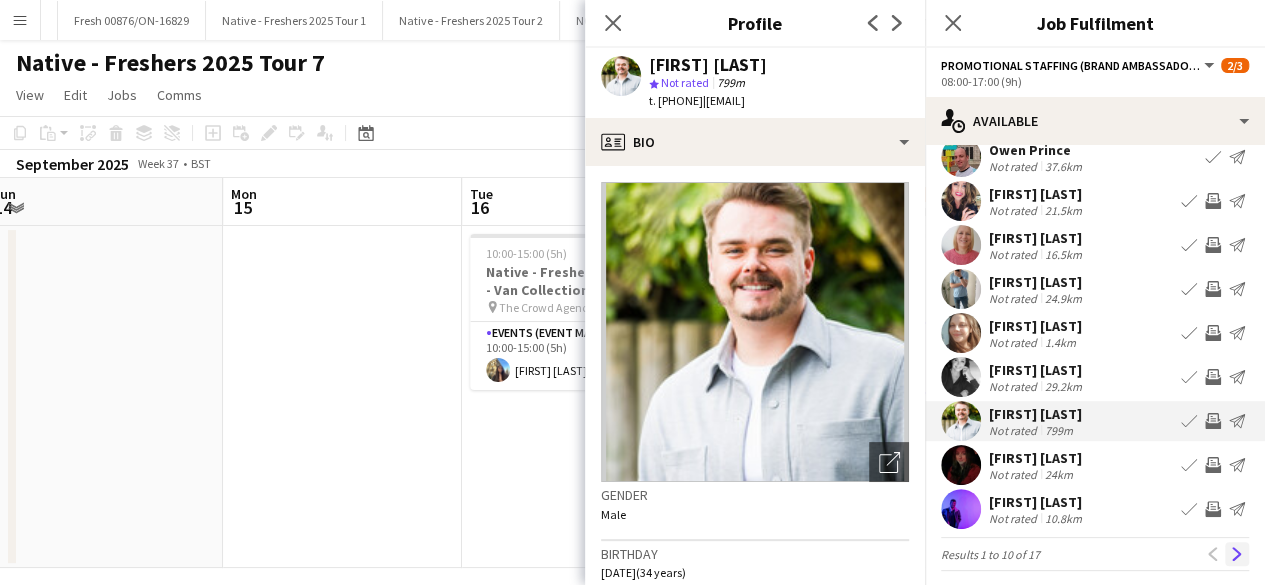 click on "Next" 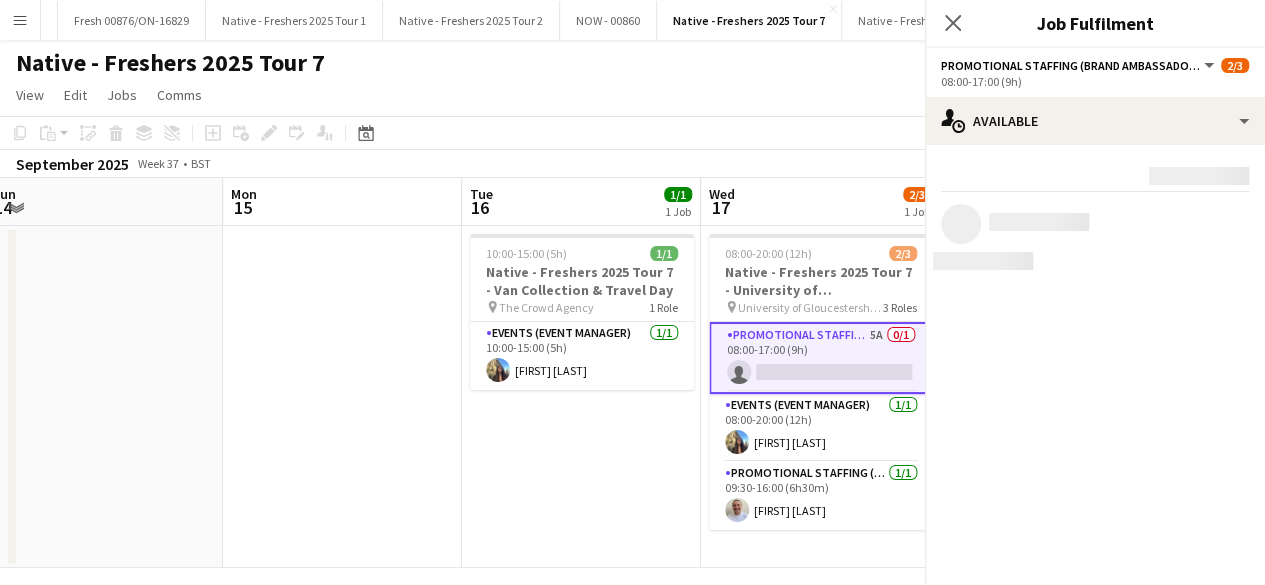 scroll, scrollTop: 0, scrollLeft: 0, axis: both 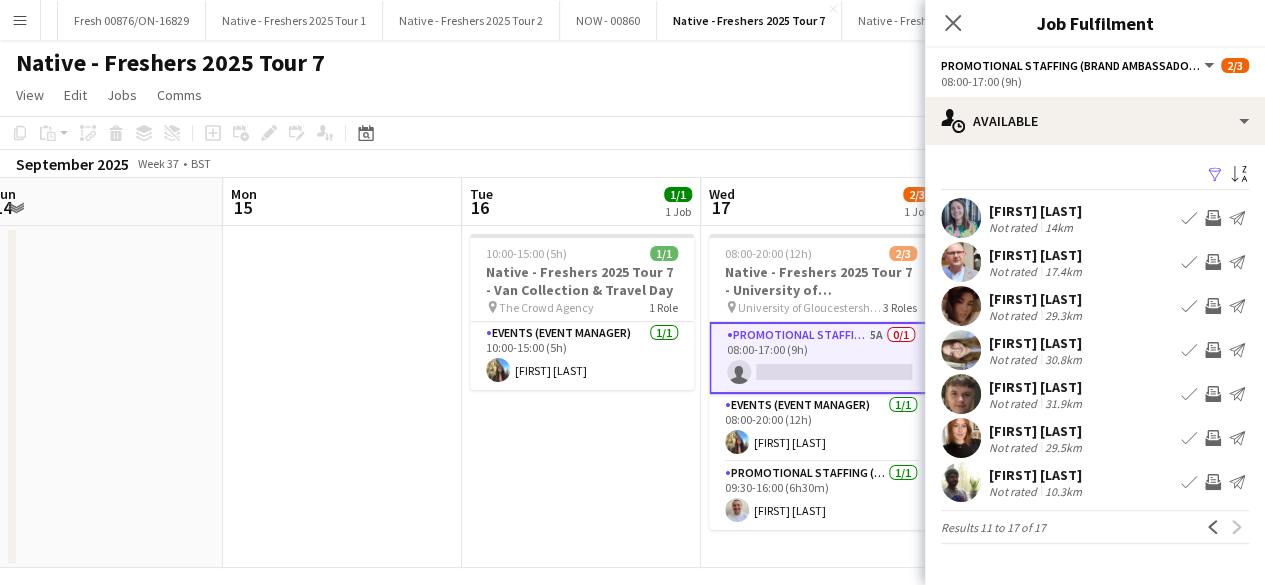 click at bounding box center (961, 218) 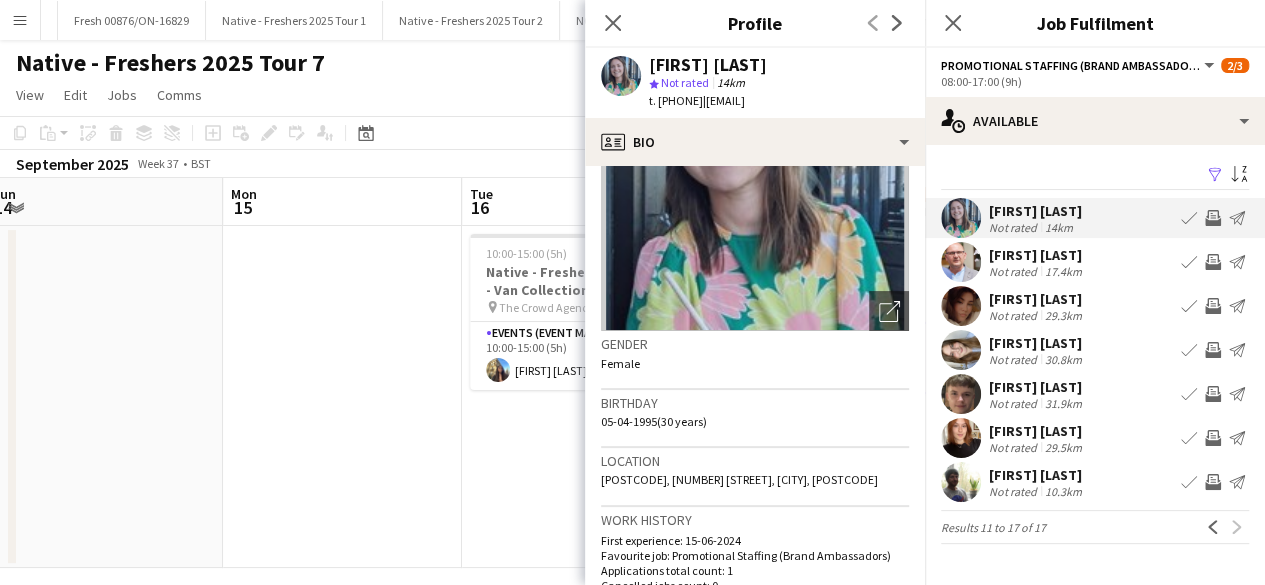 scroll, scrollTop: 152, scrollLeft: 0, axis: vertical 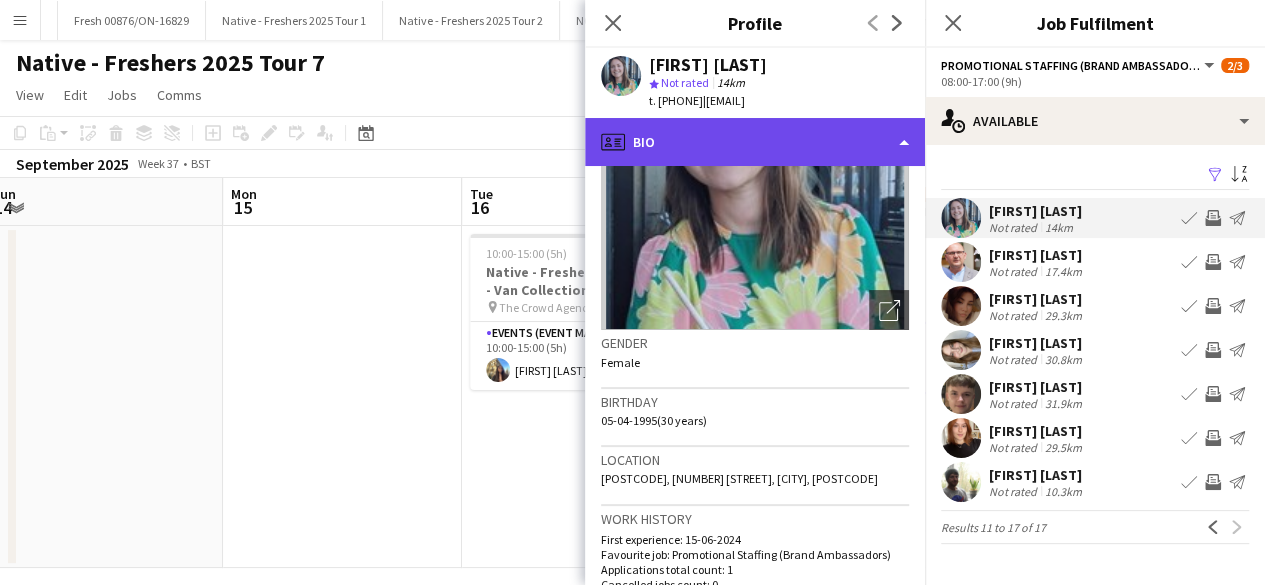 click on "profile
Bio" 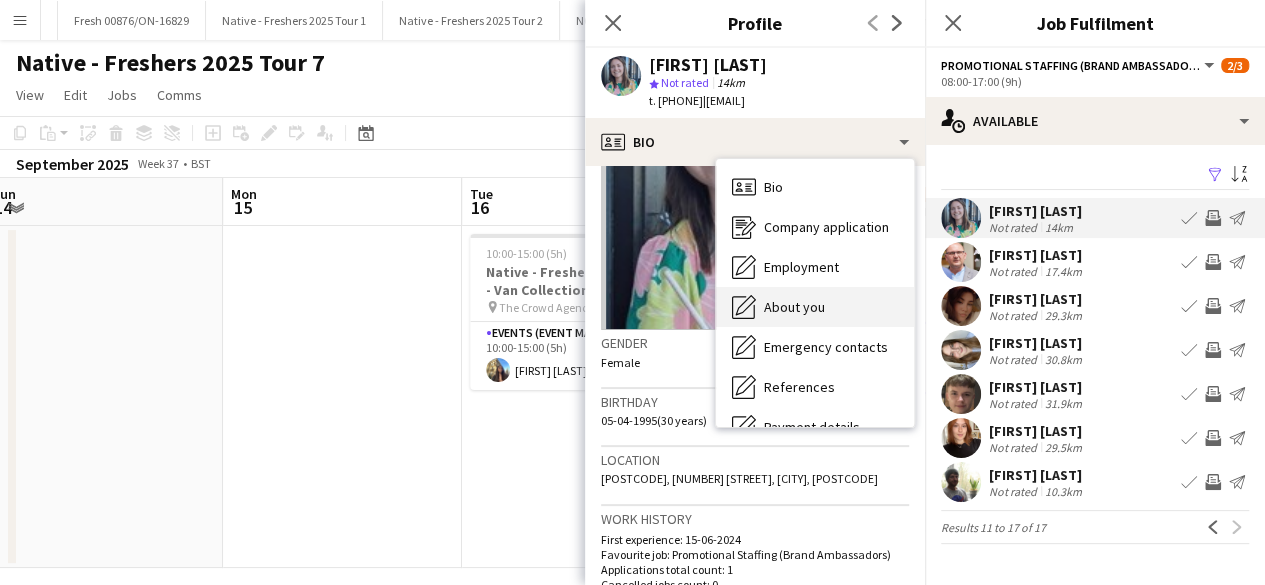 click on "About you" at bounding box center [794, 307] 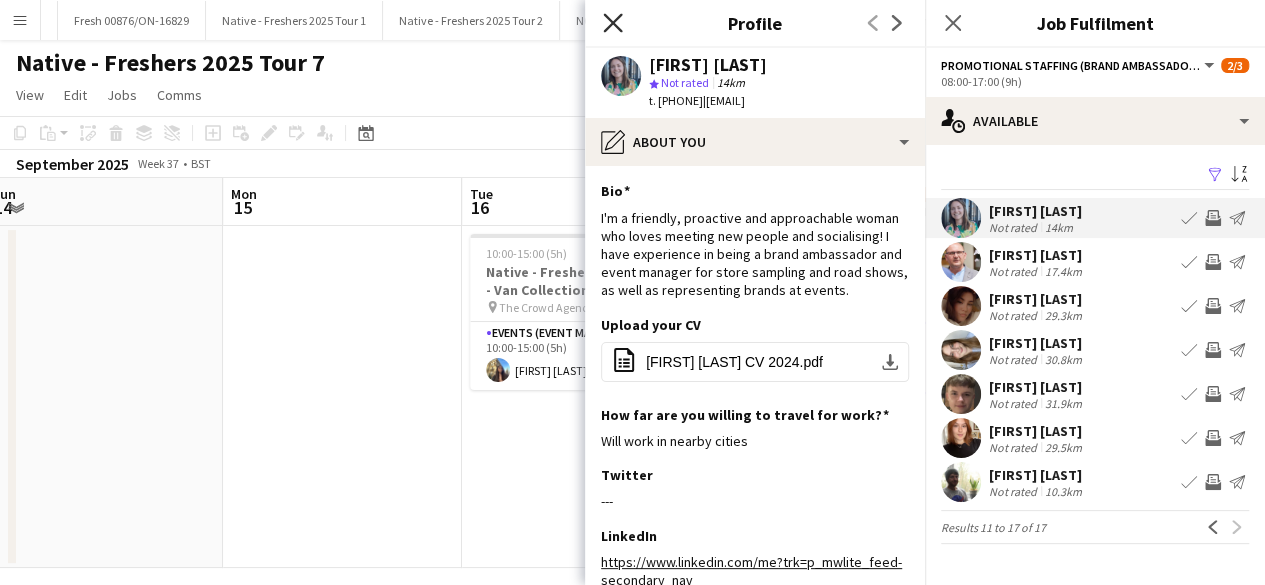 click 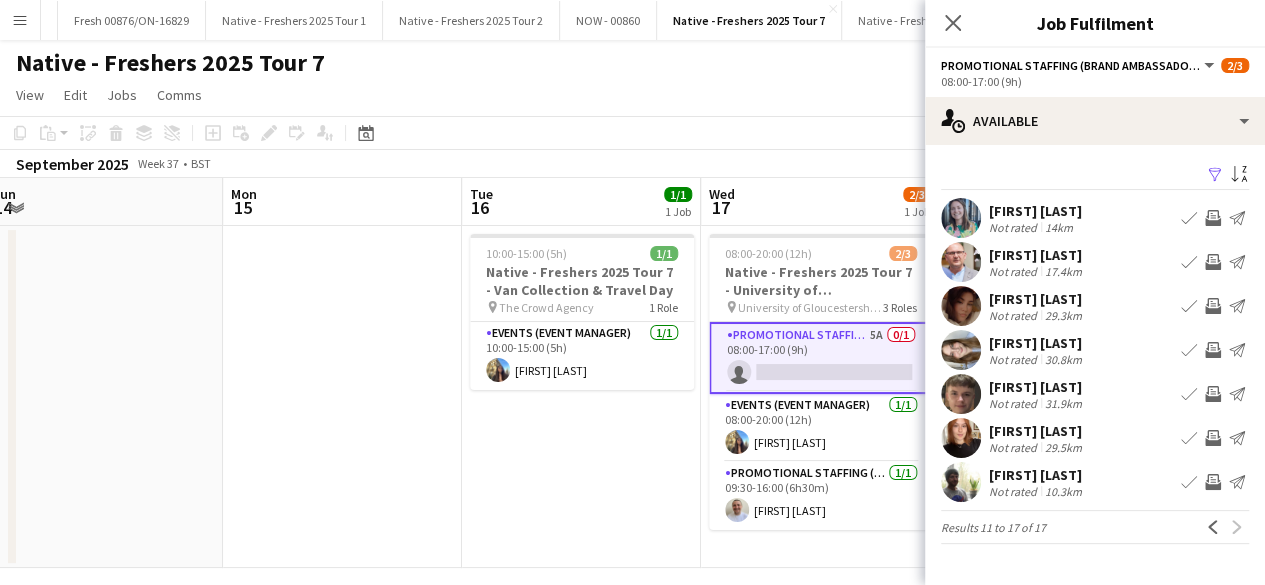click at bounding box center (961, 438) 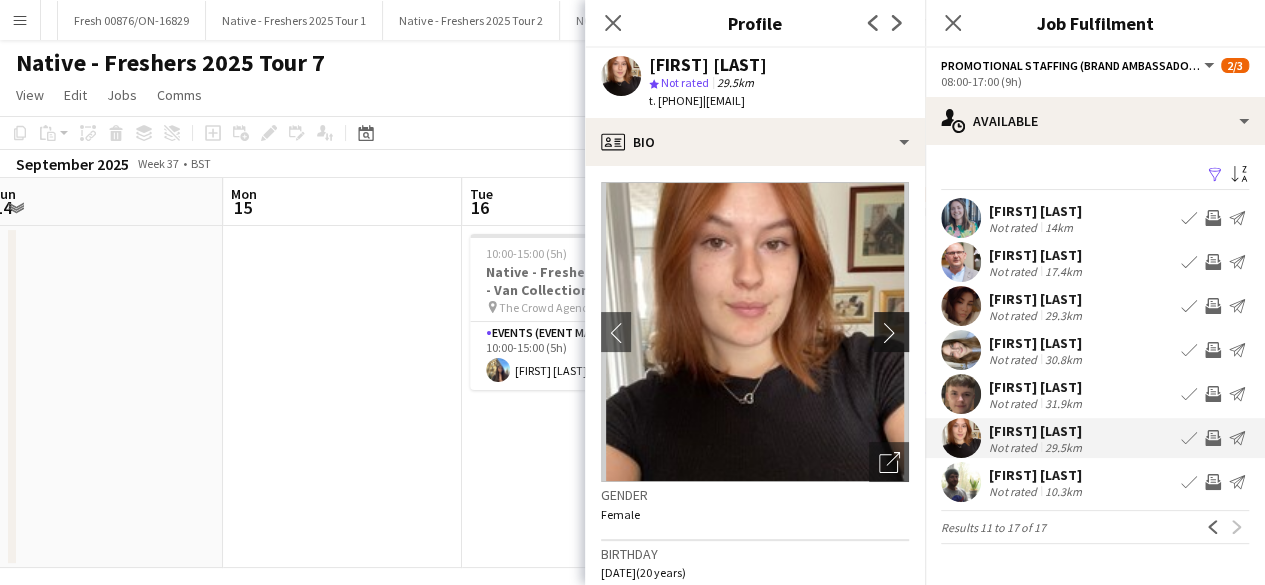 click on "chevron-right" 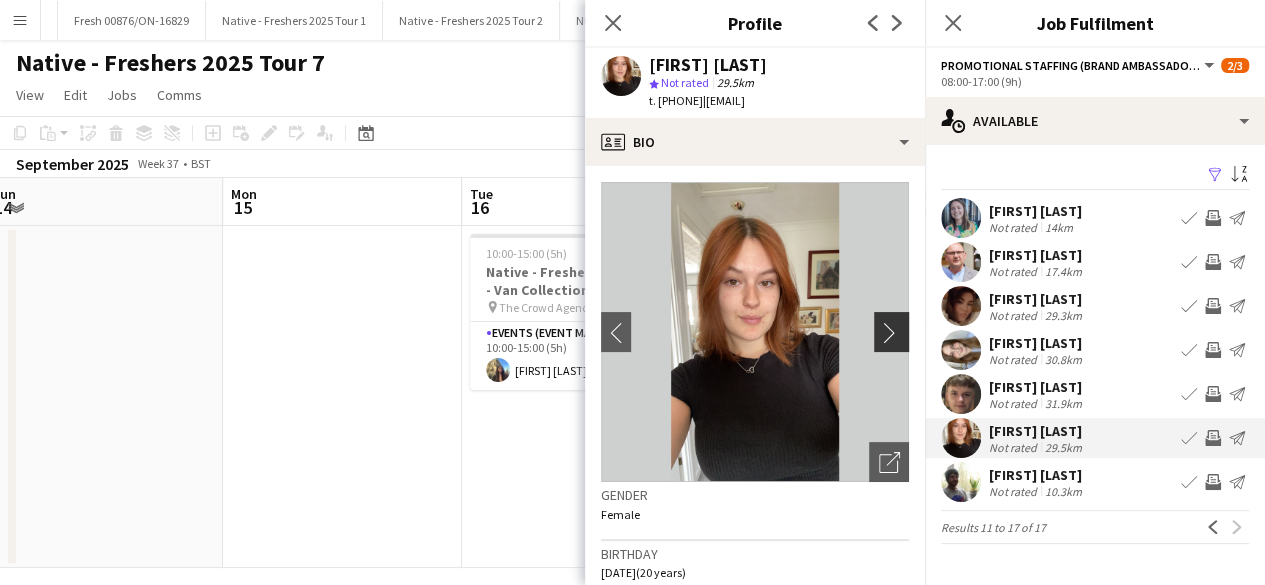 click on "chevron-right" 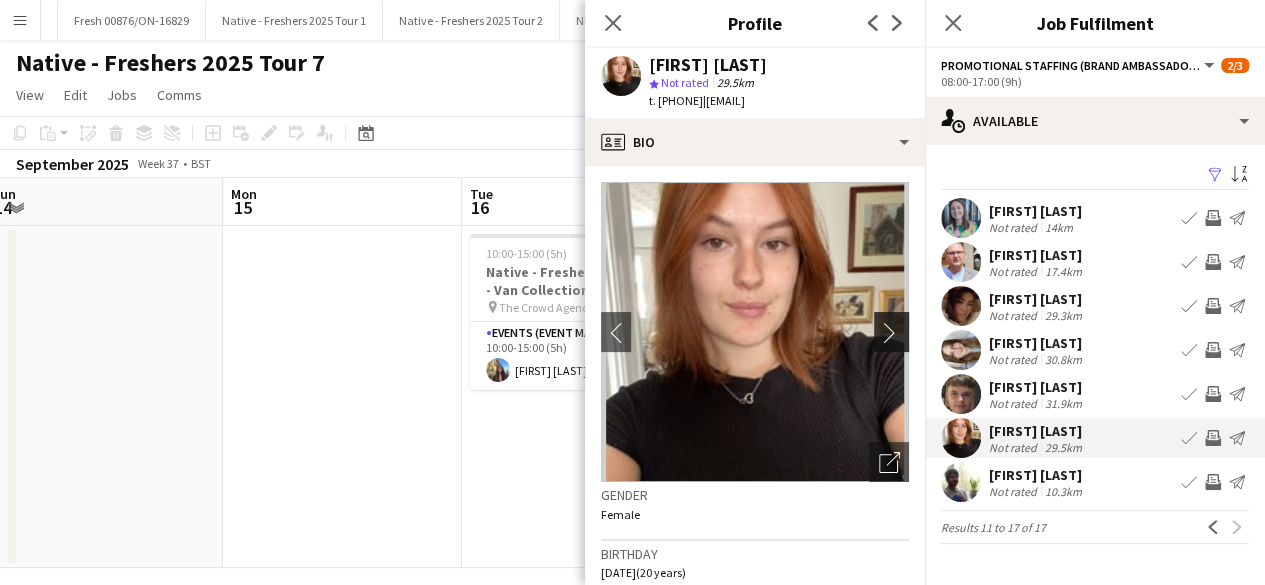 click on "chevron-right" 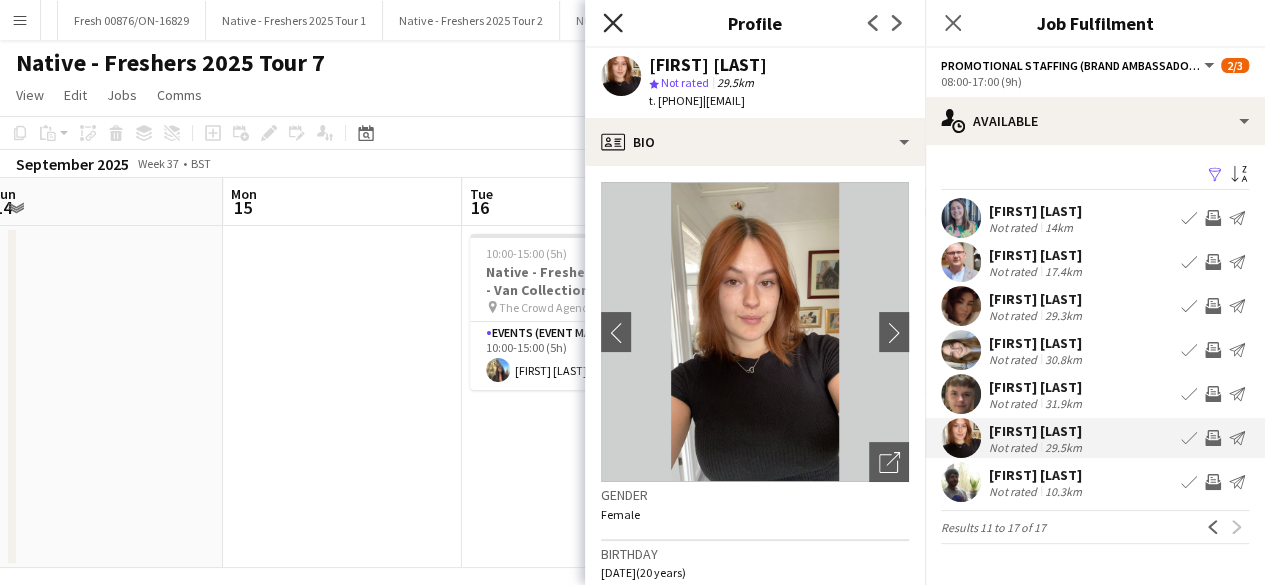 click on "Close pop-in" 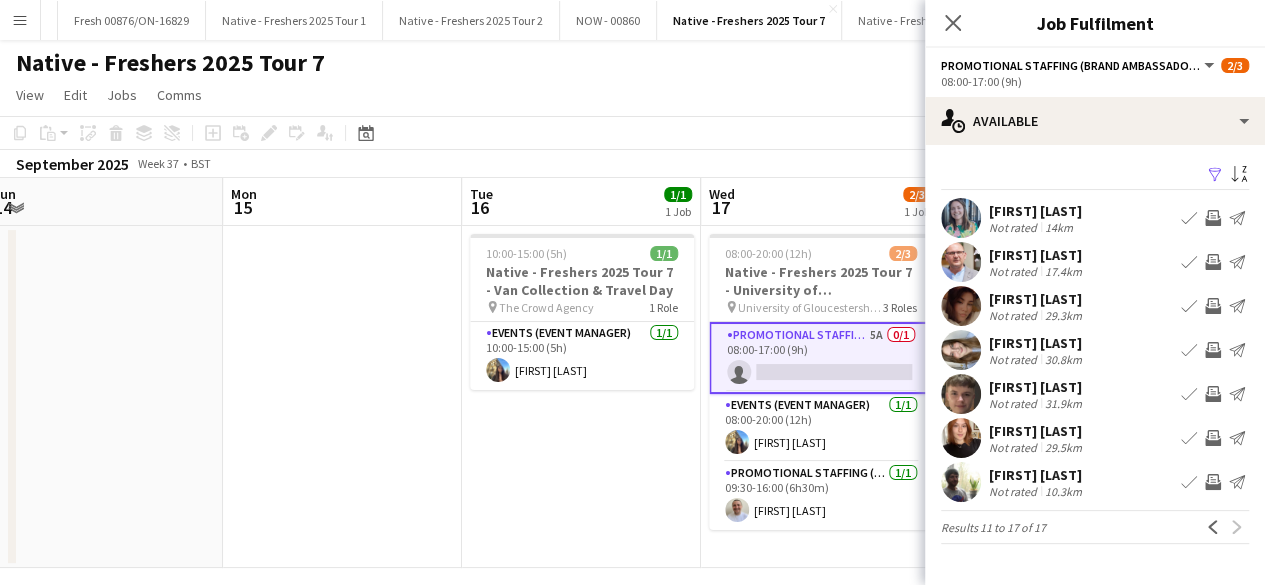 click at bounding box center [961, 262] 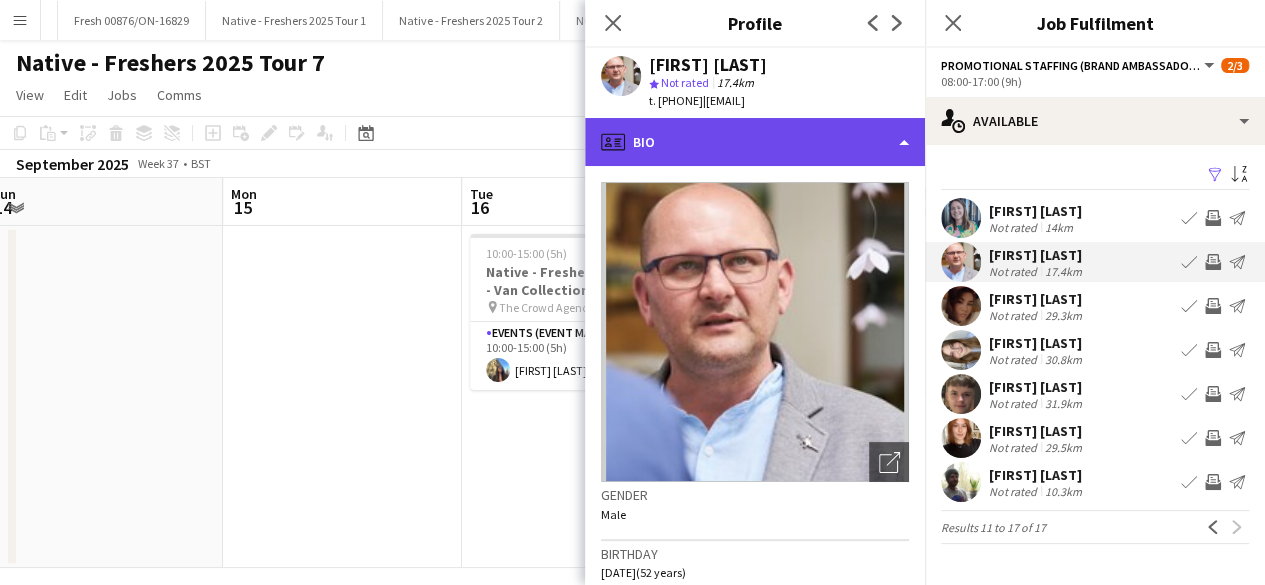 click on "profile
Bio" 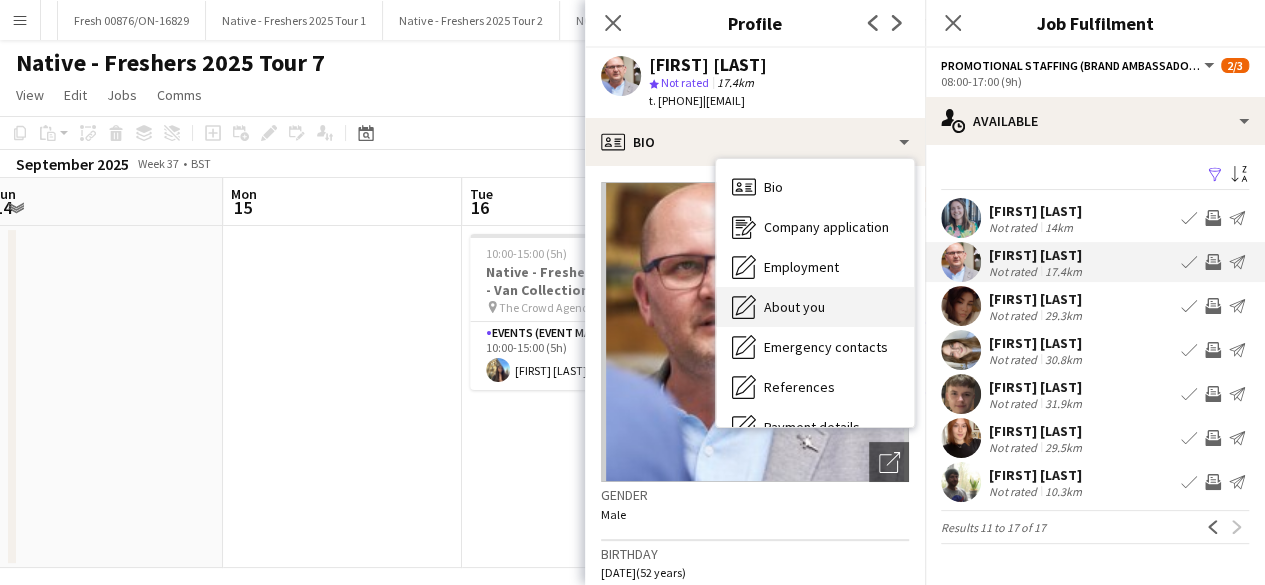 click on "About you
About you" at bounding box center (815, 307) 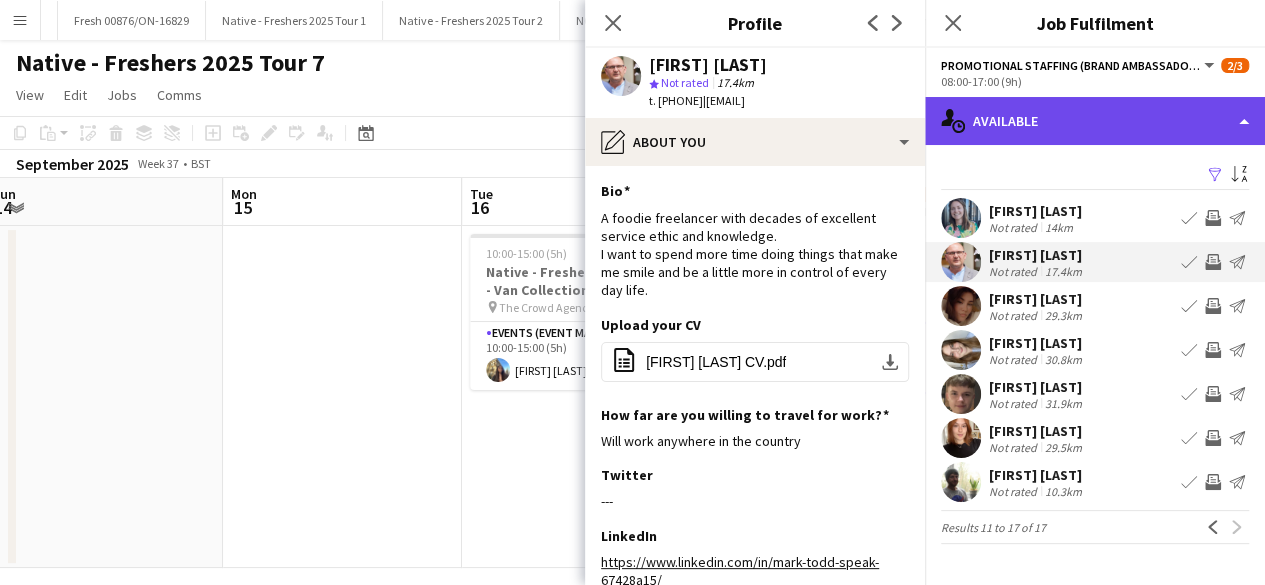 click on "single-neutral-actions-upload
Available" 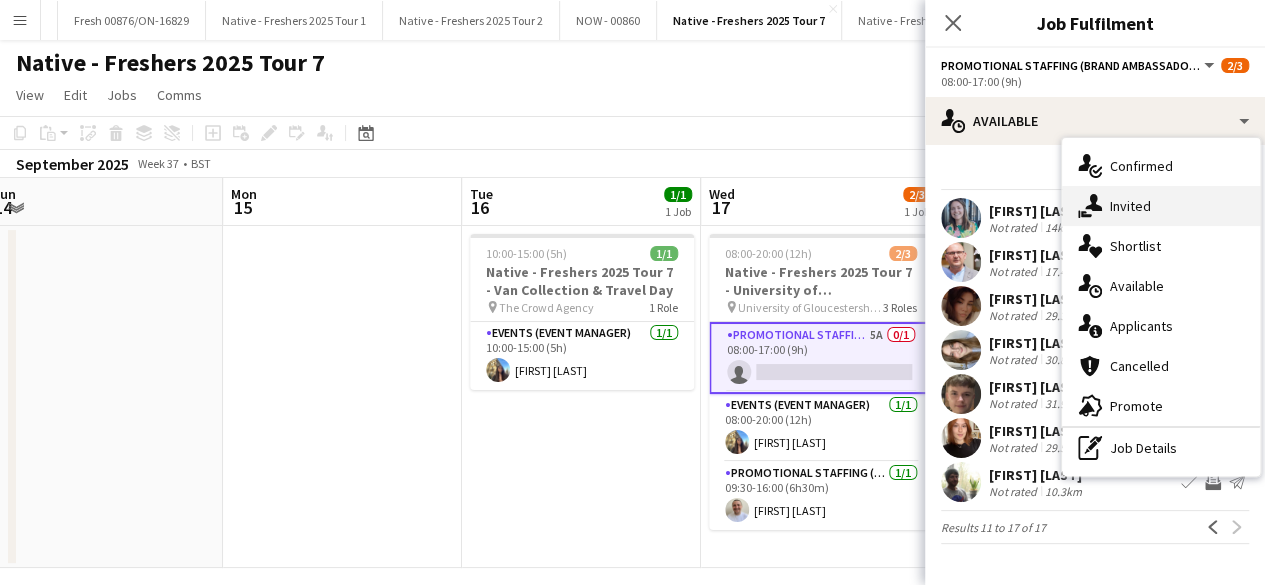 click on "single-neutral-actions-share-1
Invited" at bounding box center [1161, 206] 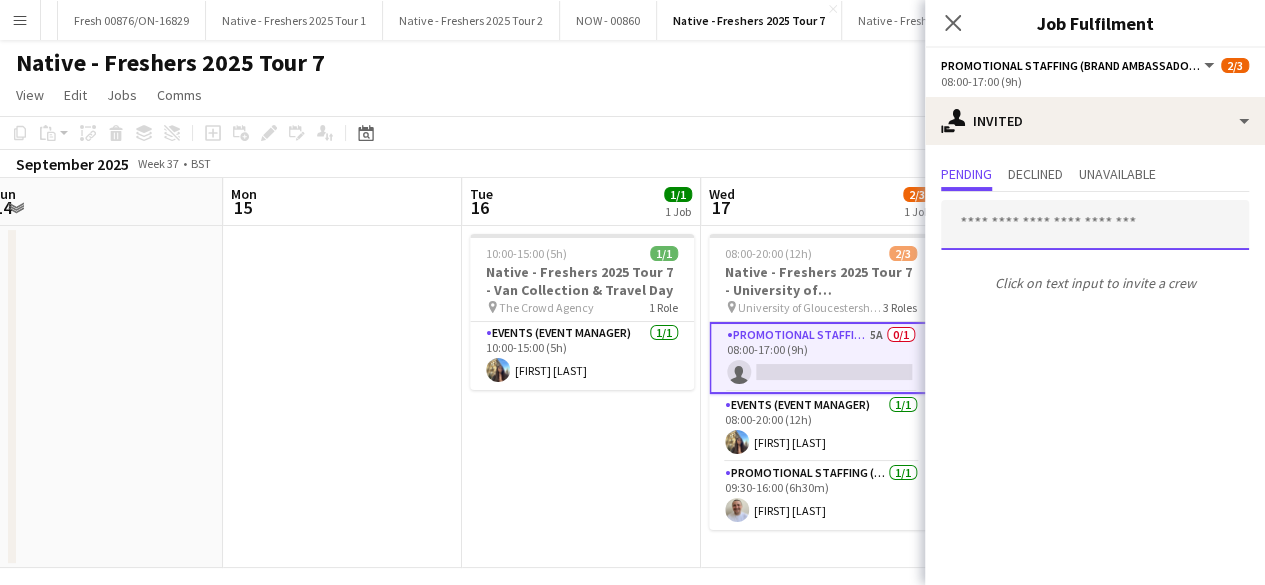 click at bounding box center (1095, 225) 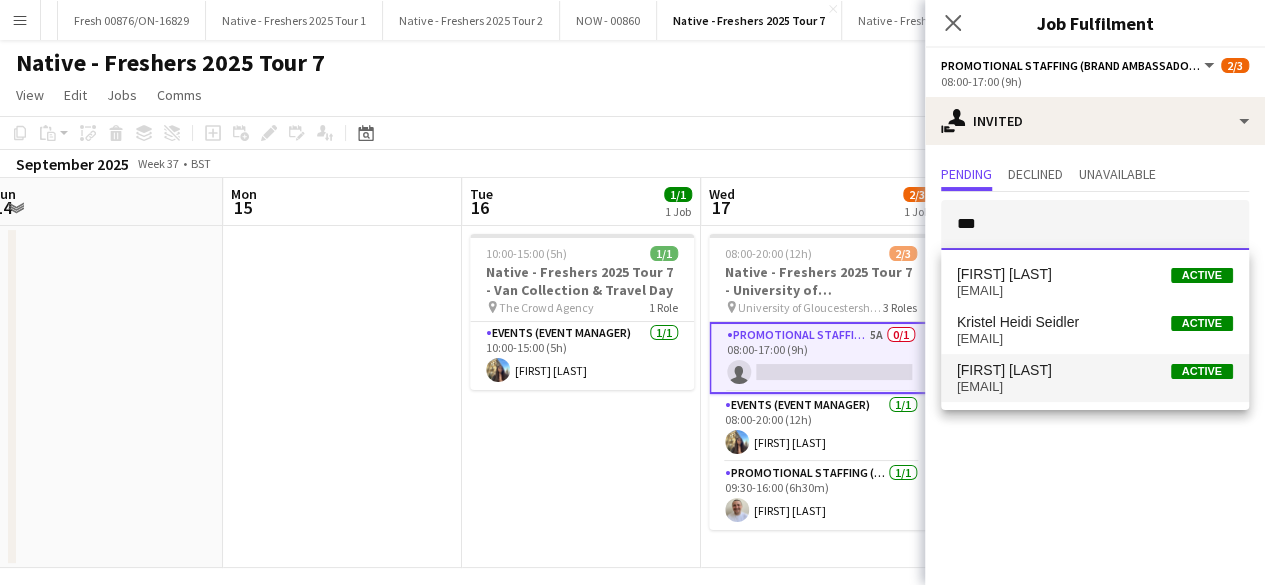 type on "***" 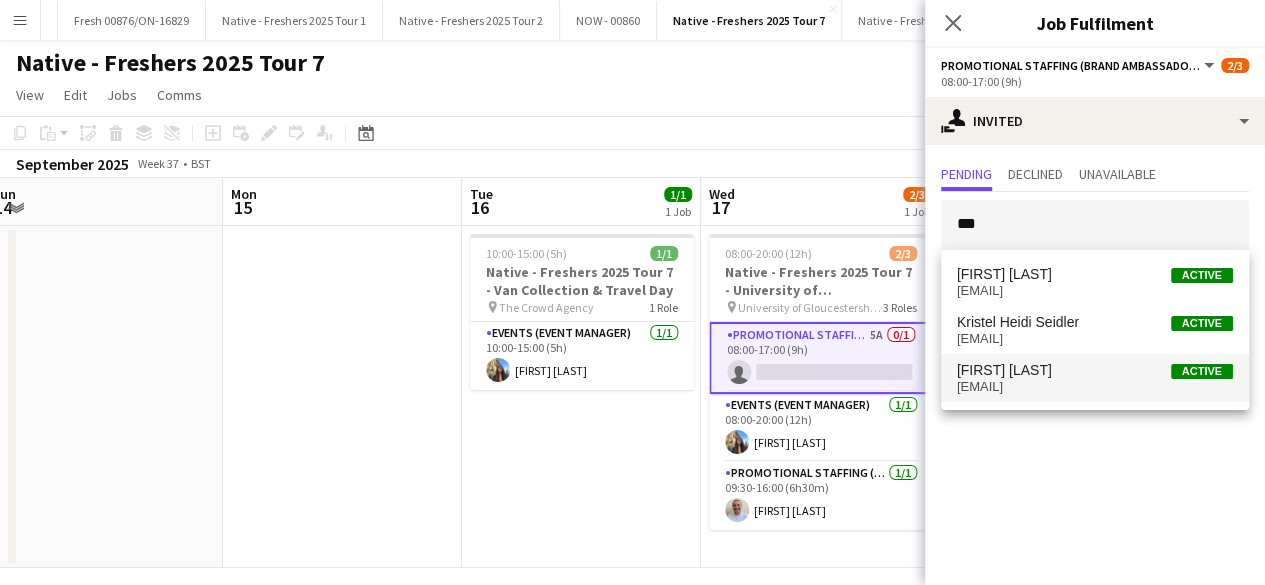 click on "[FIRST] [LAST]  Active" at bounding box center (1095, 370) 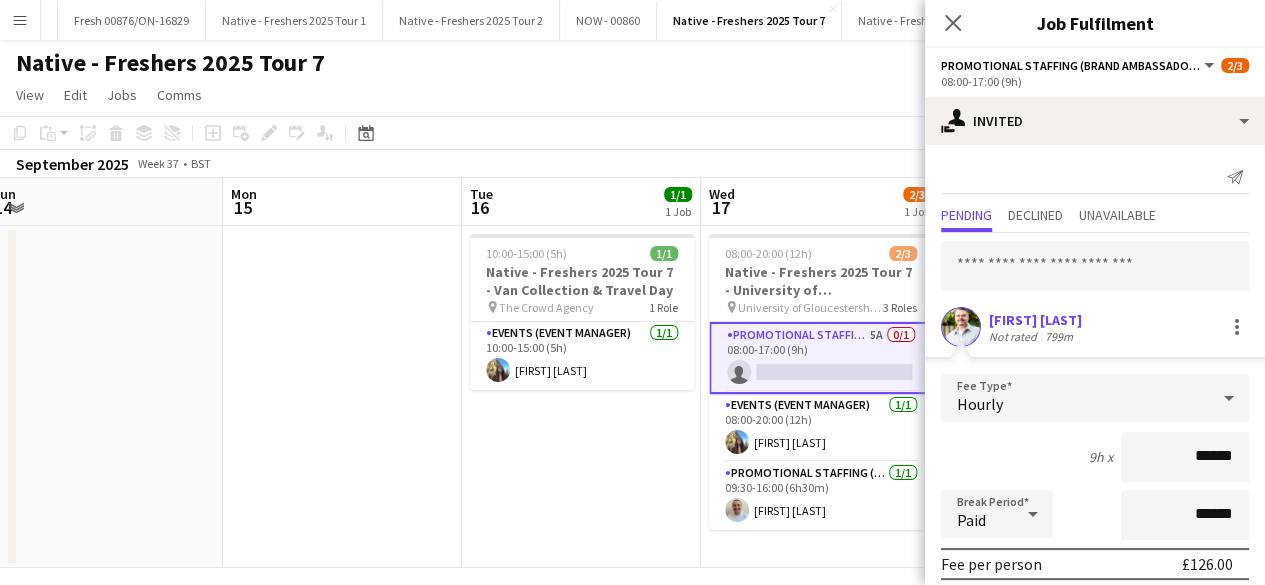scroll, scrollTop: 234, scrollLeft: 0, axis: vertical 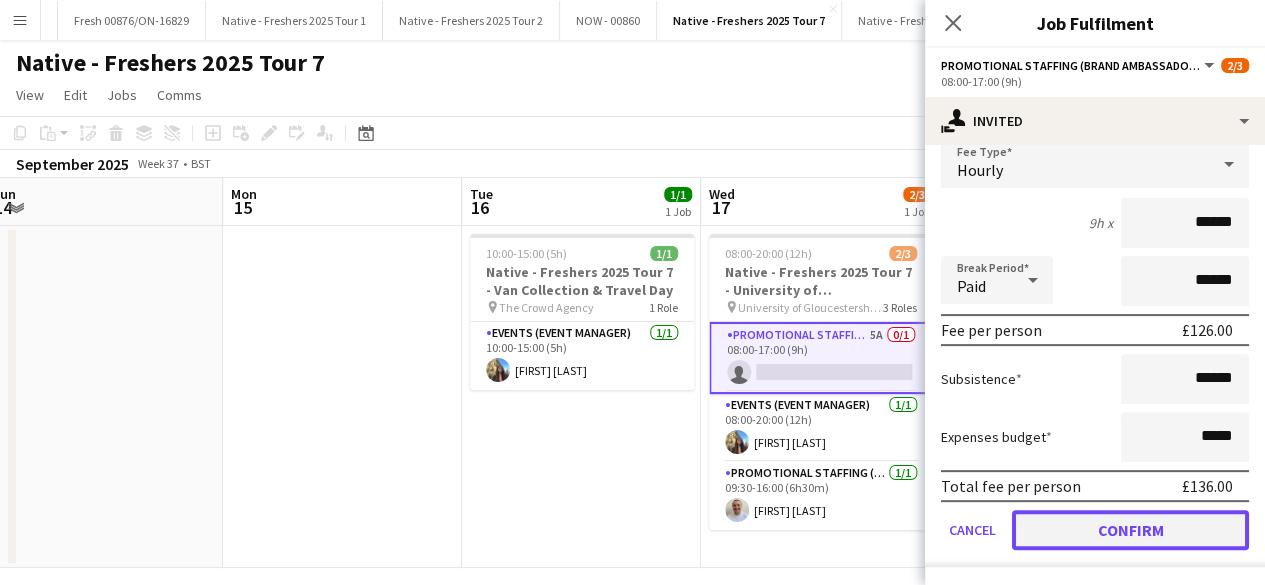 click on "Confirm" 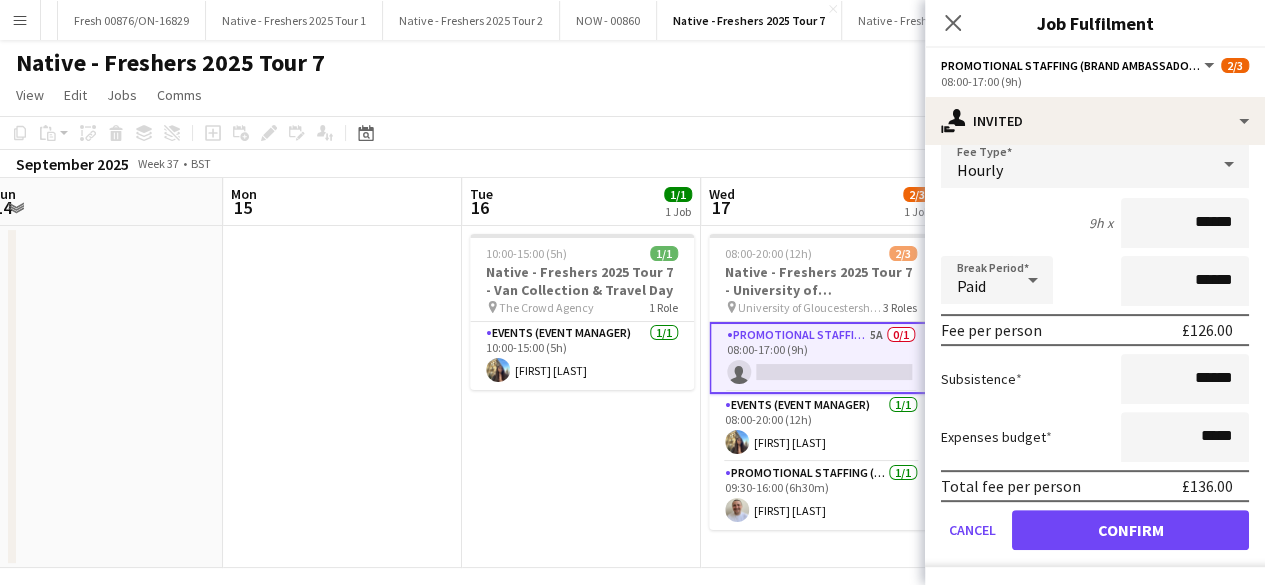 scroll, scrollTop: 0, scrollLeft: 0, axis: both 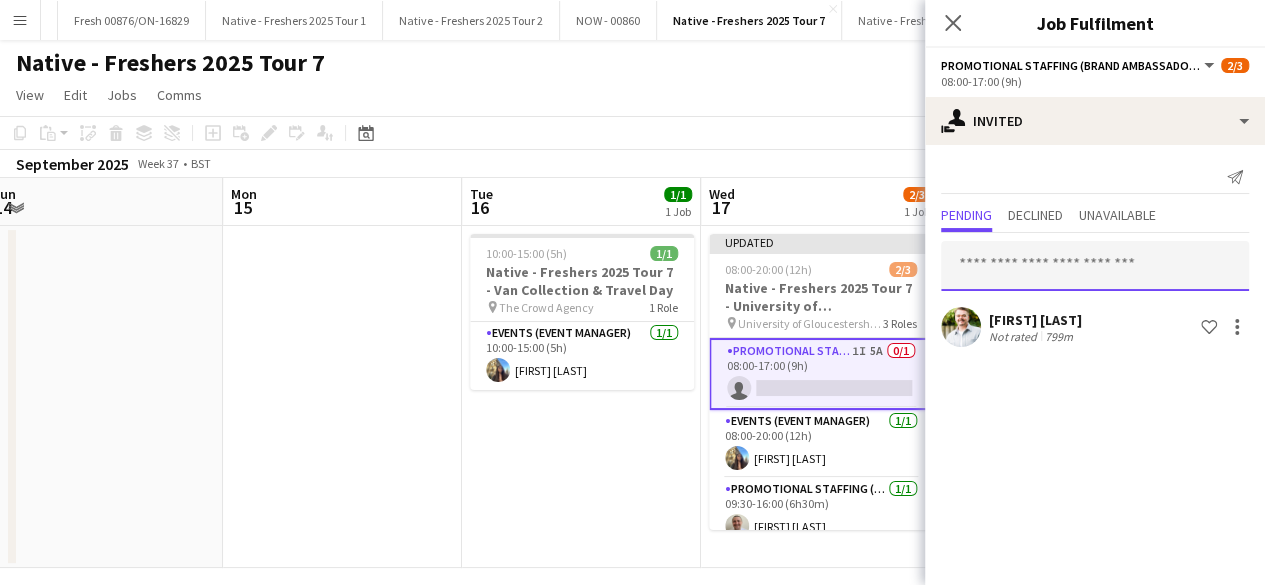 click at bounding box center (1095, 266) 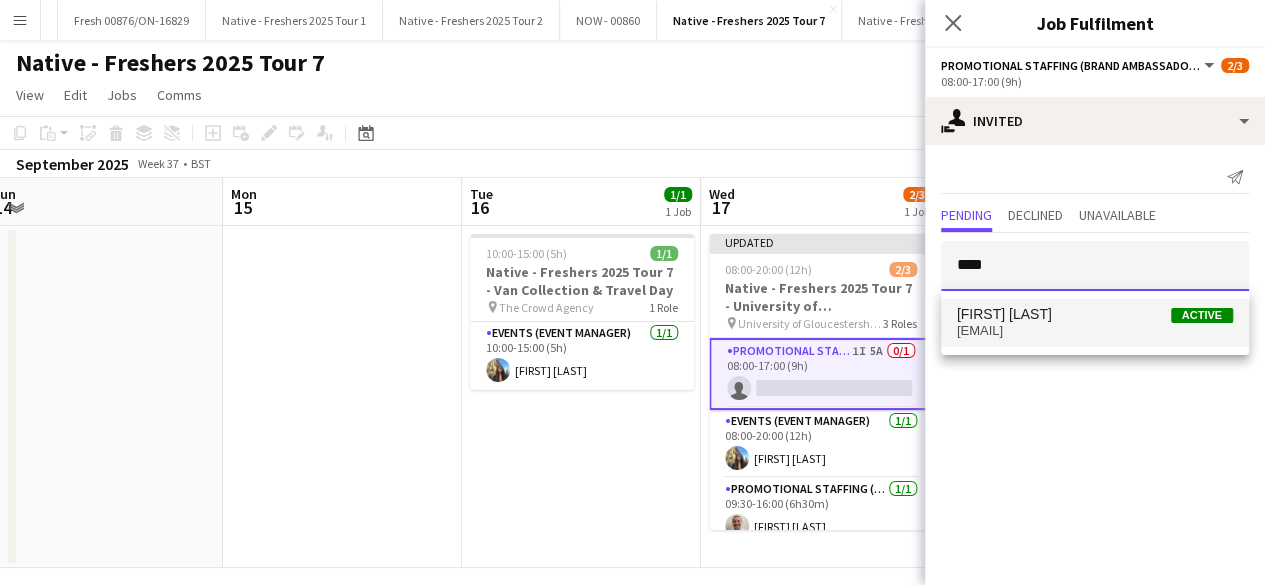 type on "****" 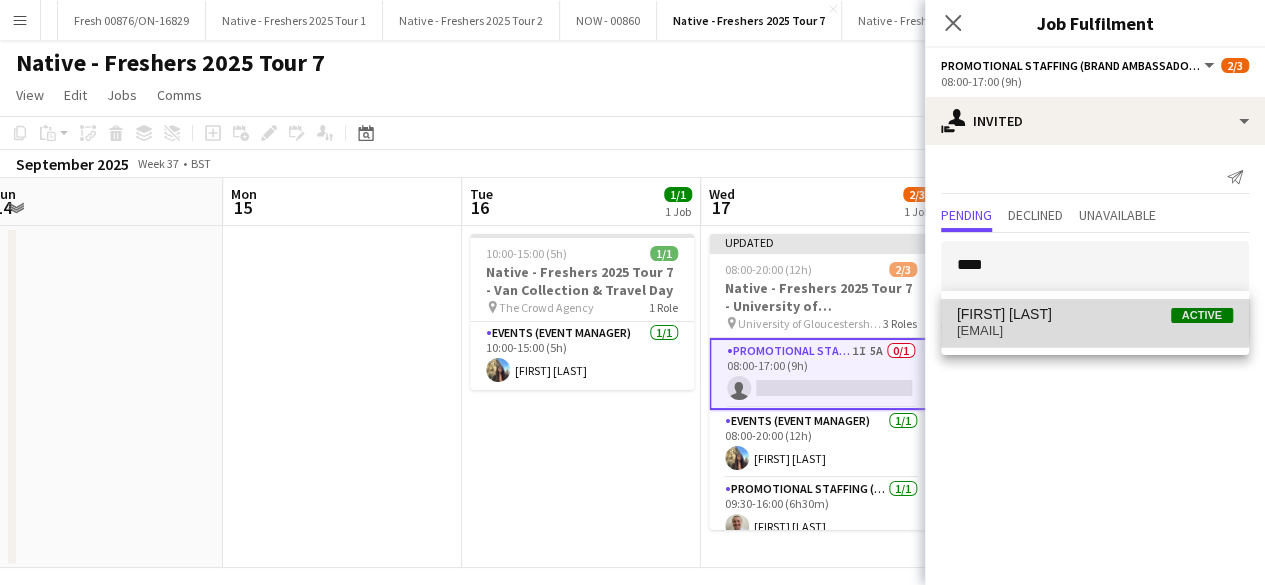 click on "[FIRST] [LAST]  Active" at bounding box center [1095, 314] 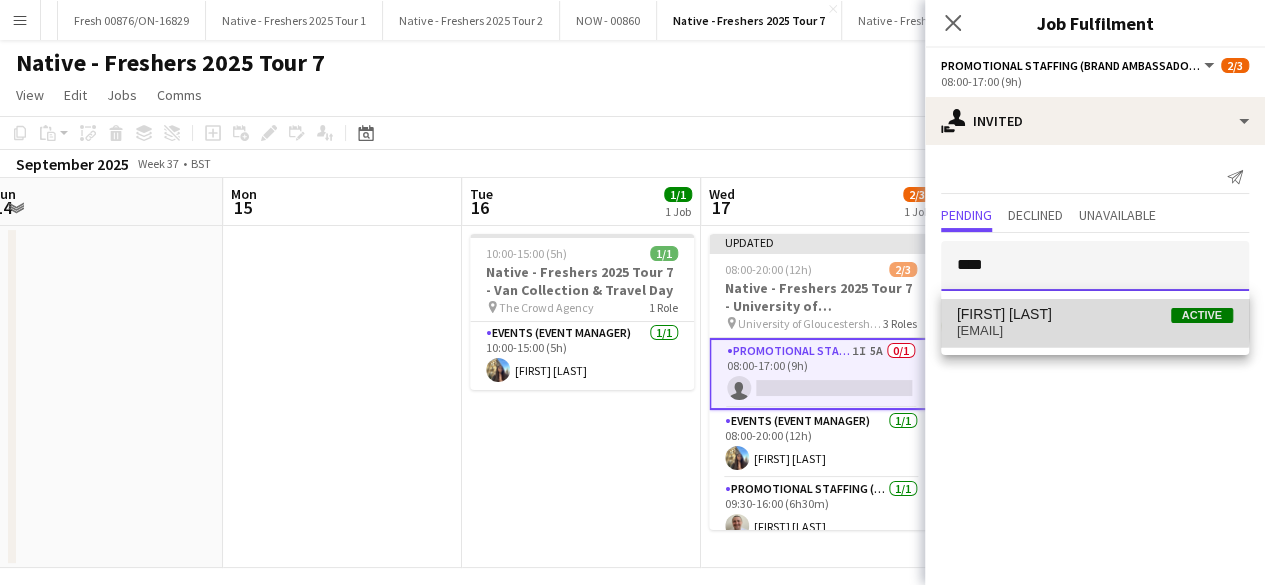 type 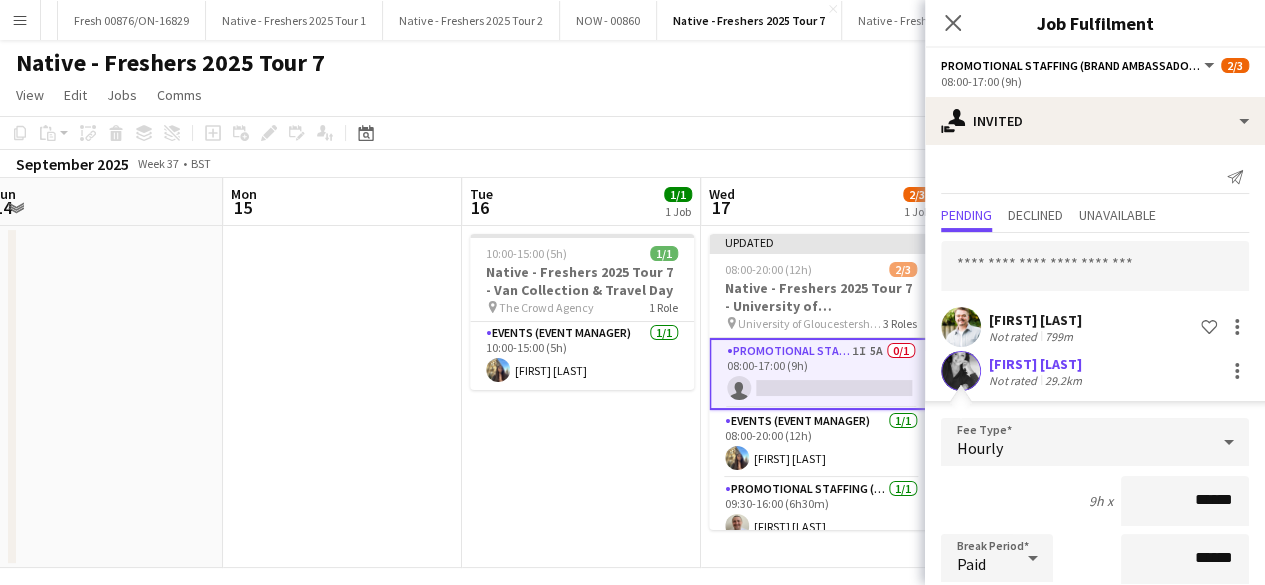 scroll, scrollTop: 278, scrollLeft: 0, axis: vertical 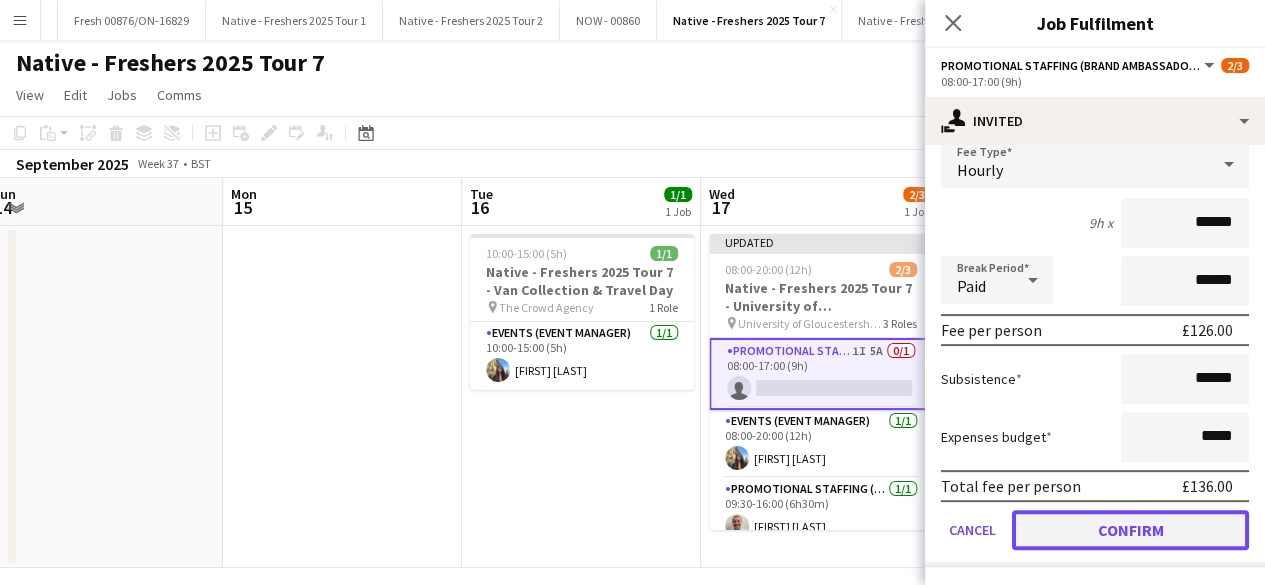 click on "Confirm" 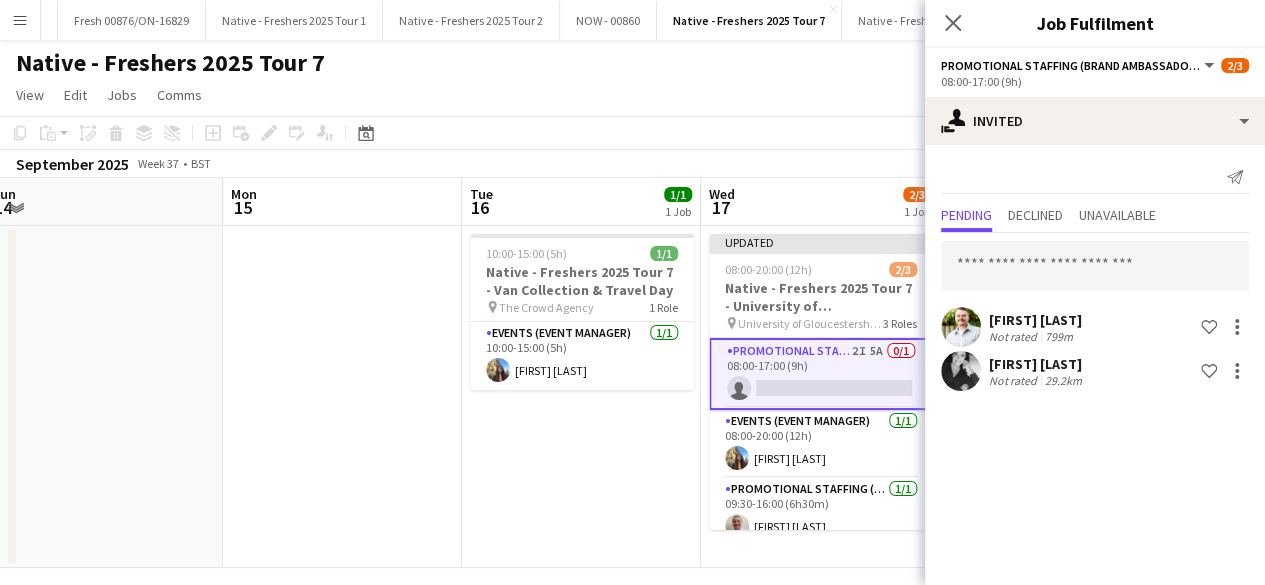 scroll, scrollTop: 0, scrollLeft: 0, axis: both 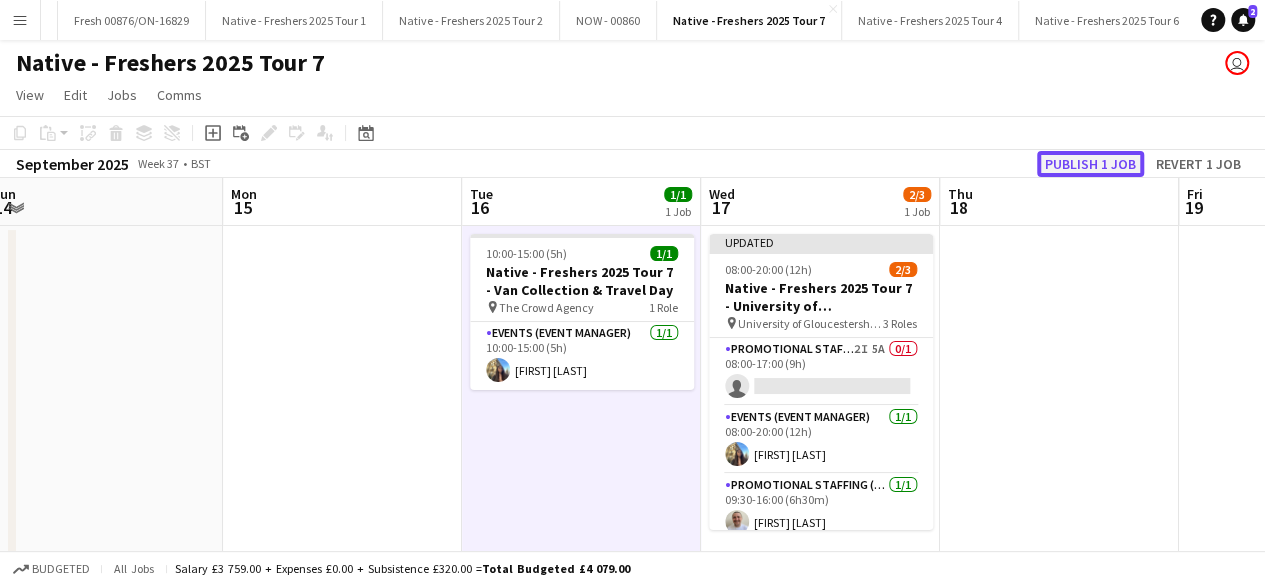 click on "Publish 1 job" 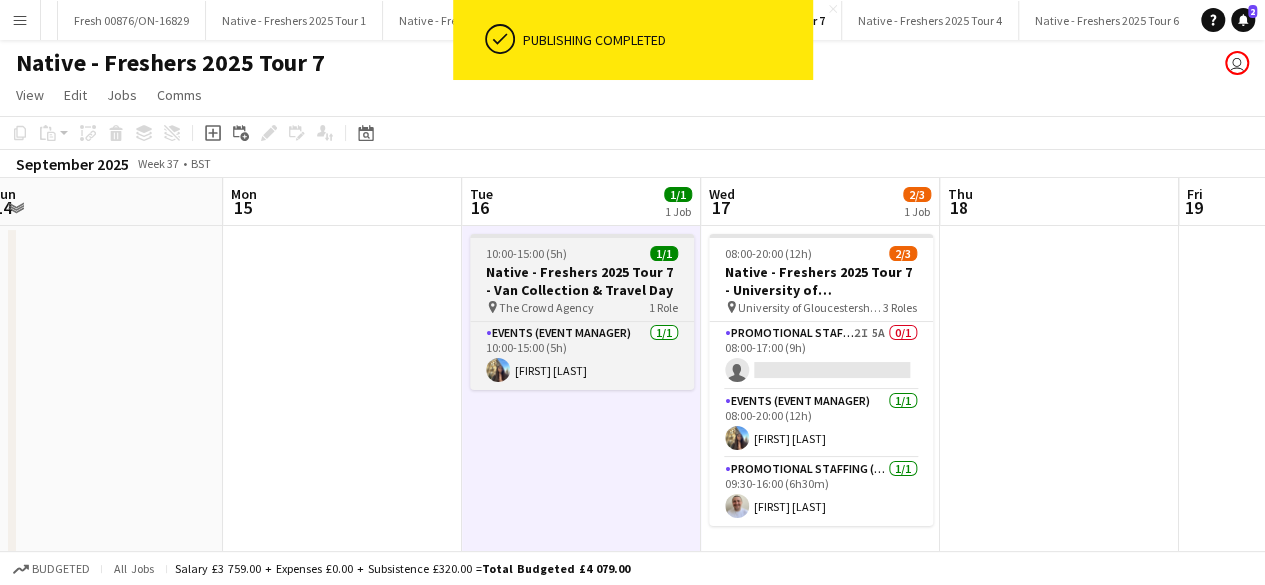 click on "10:00-15:00 (5h)    1/1" at bounding box center [582, 253] 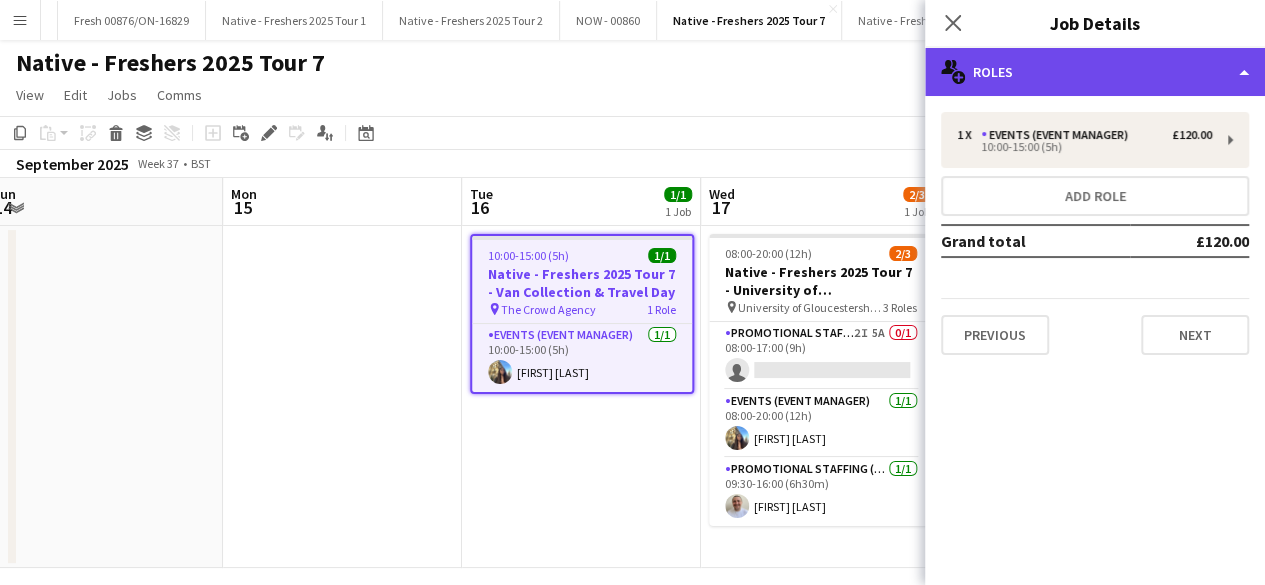 click on "multiple-users-add
Roles" 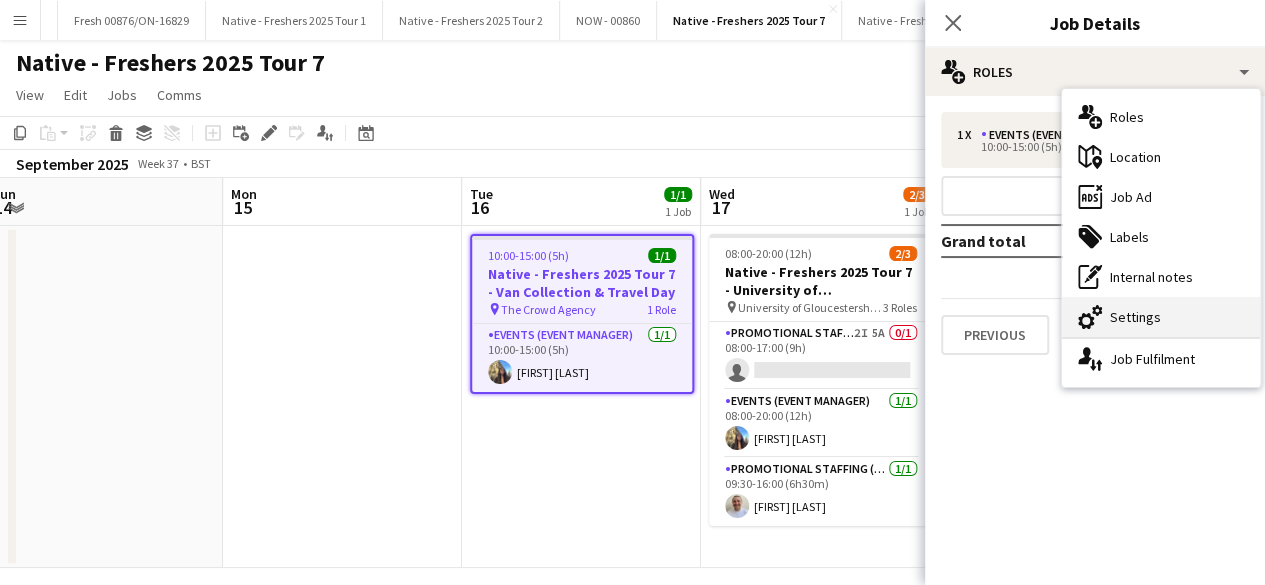 click on "cog-double-3
Settings" at bounding box center [1161, 317] 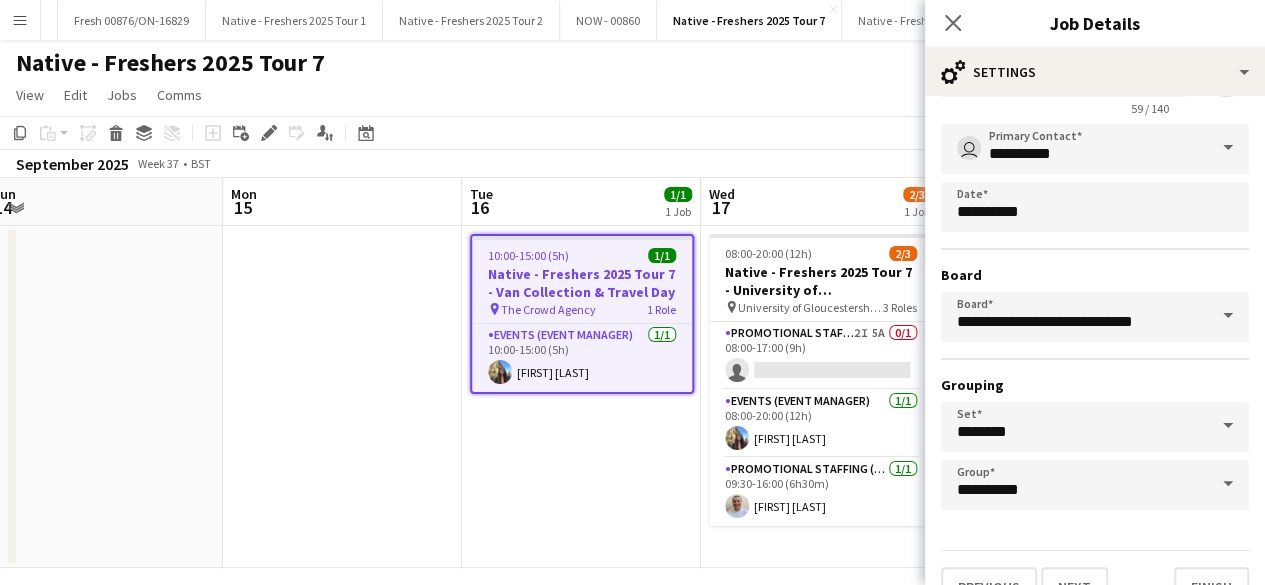 scroll, scrollTop: 0, scrollLeft: 0, axis: both 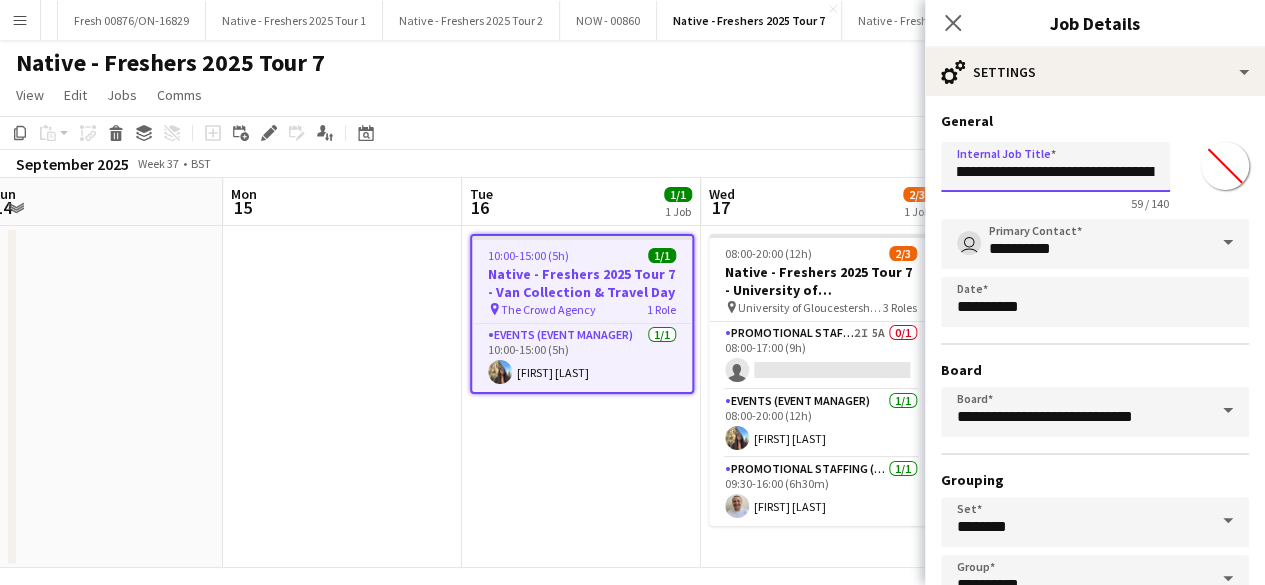 drag, startPoint x: 955, startPoint y: 173, endPoint x: 1008, endPoint y: 177, distance: 53.15073 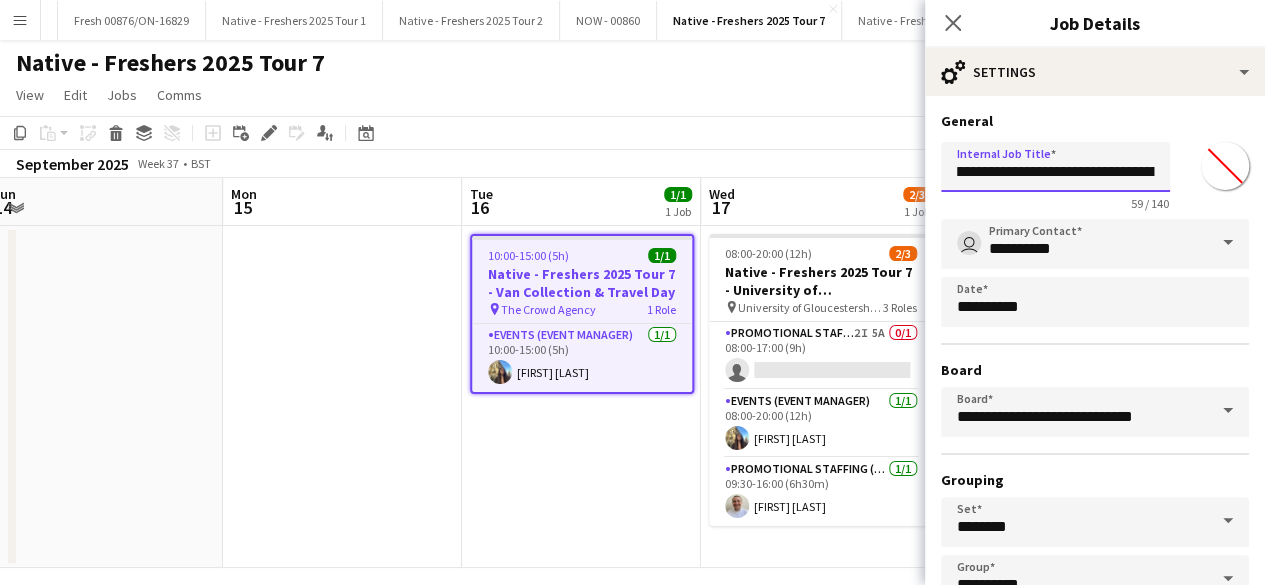 click on "**********" at bounding box center (1055, 167) 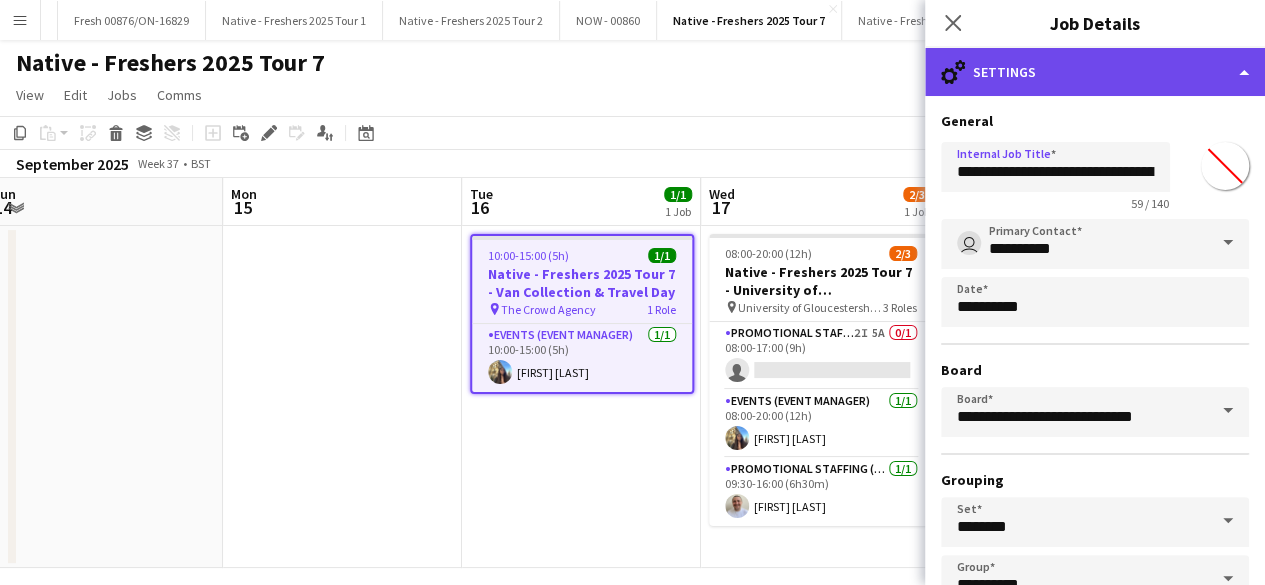 click on "cog-double-3
Settings" 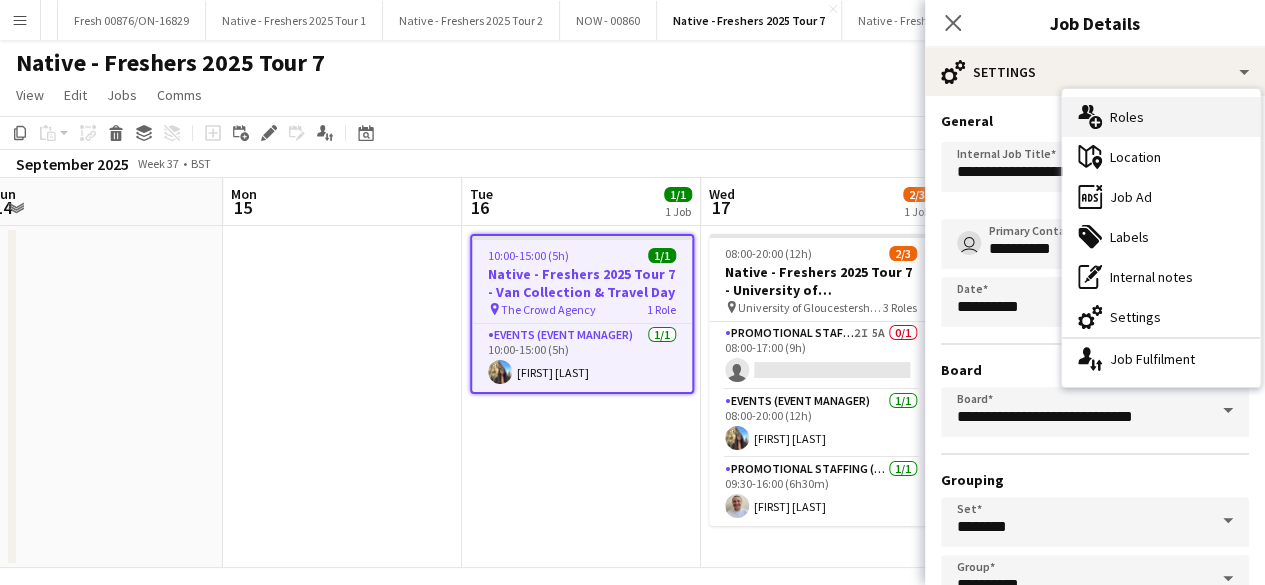 click on "multiple-users-add
Roles" at bounding box center (1161, 117) 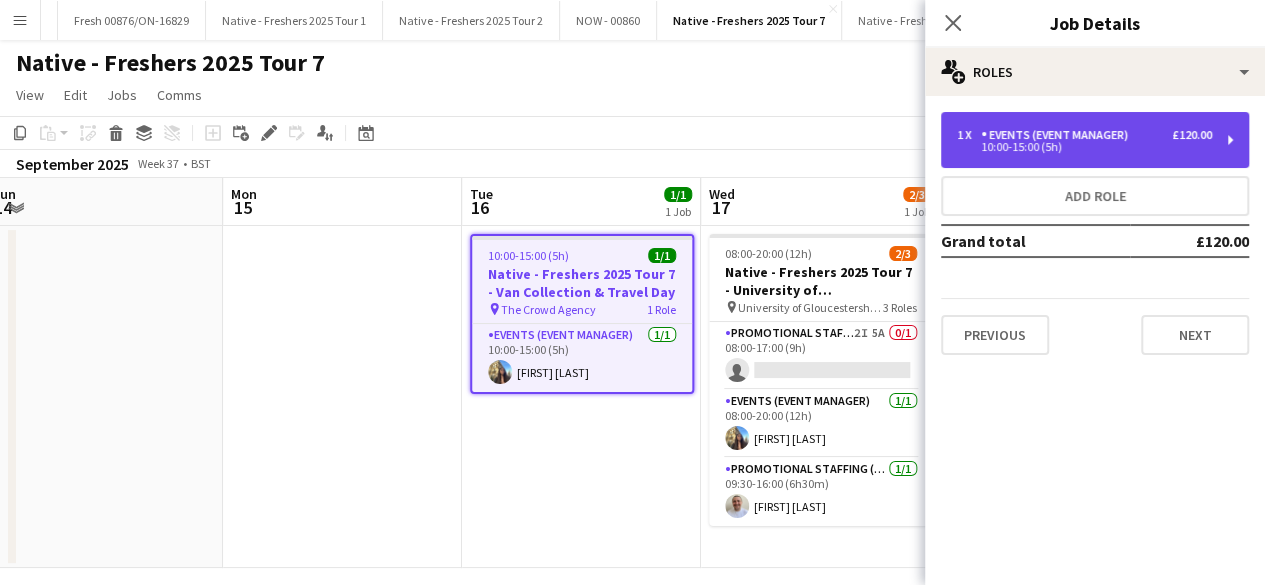 click on "10:00-15:00 (5h)" at bounding box center (1084, 147) 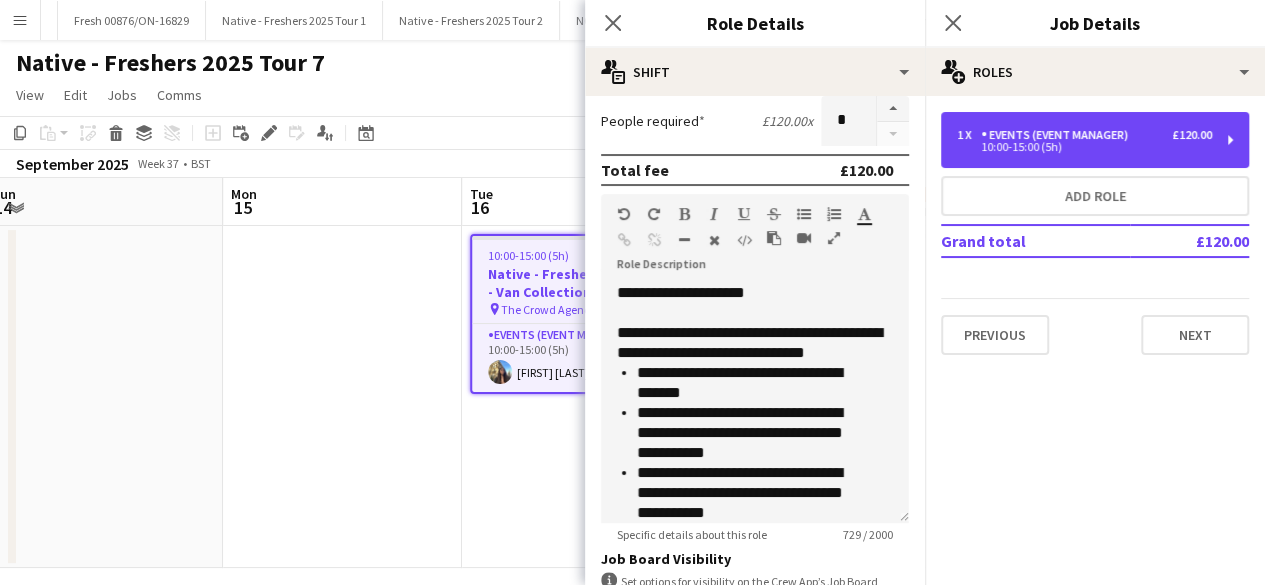 scroll, scrollTop: 405, scrollLeft: 0, axis: vertical 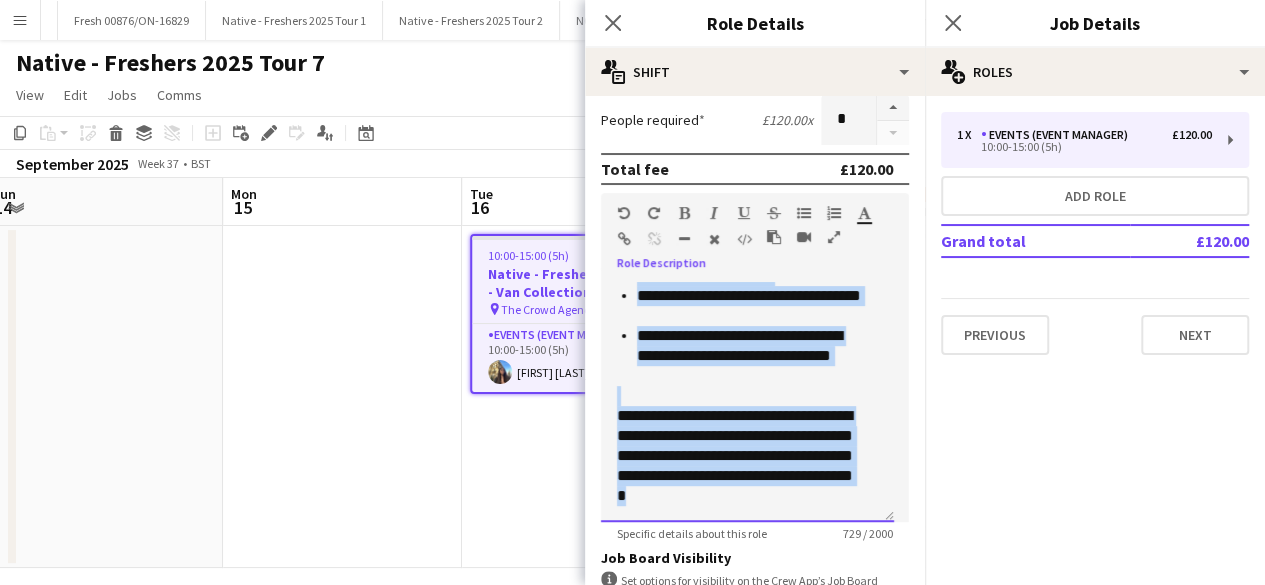 drag, startPoint x: 613, startPoint y: 291, endPoint x: 824, endPoint y: 524, distance: 314.34058 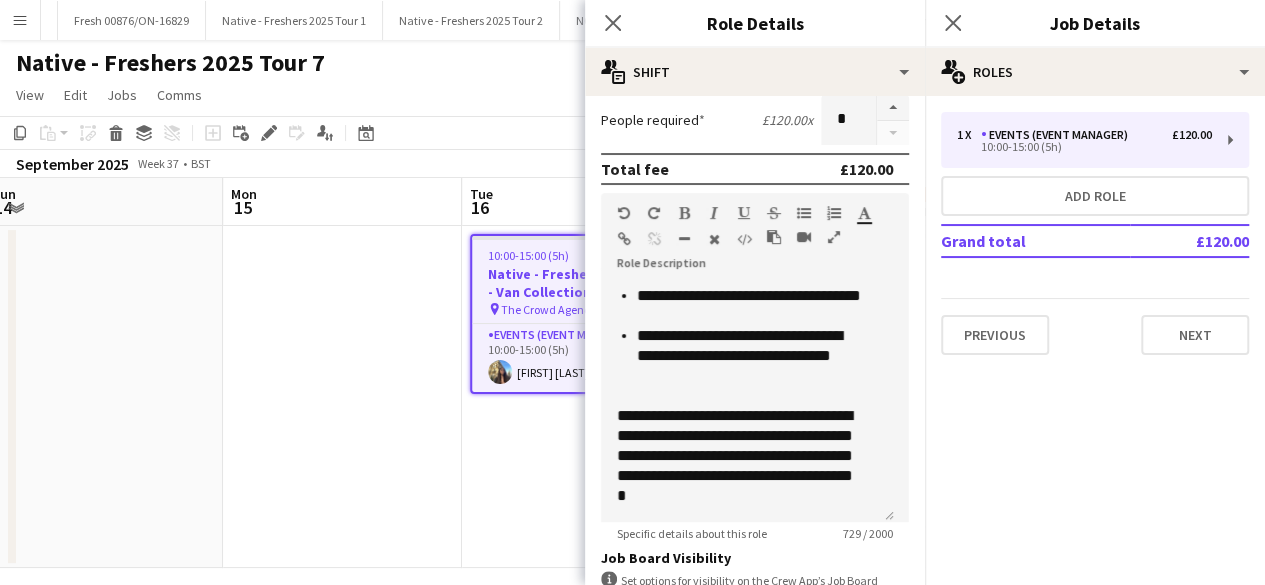 click on "pencil3
General details   1 x   Events (Event Manager)   £120.00   10:00-15:00 (5h)   Add role   Grand total   £120.00   Previous   Next" 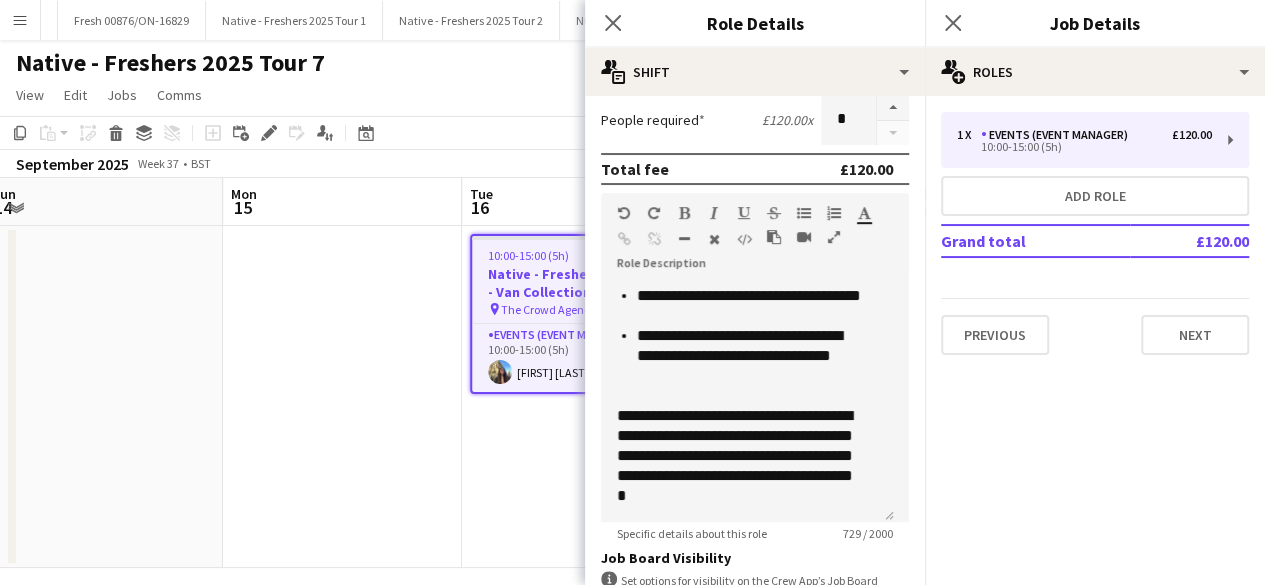 scroll, scrollTop: 0, scrollLeft: 0, axis: both 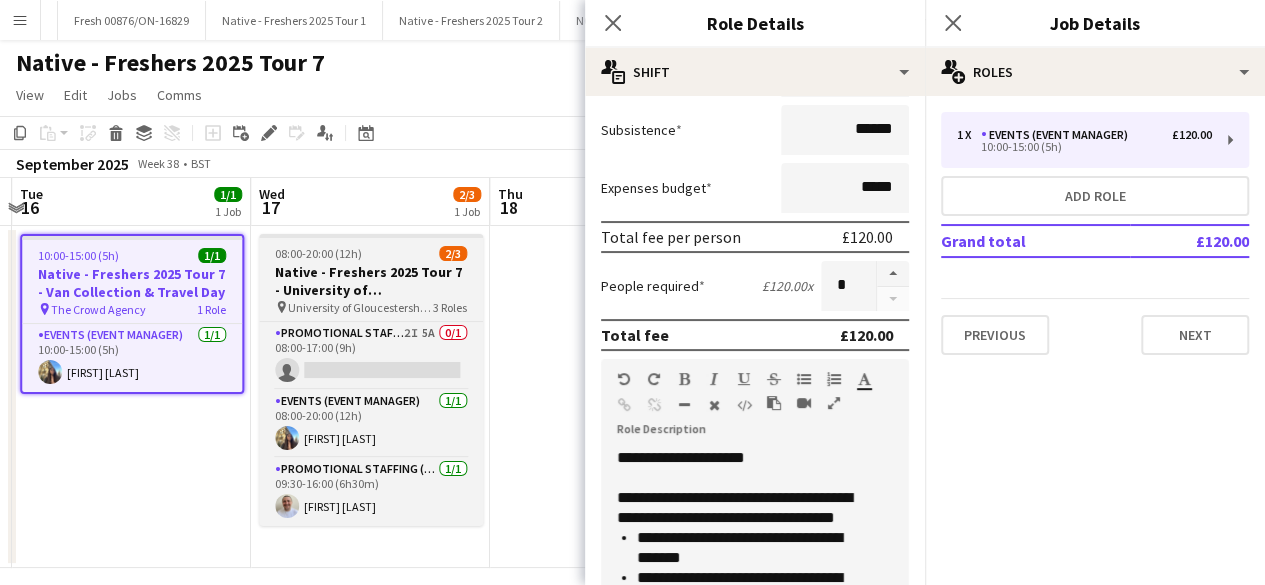 click on "08:00-20:00 (12h)    2/3" at bounding box center [371, 253] 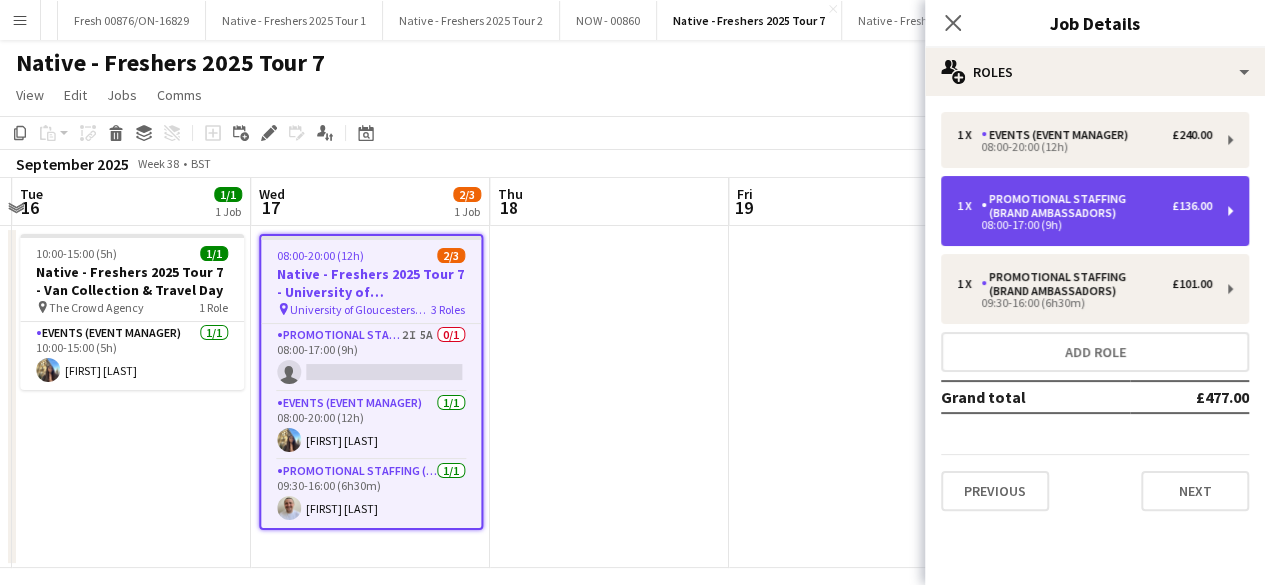 click on "Promotional Staffing (Brand Ambassadors)" at bounding box center (1076, 206) 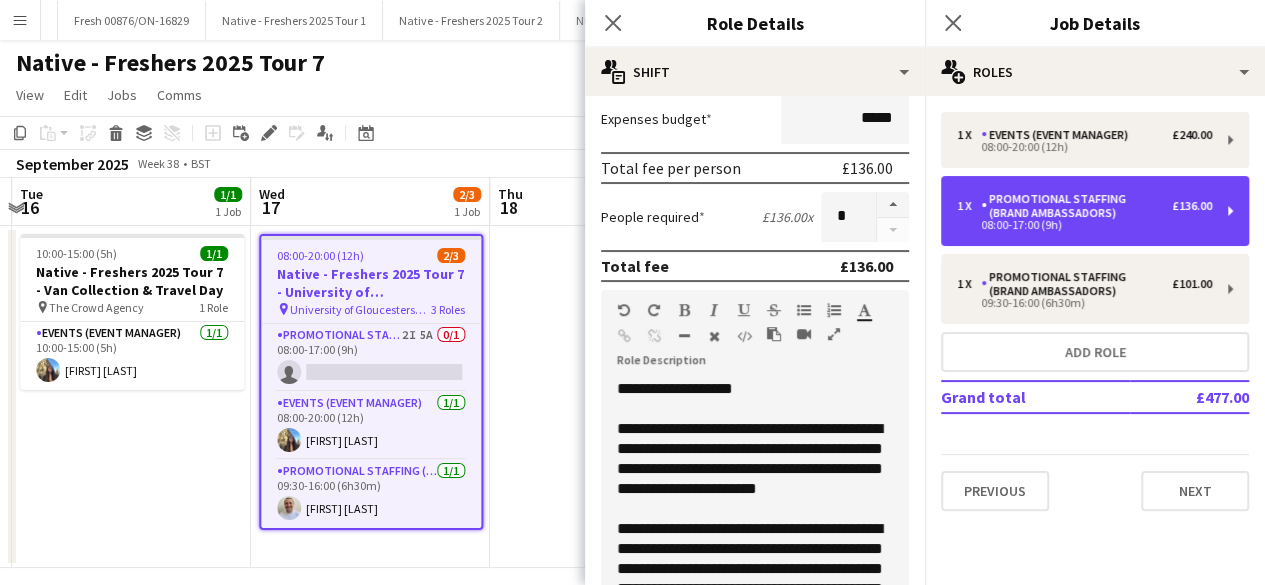 scroll, scrollTop: 414, scrollLeft: 0, axis: vertical 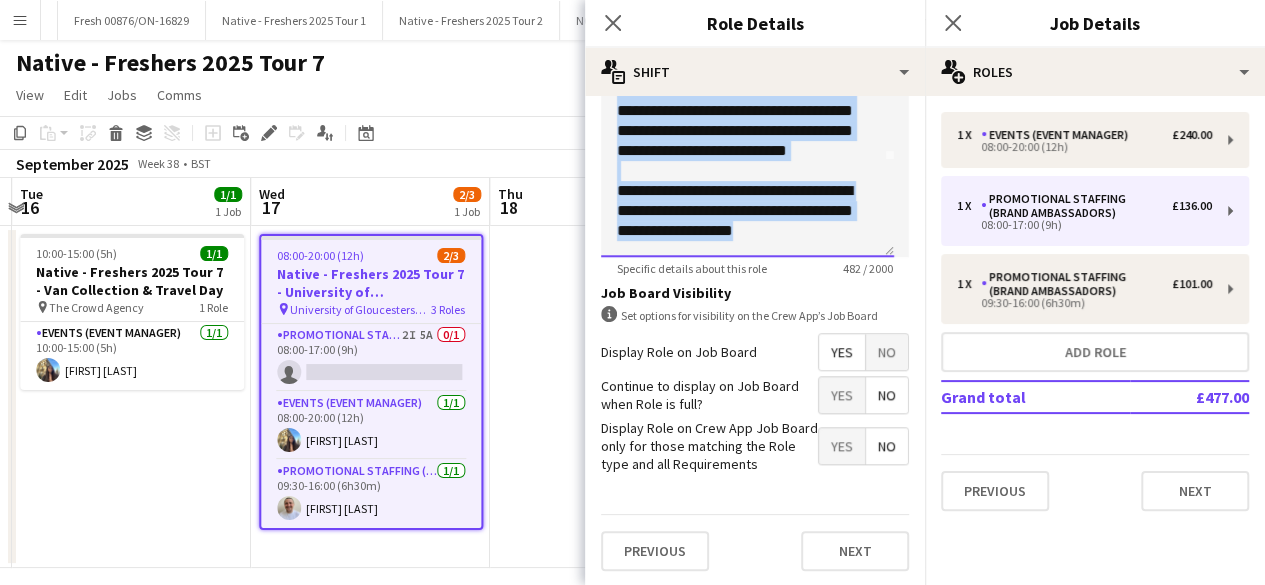 drag, startPoint x: 616, startPoint y: 378, endPoint x: 803, endPoint y: 237, distance: 234.20078 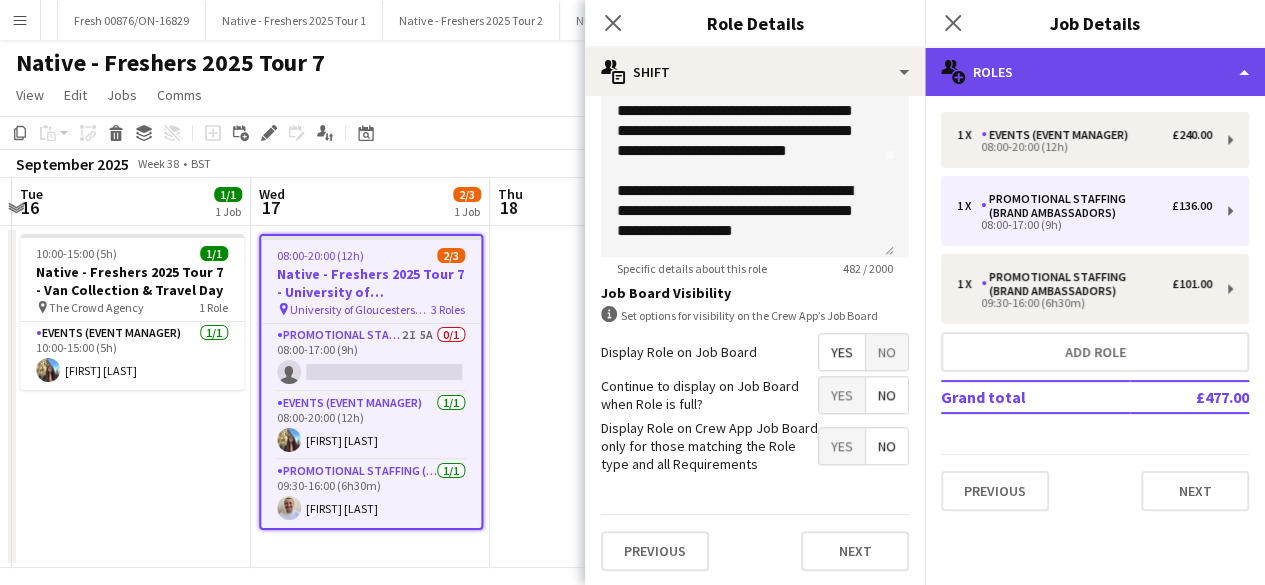 click on "multiple-users-add
Roles" 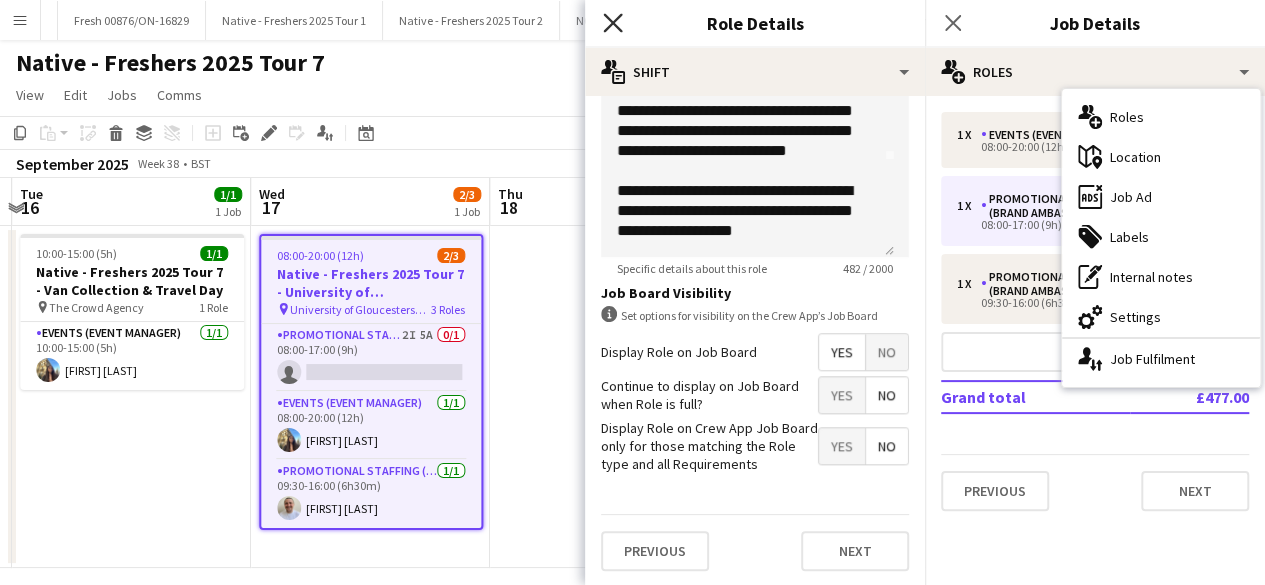 click on "Close pop-in" 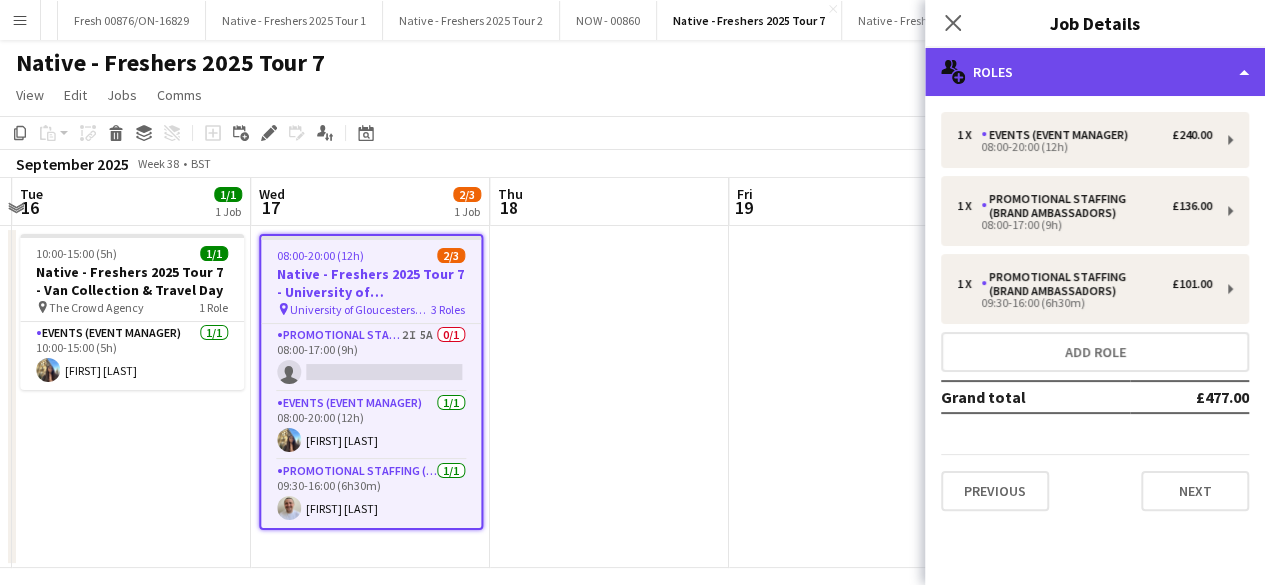 click on "multiple-users-add
Roles" 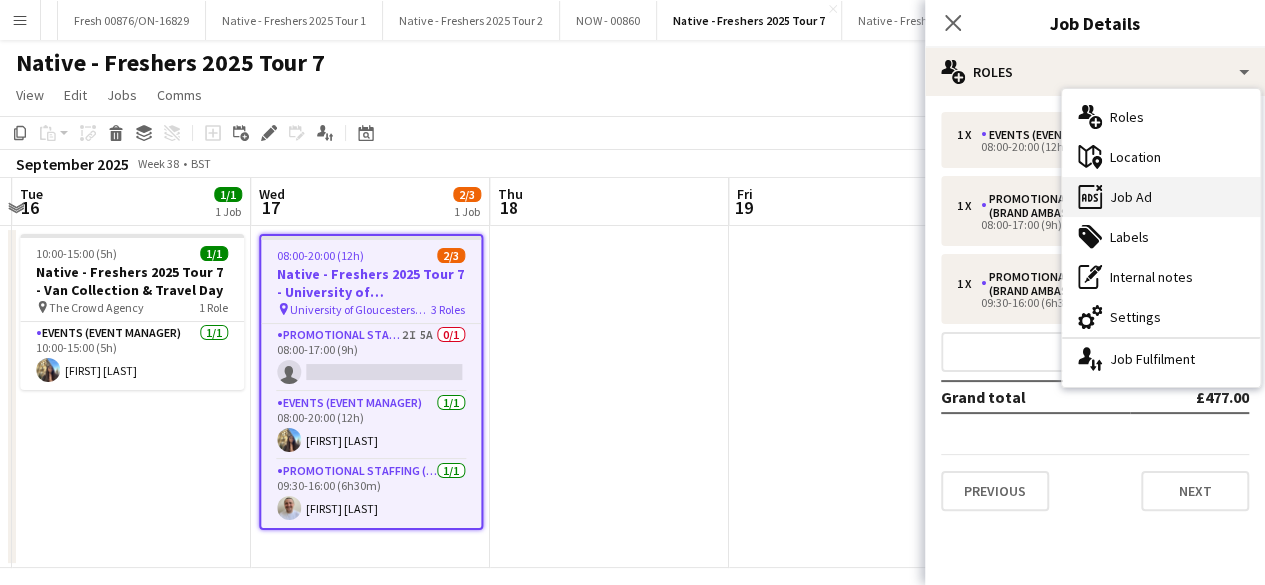 click on "ads-window
Job Ad" at bounding box center [1161, 197] 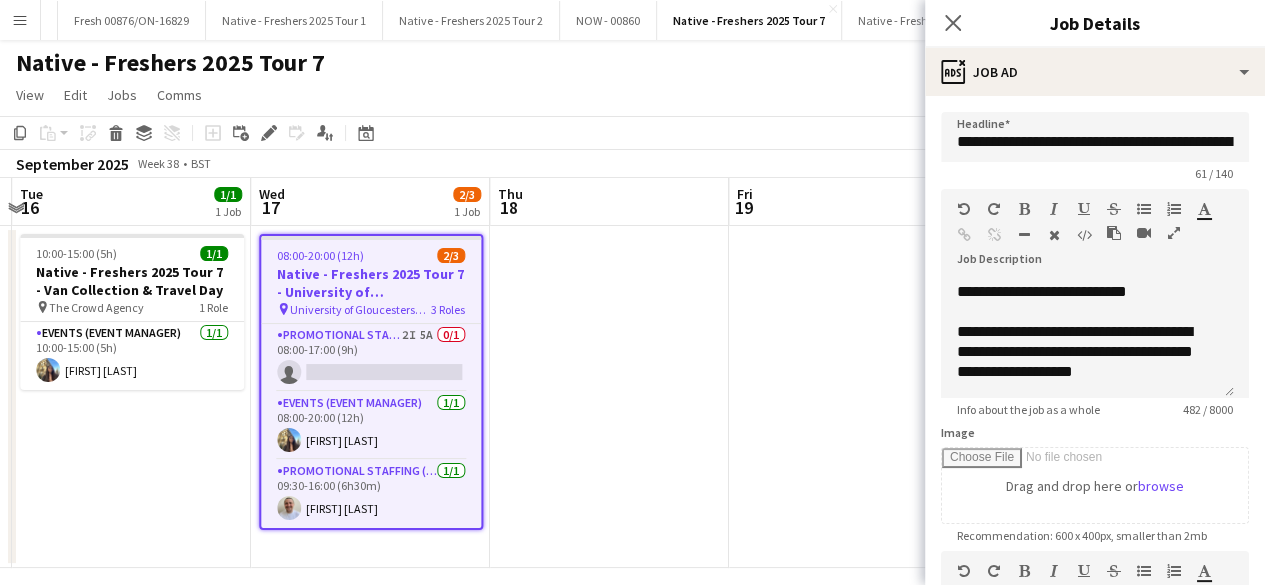 scroll, scrollTop: 0, scrollLeft: 0, axis: both 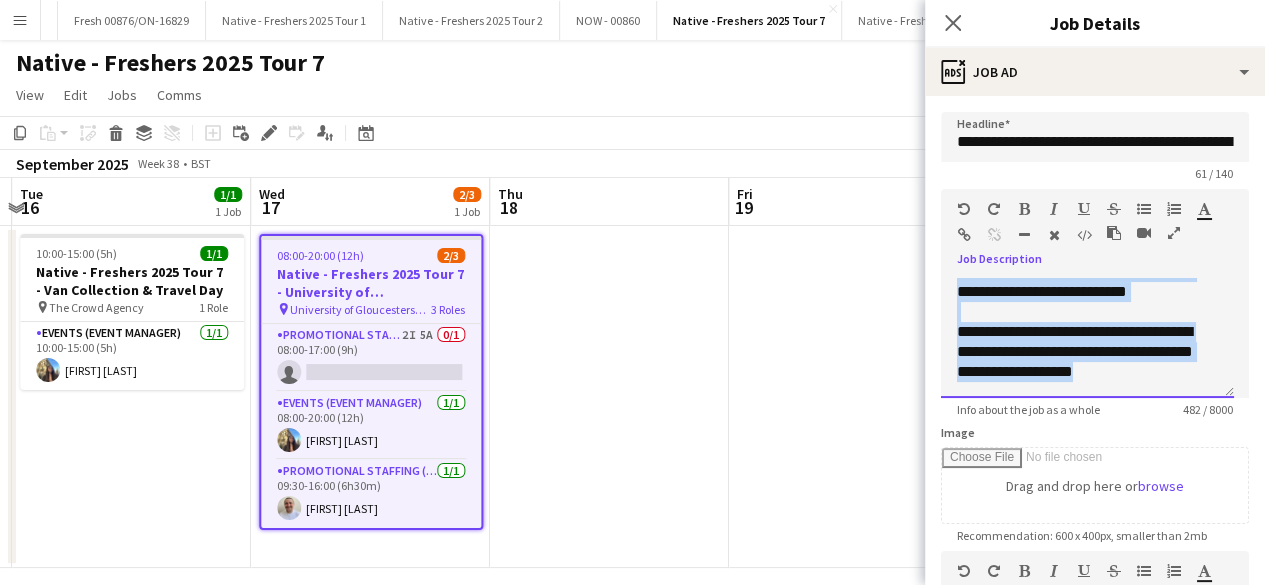 drag, startPoint x: 956, startPoint y: 291, endPoint x: 1191, endPoint y: 433, distance: 274.5706 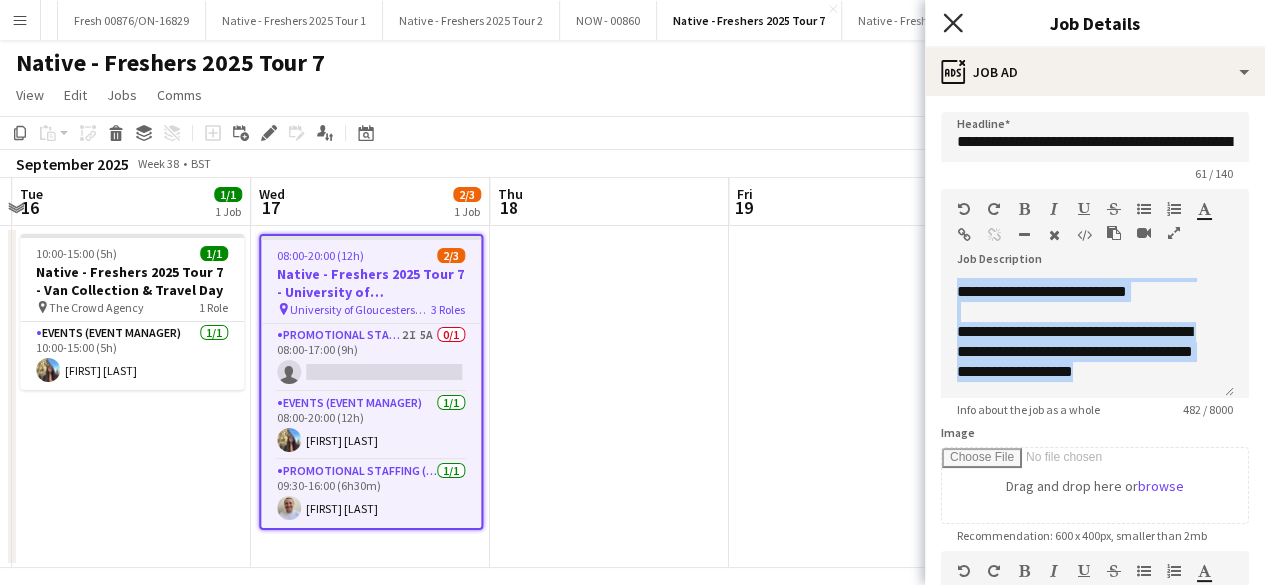 click 